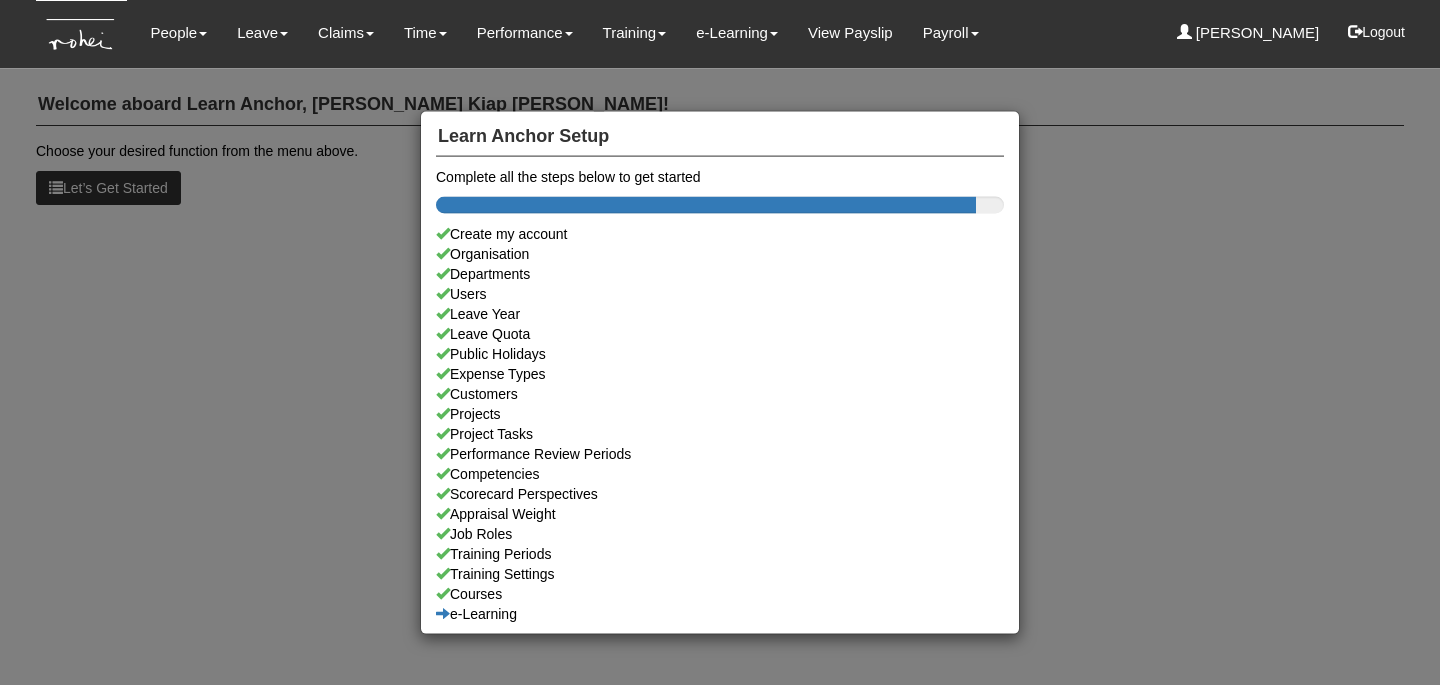 scroll, scrollTop: 0, scrollLeft: 0, axis: both 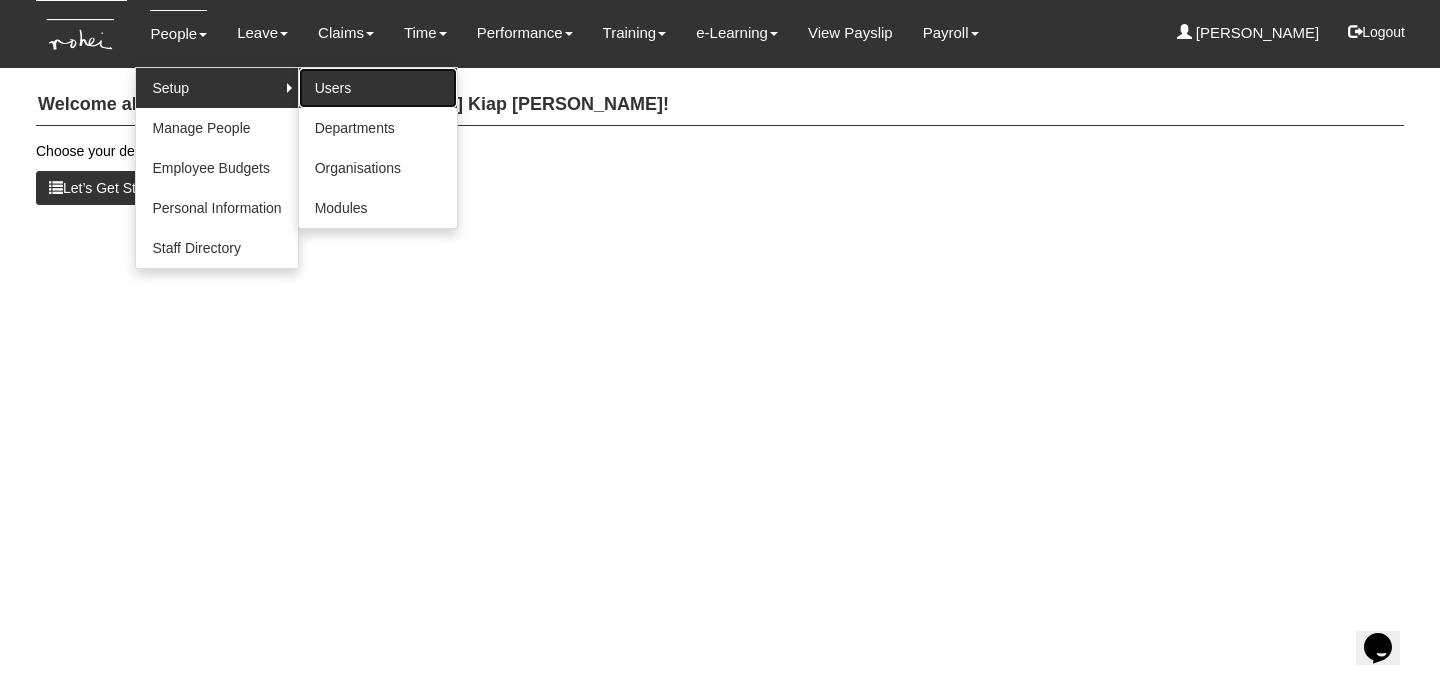 click on "Users" at bounding box center (378, 88) 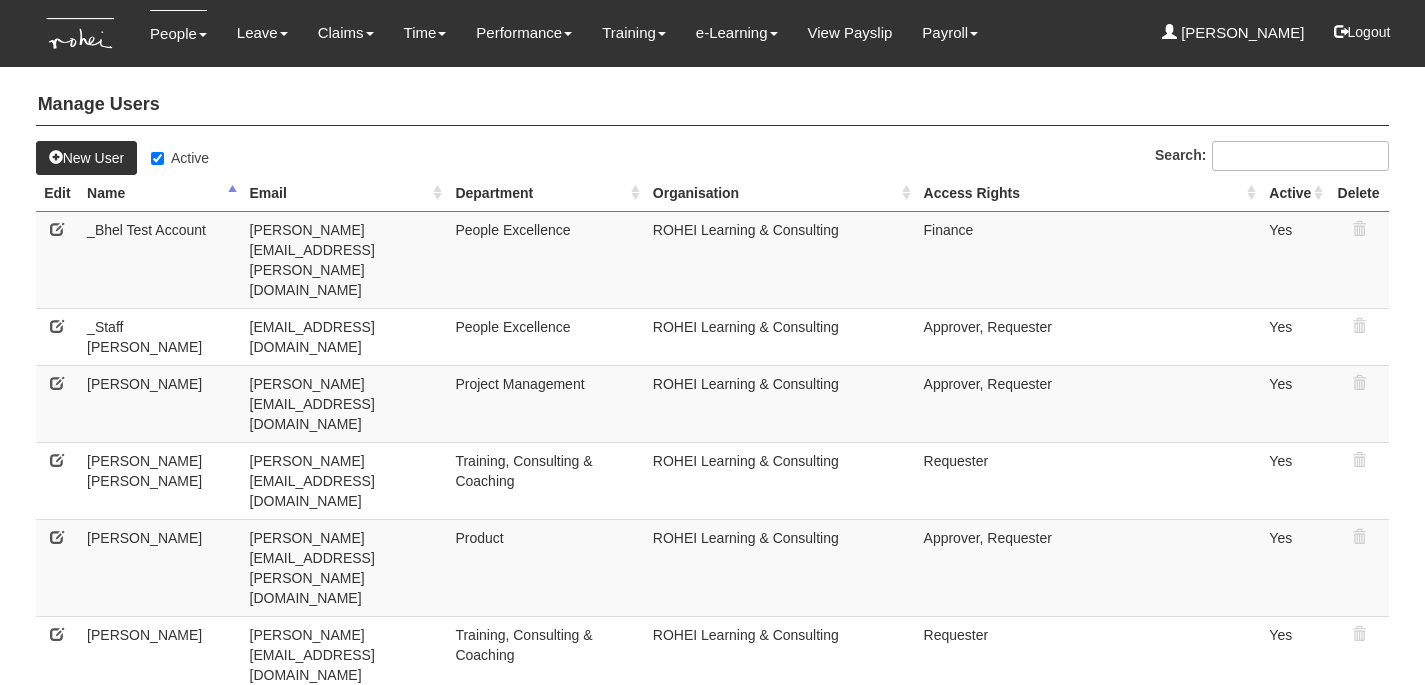 select on "50" 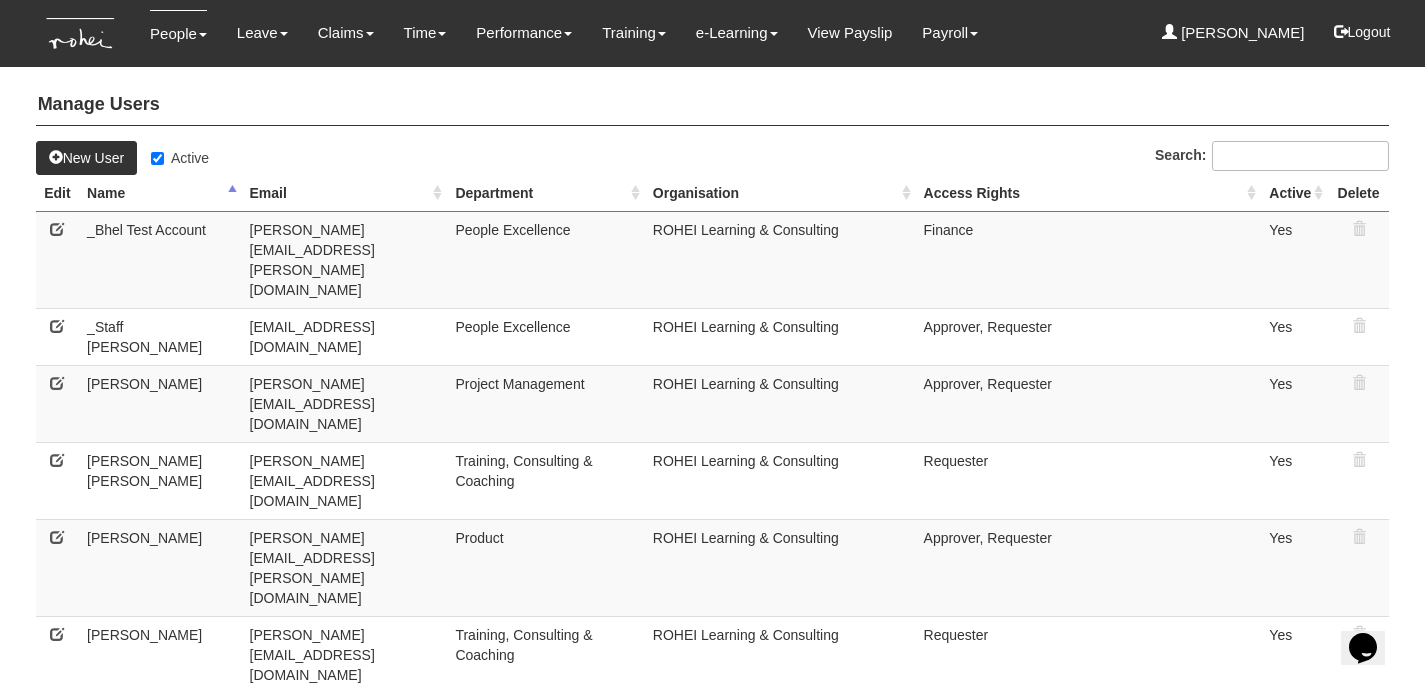 scroll, scrollTop: 0, scrollLeft: 0, axis: both 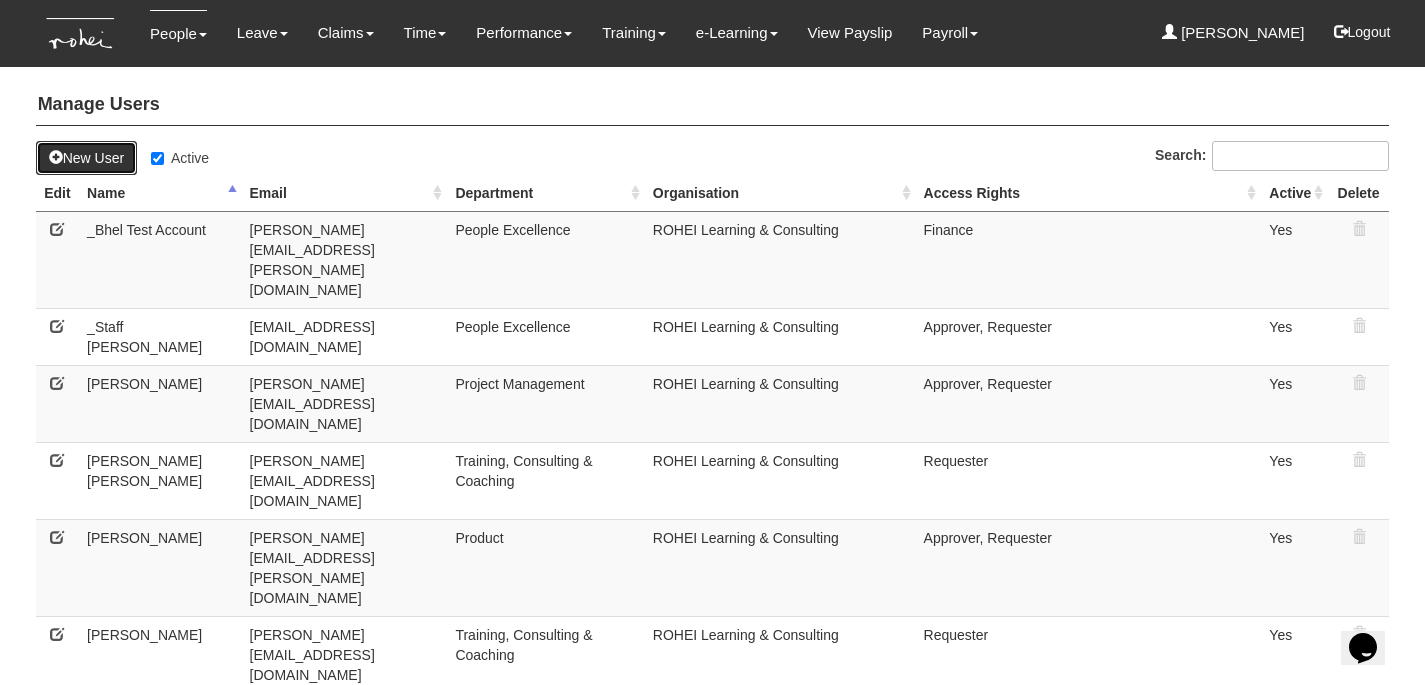 click on "New User" at bounding box center [86, 158] 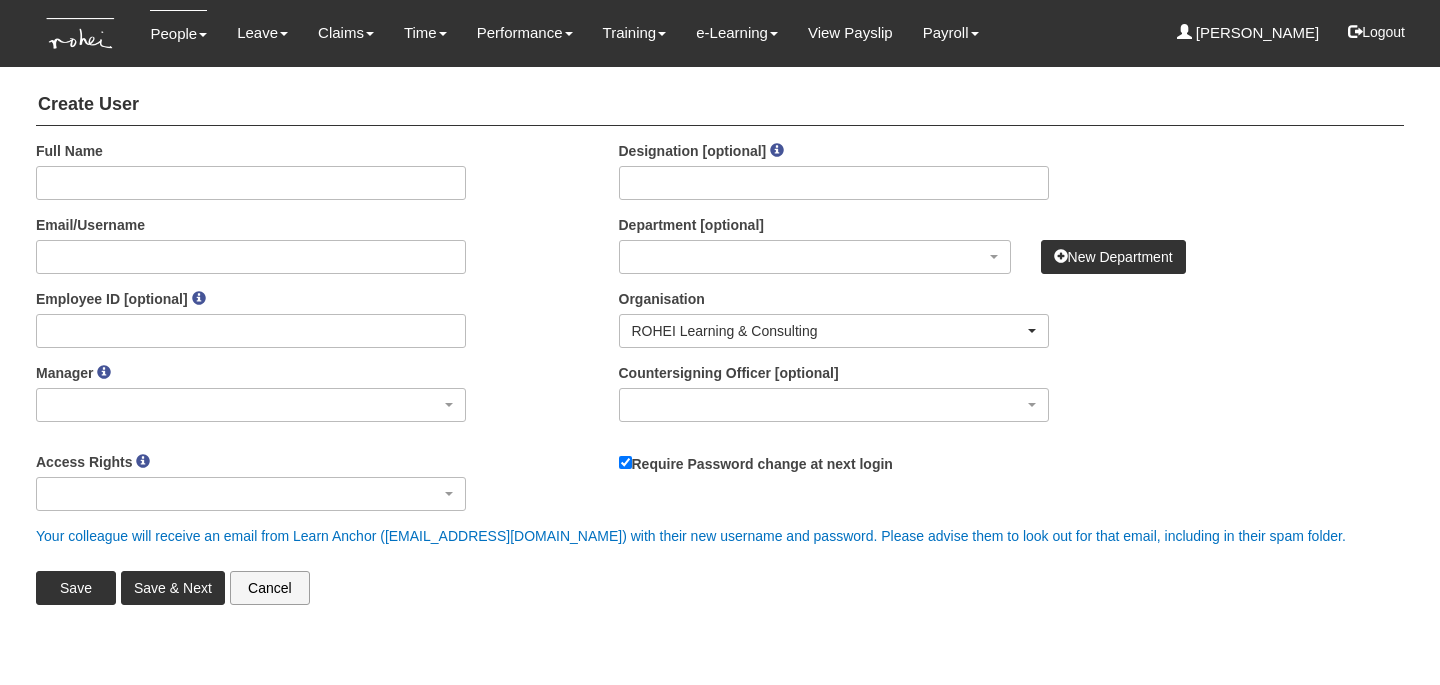 select 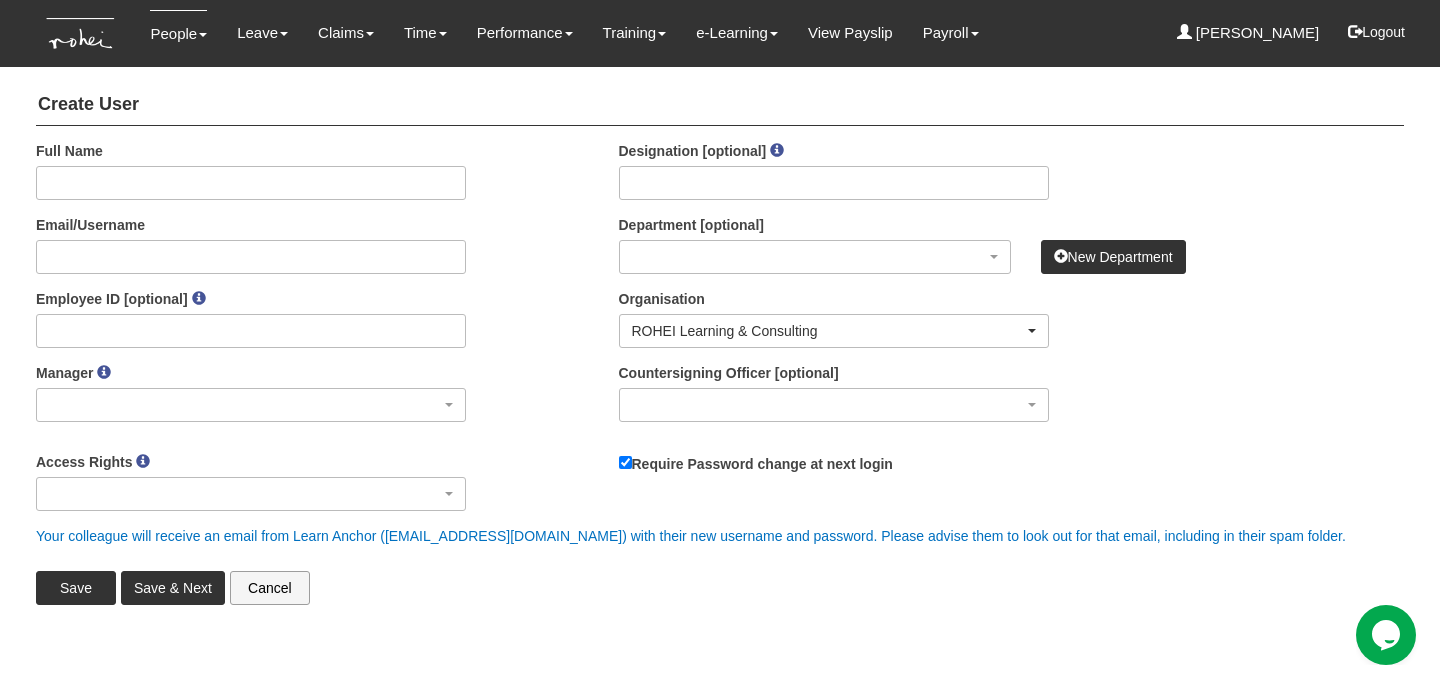 scroll, scrollTop: 0, scrollLeft: 0, axis: both 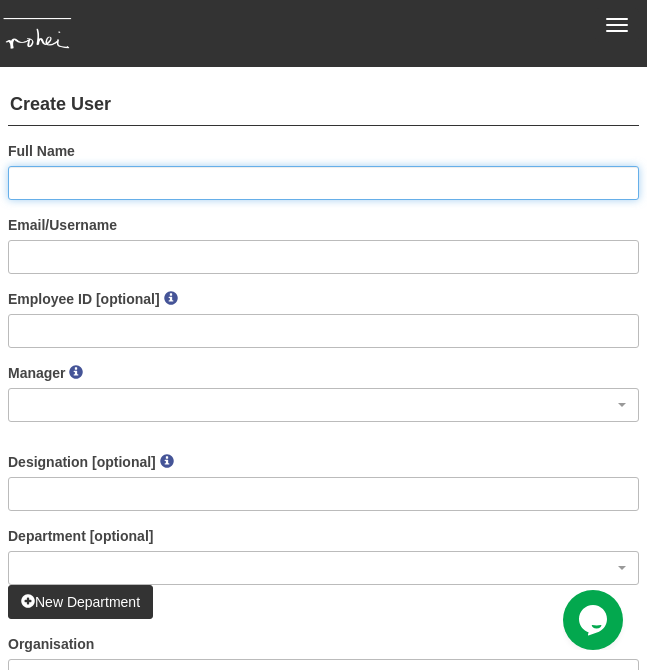 click on "Full Name" at bounding box center (323, 183) 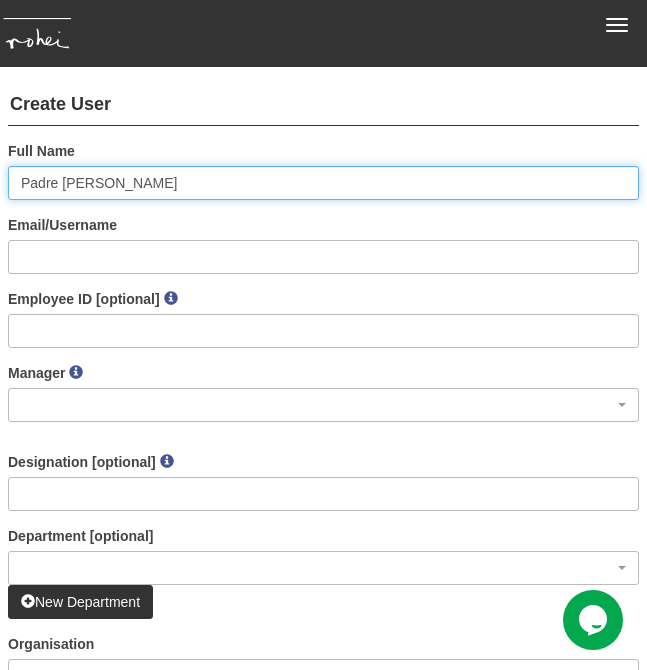 type on "Padre Daniella Marco" 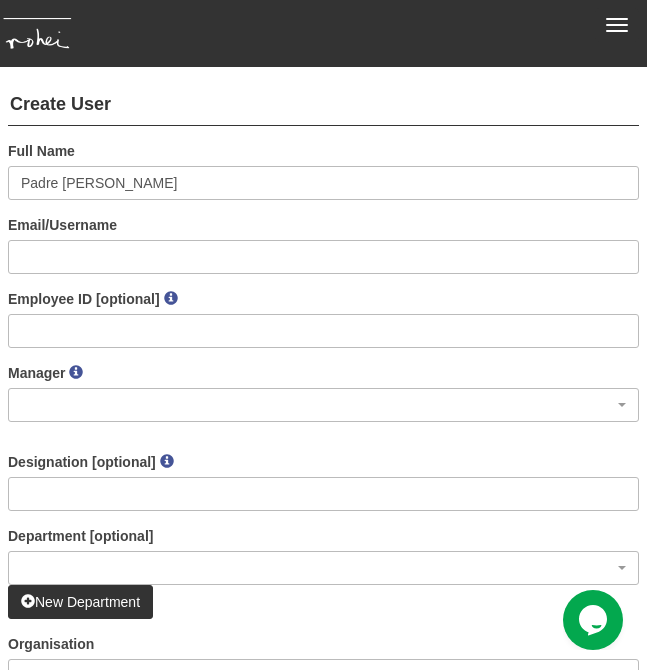 click on "Full Name
Padre Daniella Marco
Email/Username
Employee ID [optional]
Manager
_Staff Gracie
Abel Tan
Aline Eustaquio Low
Amanda Ho
Claribel Abadilla
Czarina Marifosque
Daniel Low
Denise Aragon
Denise Tan
Erika Mok
Evelyn Lim
Grace Lim
Joel Mok
Joshua Tan
Maoi De Leon
Praise Mok
Rachel Khoo
Rachel Ong
Royston Choo
Sanjiv Ashley
Shuhui Lee
Wen-Wei Chiang" at bounding box center (323, 289) 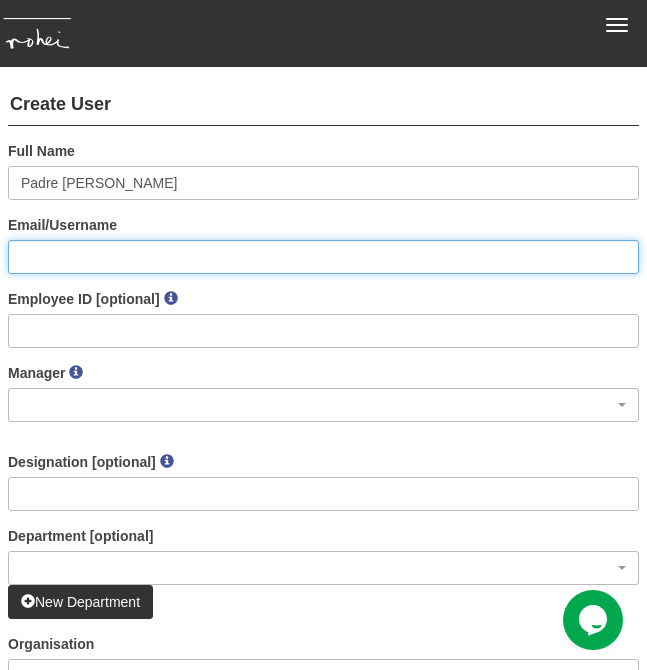 click on "Email/Username" at bounding box center [323, 257] 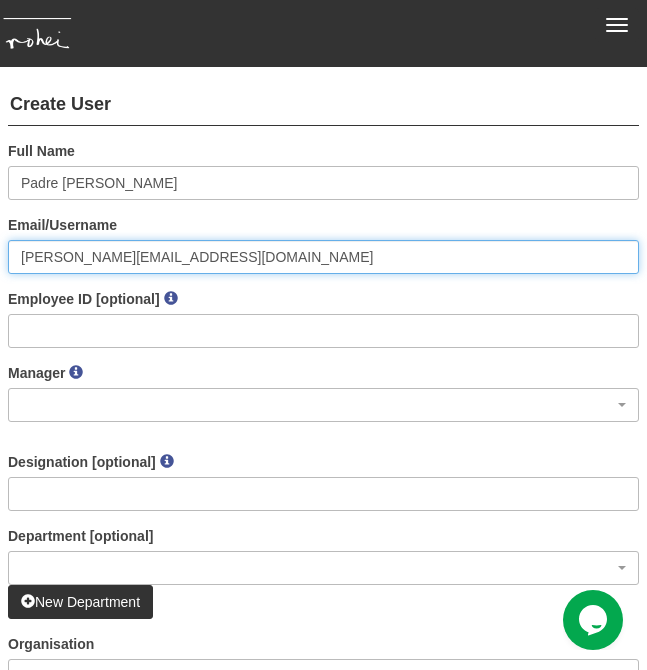type on "[PERSON_NAME][EMAIL_ADDRESS][DOMAIN_NAME]" 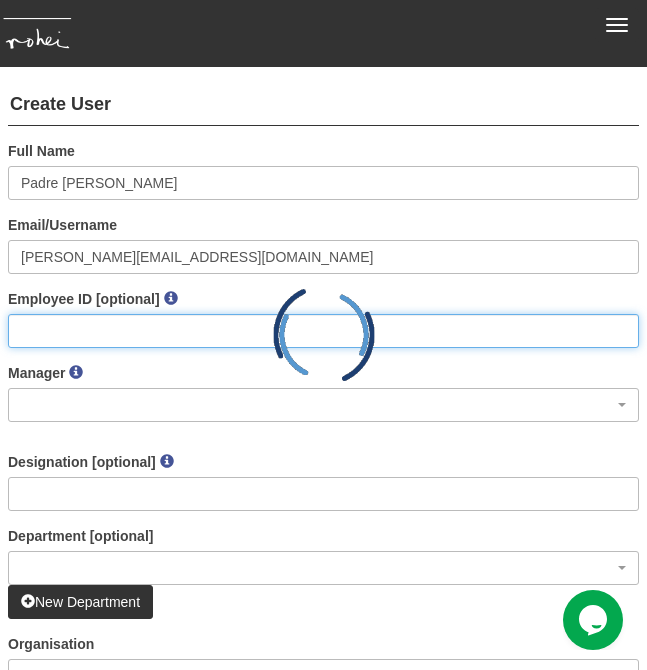 click on "Employee ID [optional]" at bounding box center (323, 331) 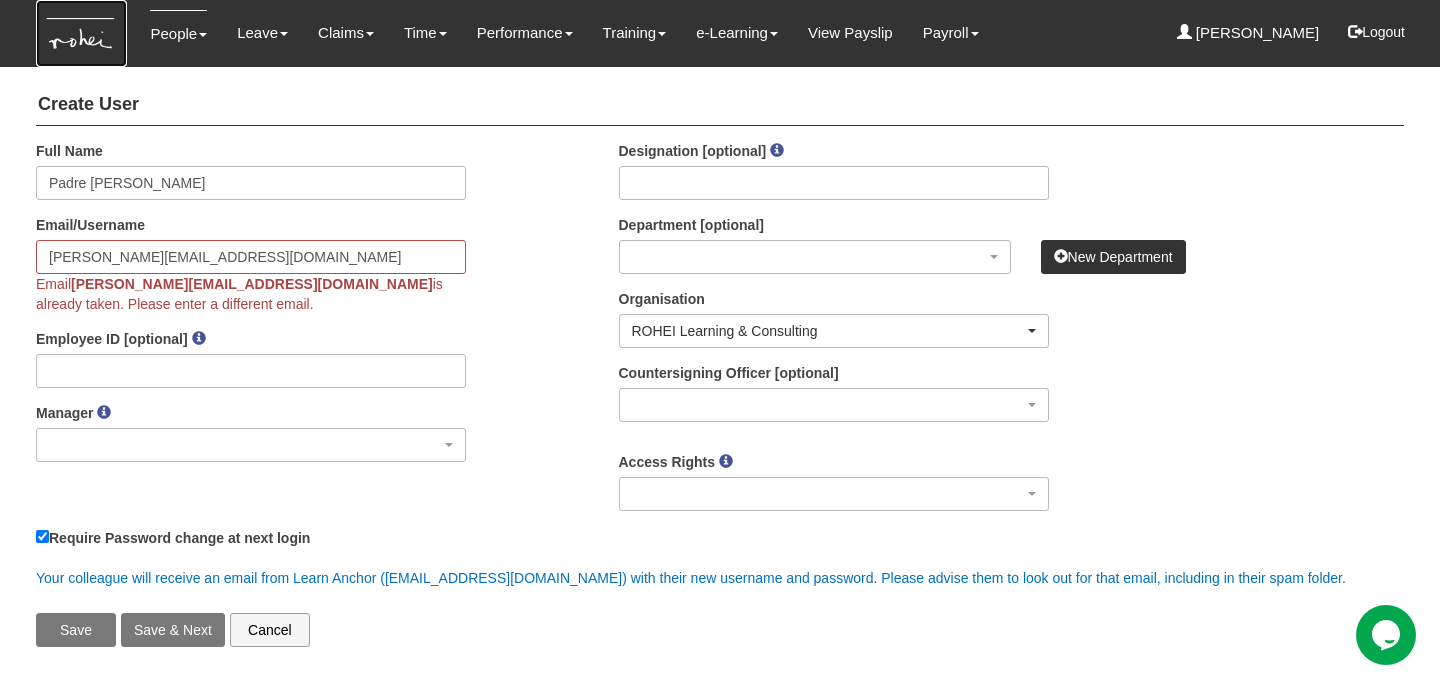 click at bounding box center (81, 33) 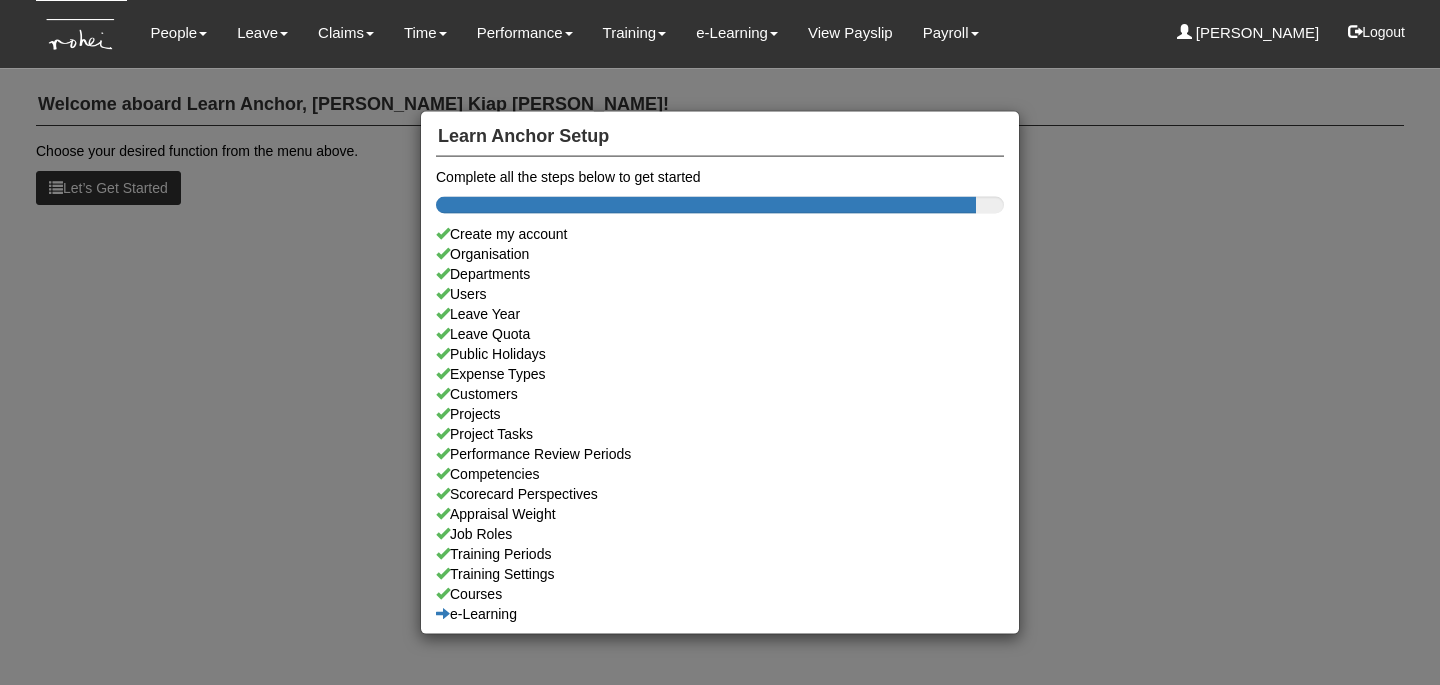scroll, scrollTop: 0, scrollLeft: 0, axis: both 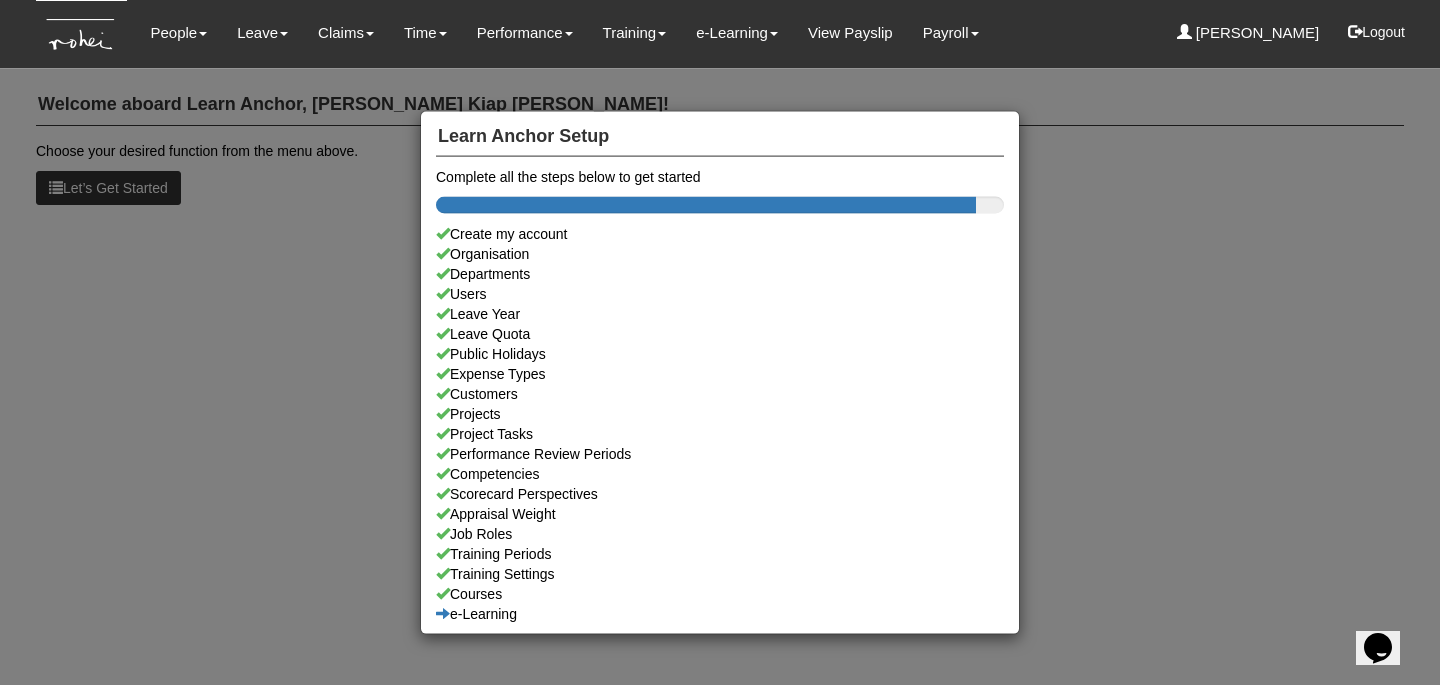 click on "Learn Anchor Setup
Complete all the steps below to get started
Create my account
Organisation
Departments
Users
Leave Year
Leave Quota
Public Holidays
Expense Types
Customers
Projects
Project Tasks
Performance Review Periods
Competencies
Scorecard Perspectives
Appraisal Weight
Job Roles
Training Periods
Training Settings
Courses
e-Learning" at bounding box center (720, 342) 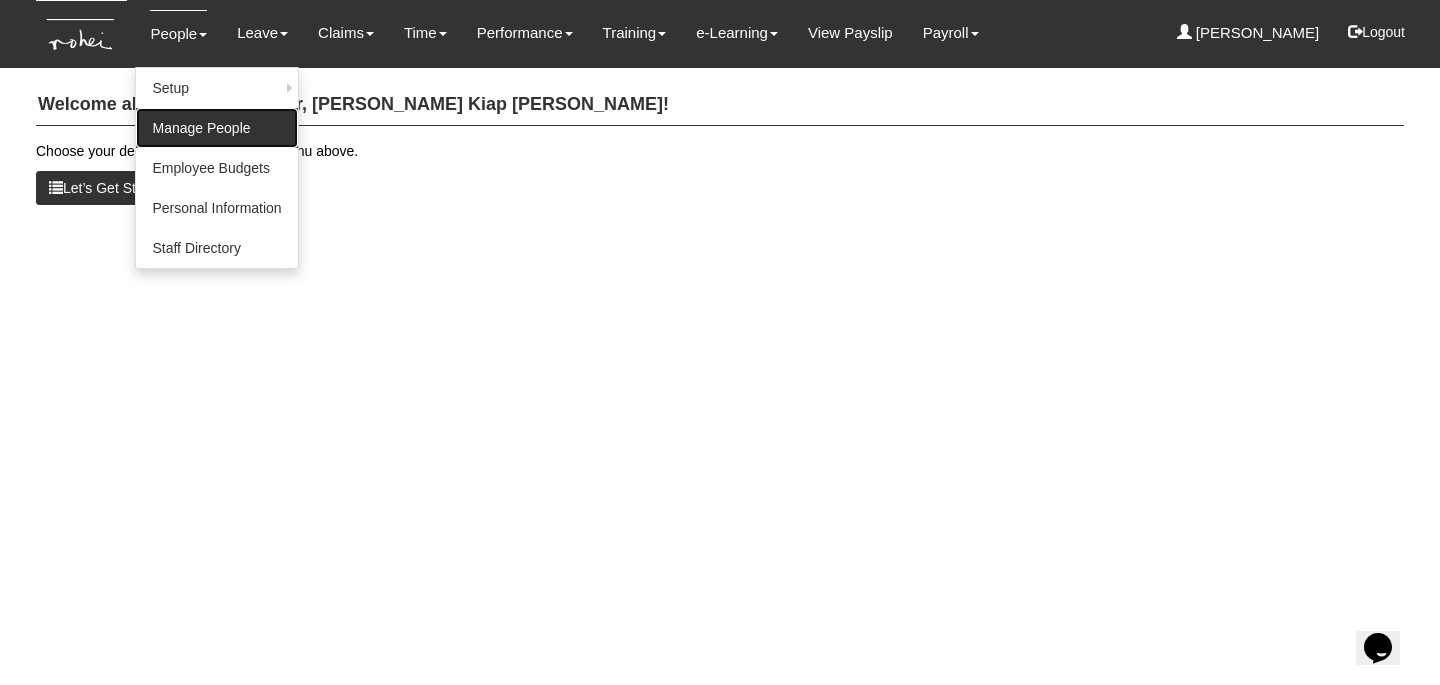 click on "Manage People" at bounding box center [216, 128] 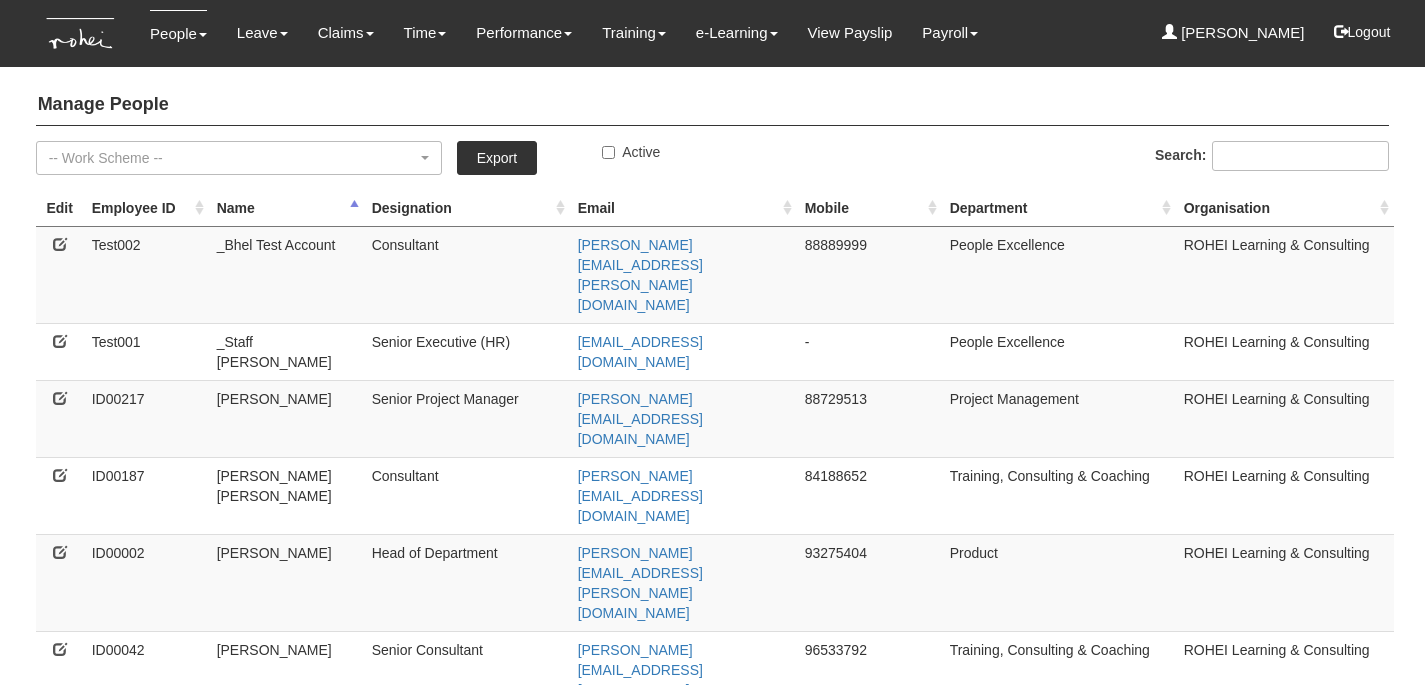 select on "50" 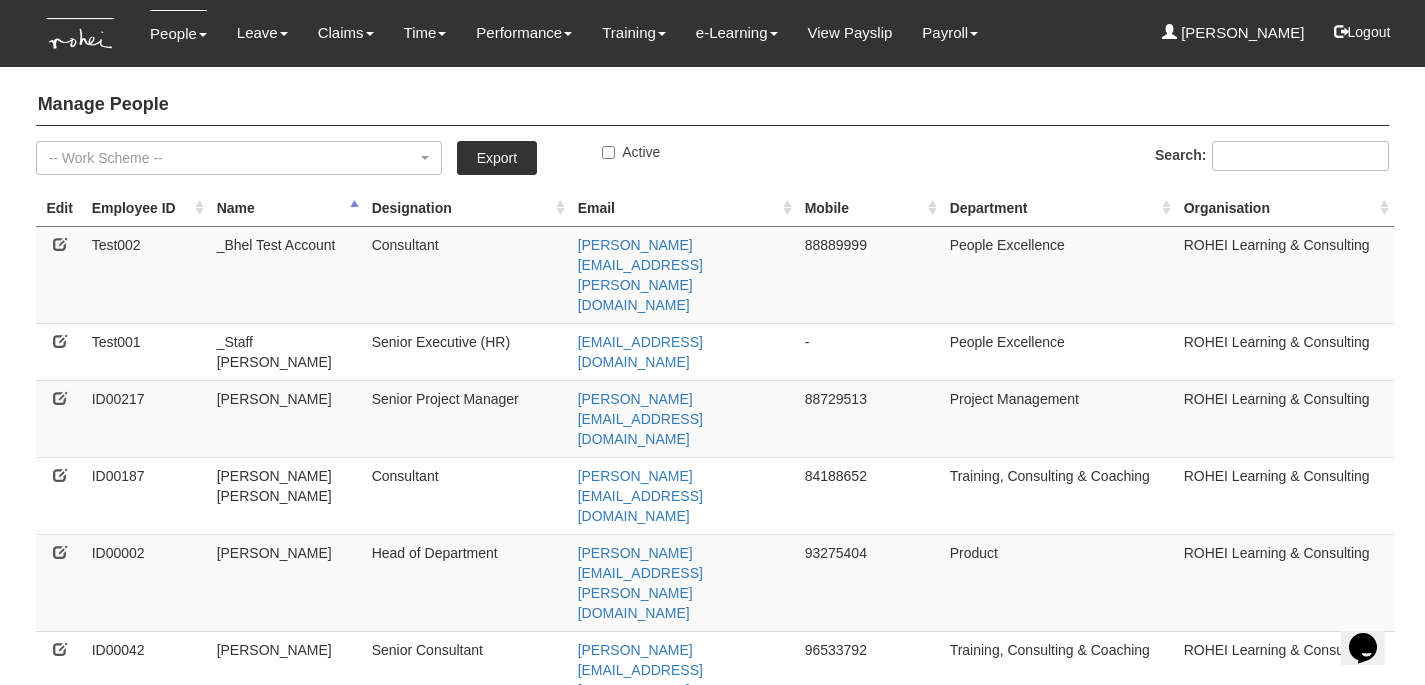 scroll, scrollTop: 0, scrollLeft: 0, axis: both 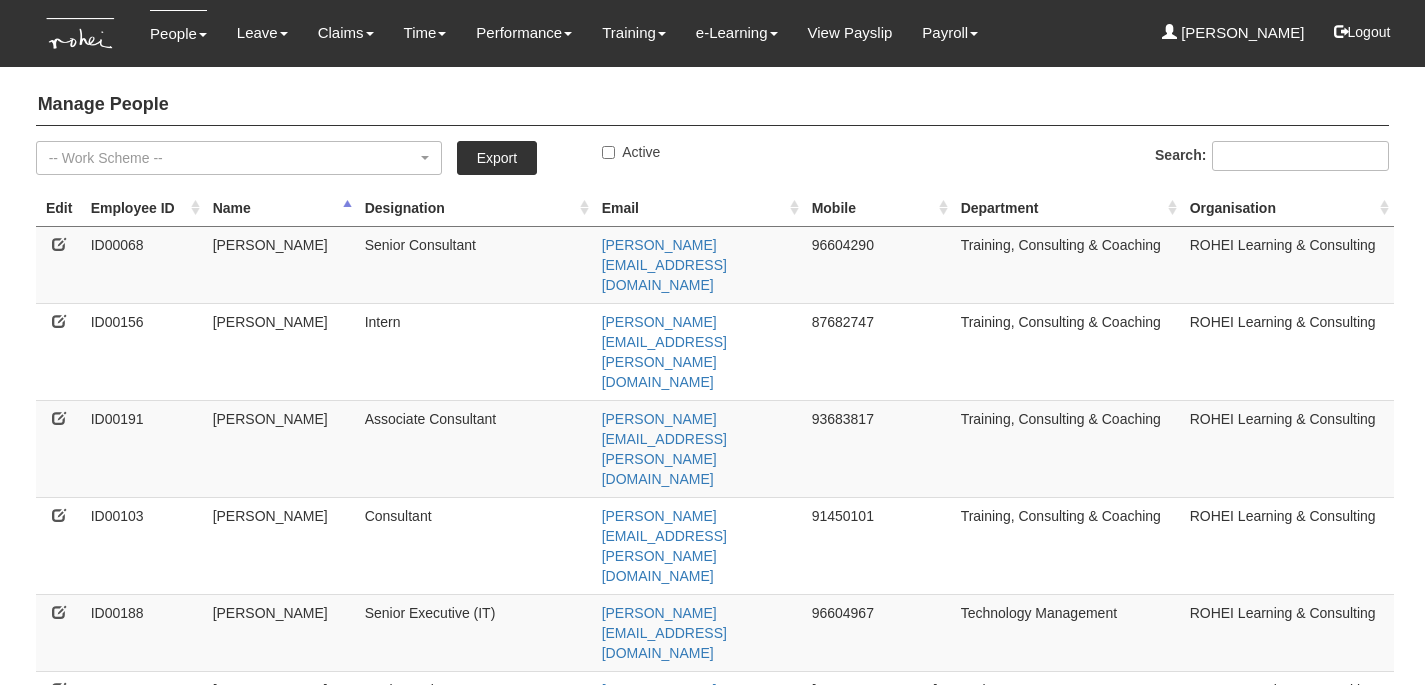 select on "50" 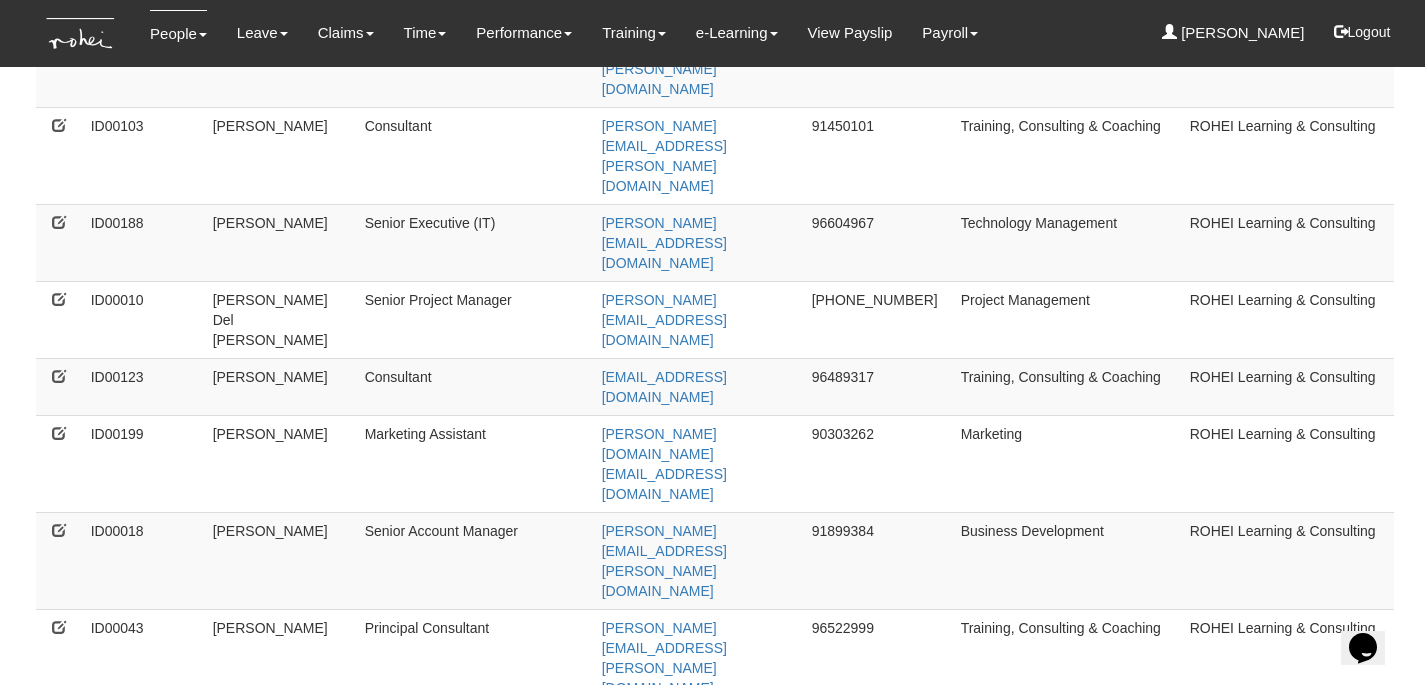 scroll, scrollTop: 0, scrollLeft: 0, axis: both 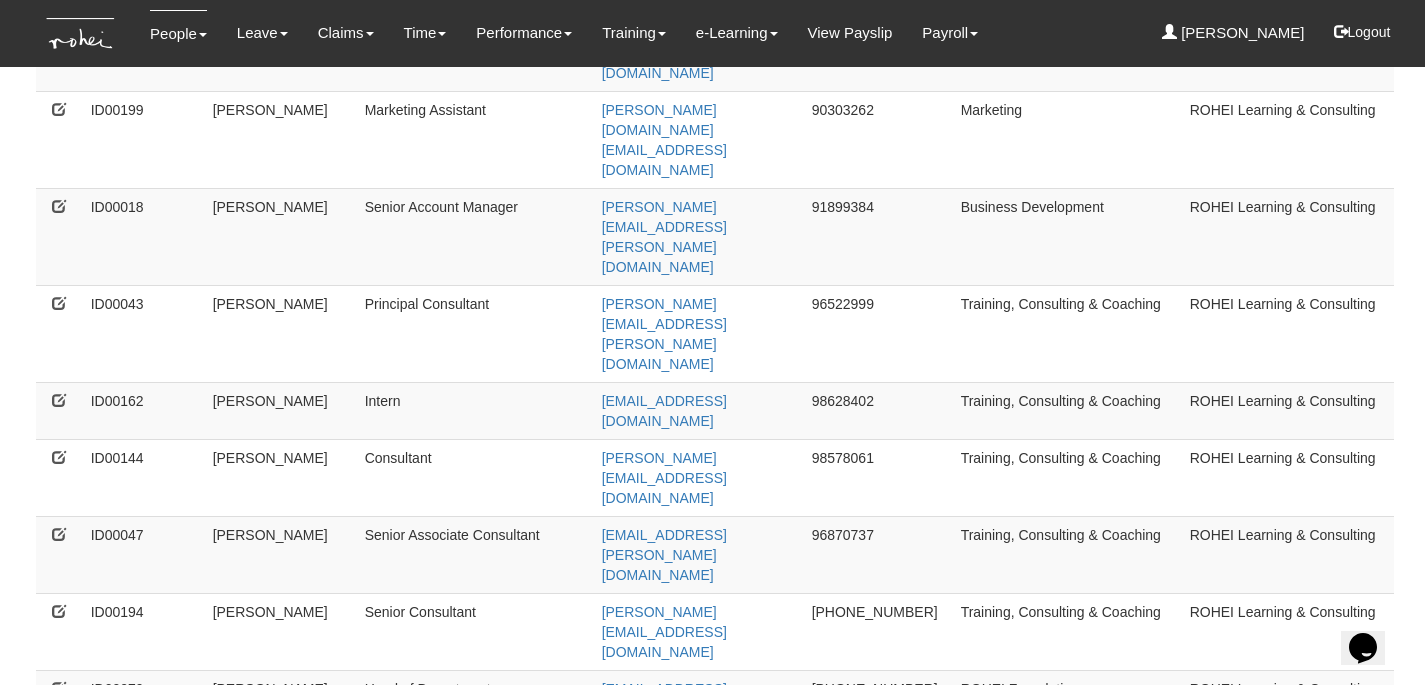 click at bounding box center (59, 1187) 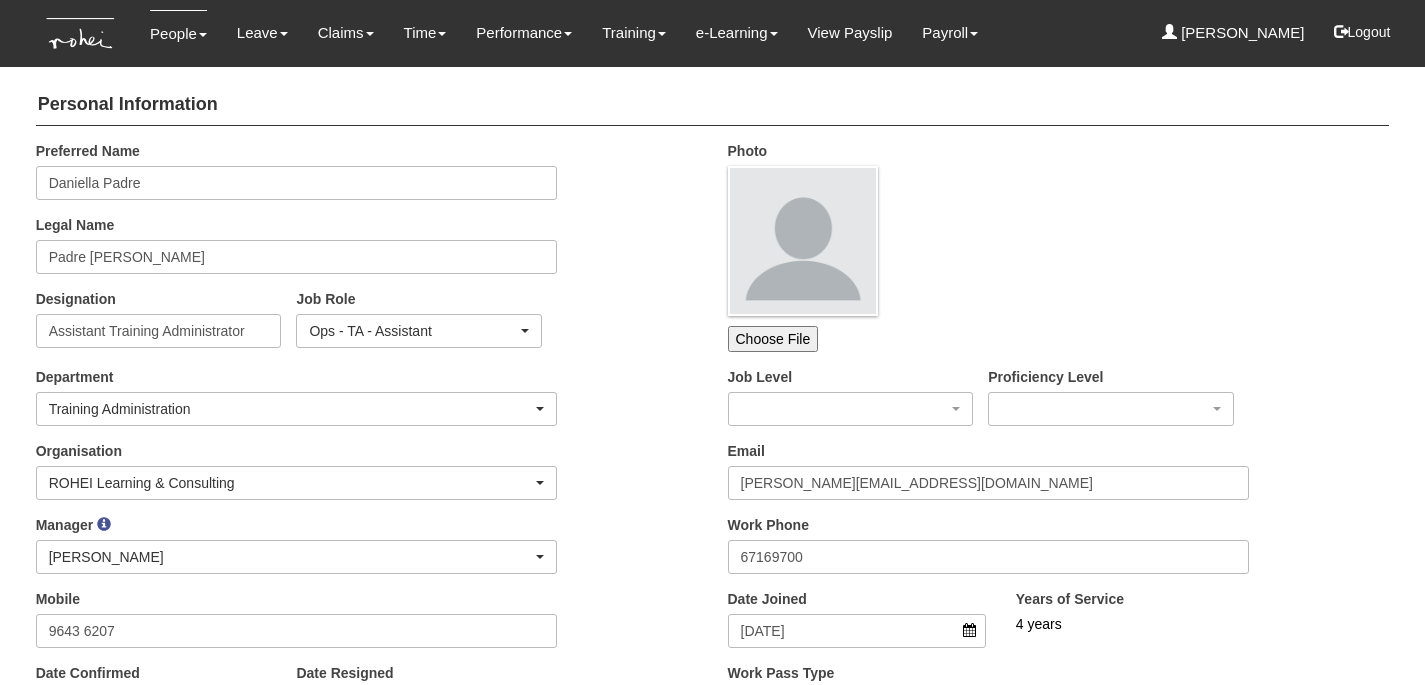 scroll, scrollTop: 80, scrollLeft: 0, axis: vertical 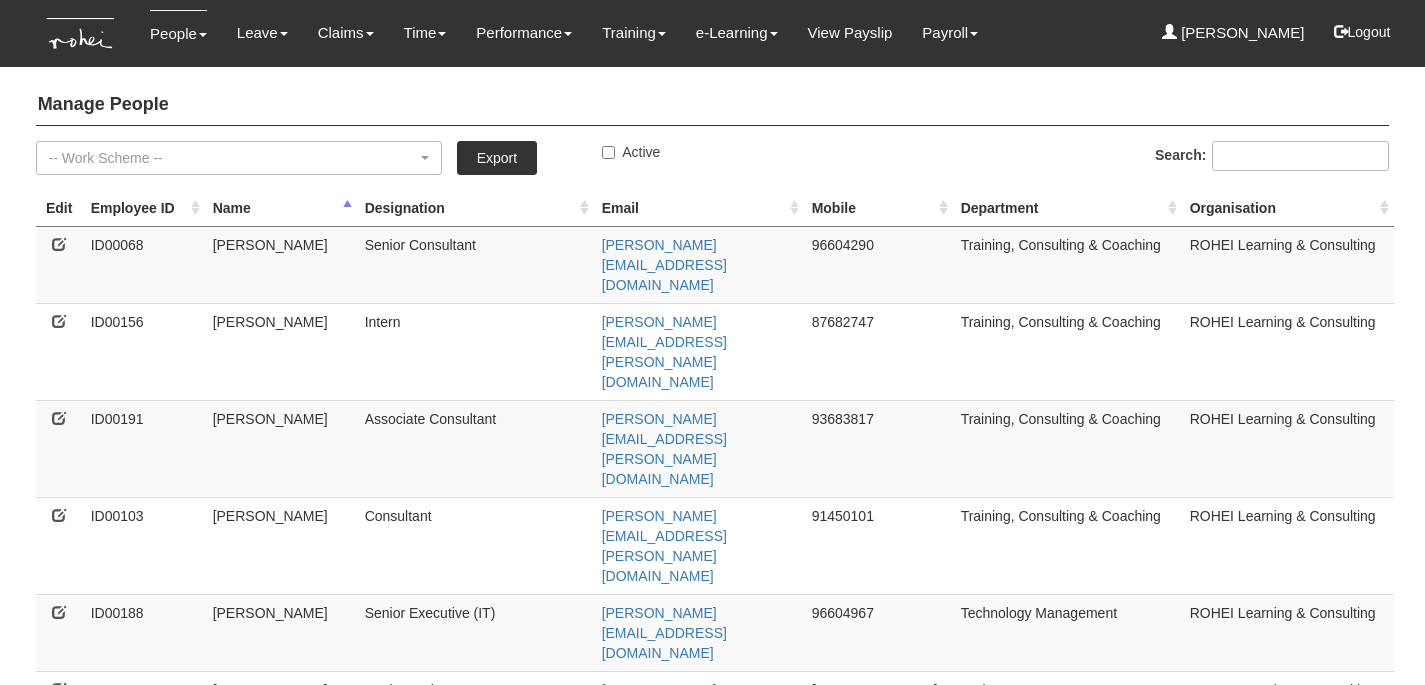 select on "50" 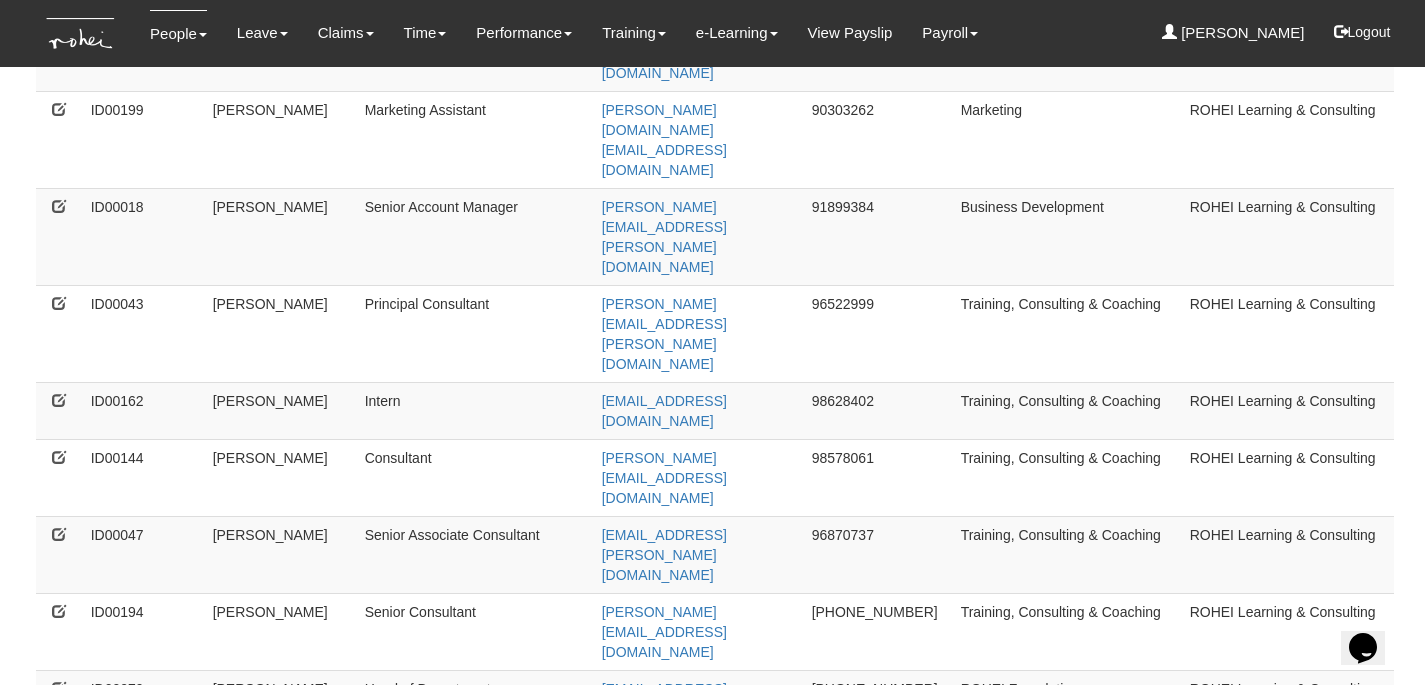 scroll, scrollTop: 0, scrollLeft: 0, axis: both 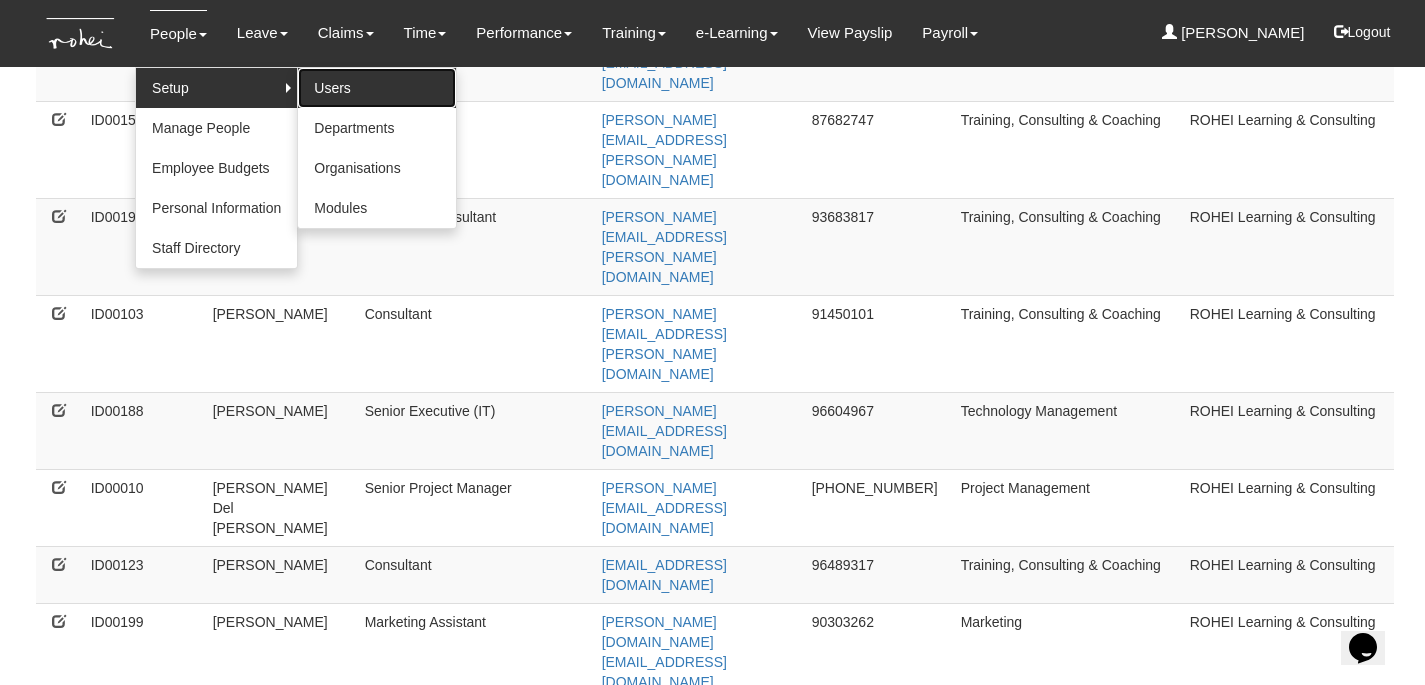 click on "Users" at bounding box center (377, 88) 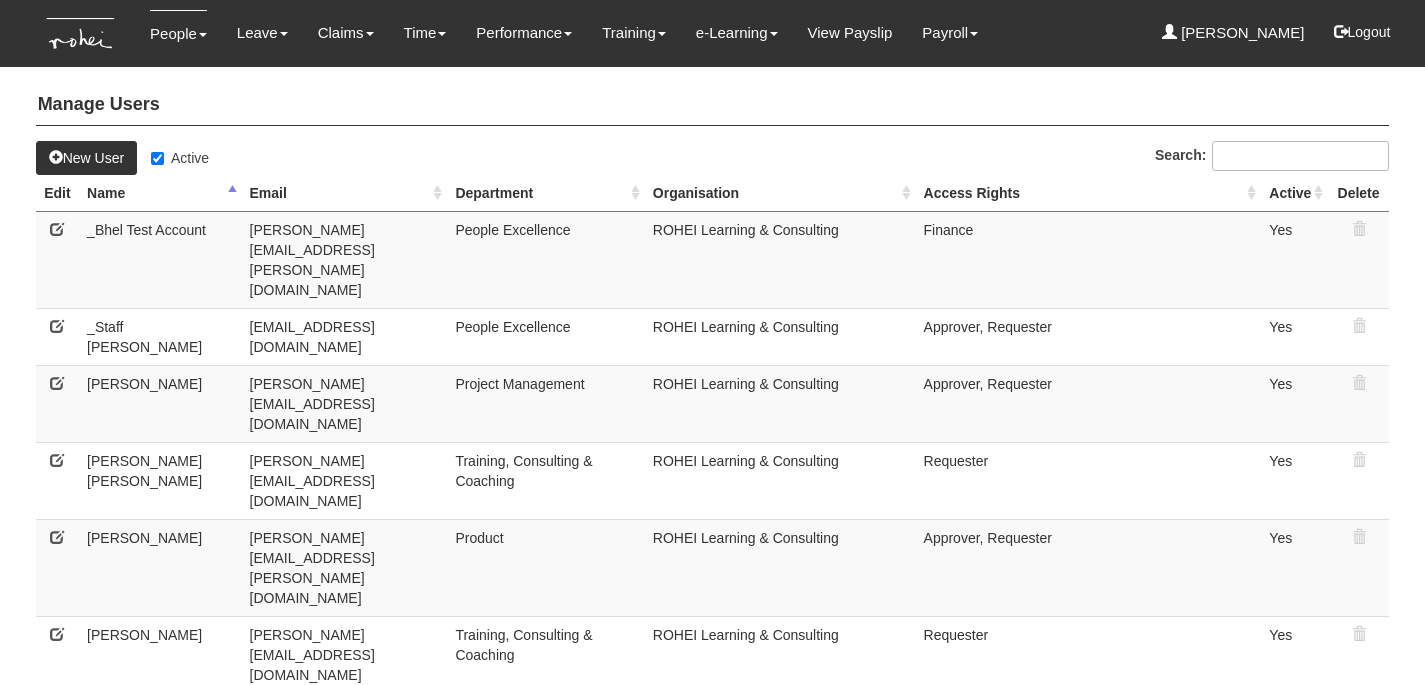 select on "50" 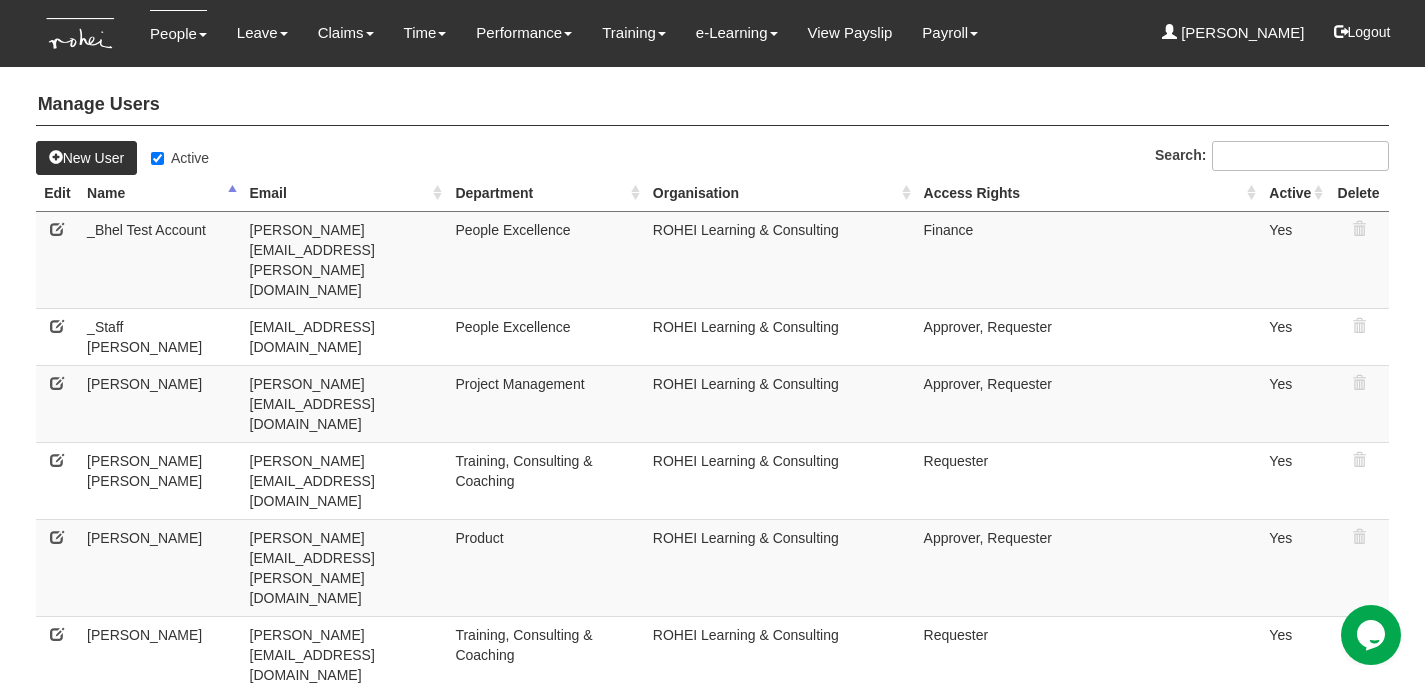 scroll, scrollTop: 0, scrollLeft: 0, axis: both 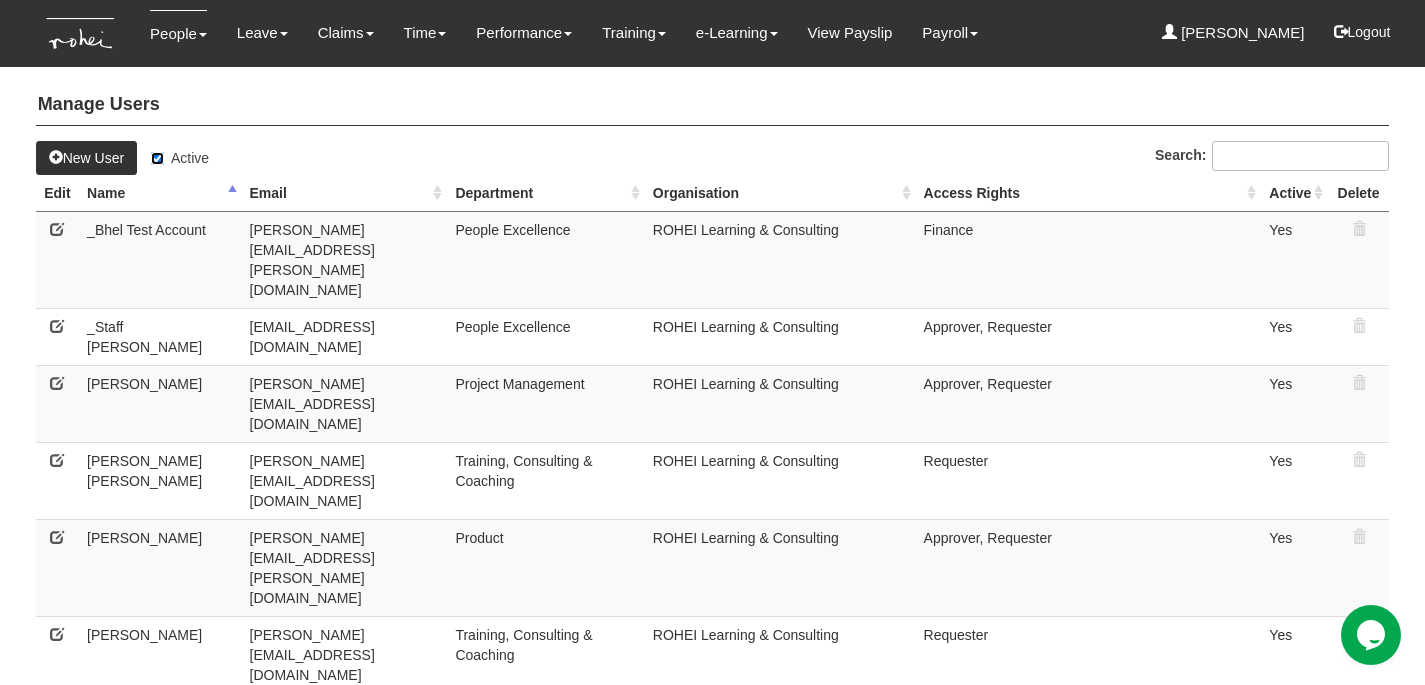 click on "Active" at bounding box center [157, 158] 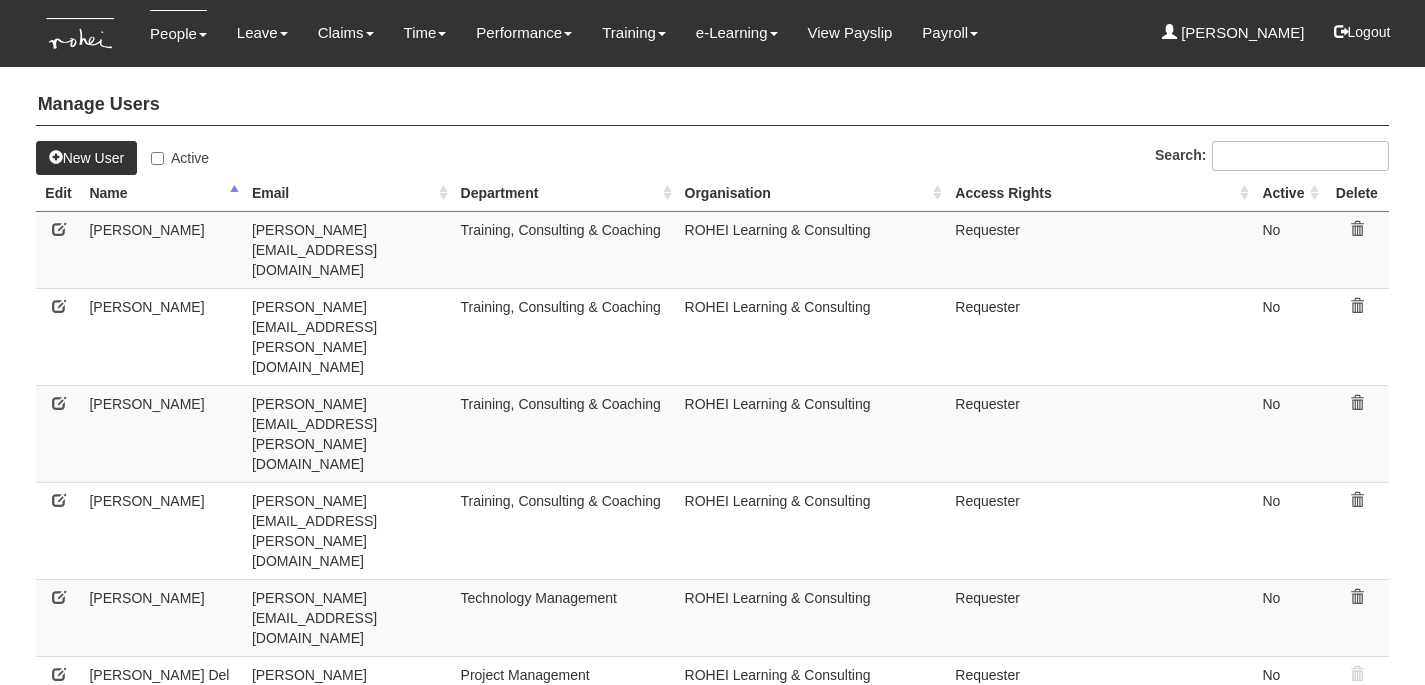 select on "50" 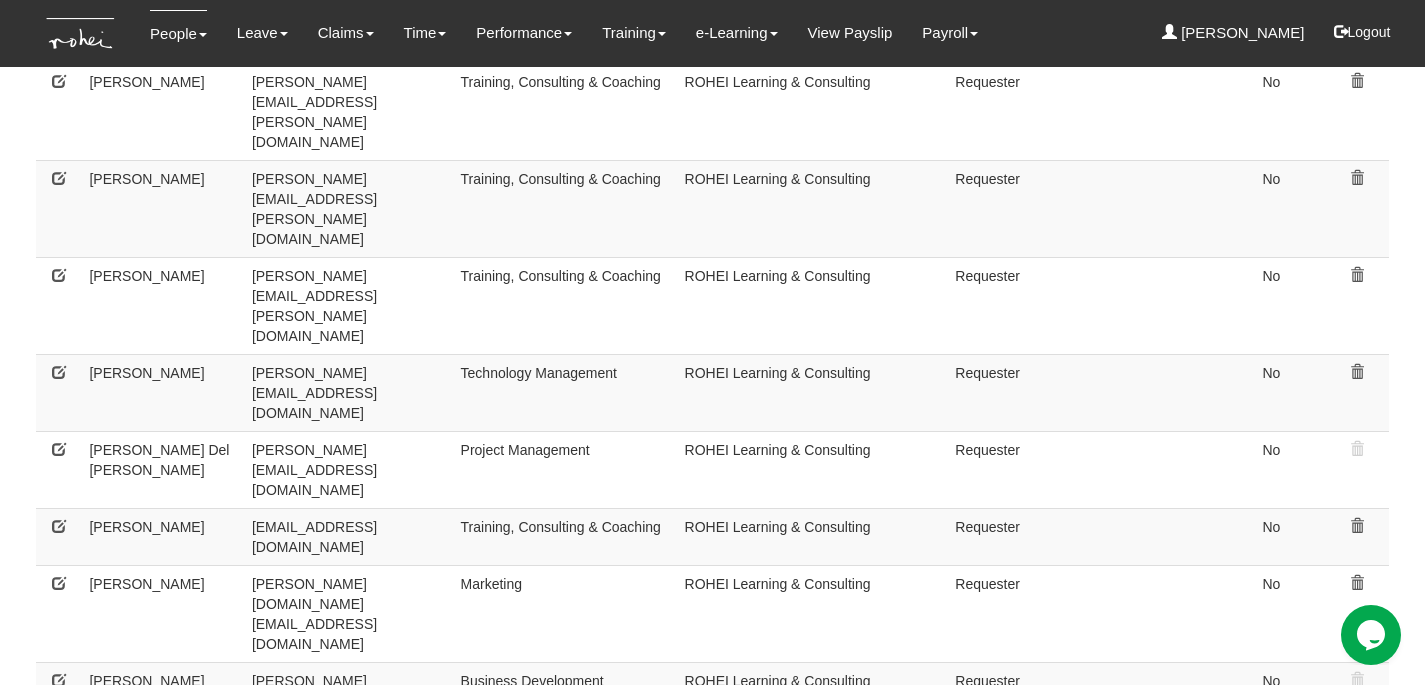scroll, scrollTop: 0, scrollLeft: 0, axis: both 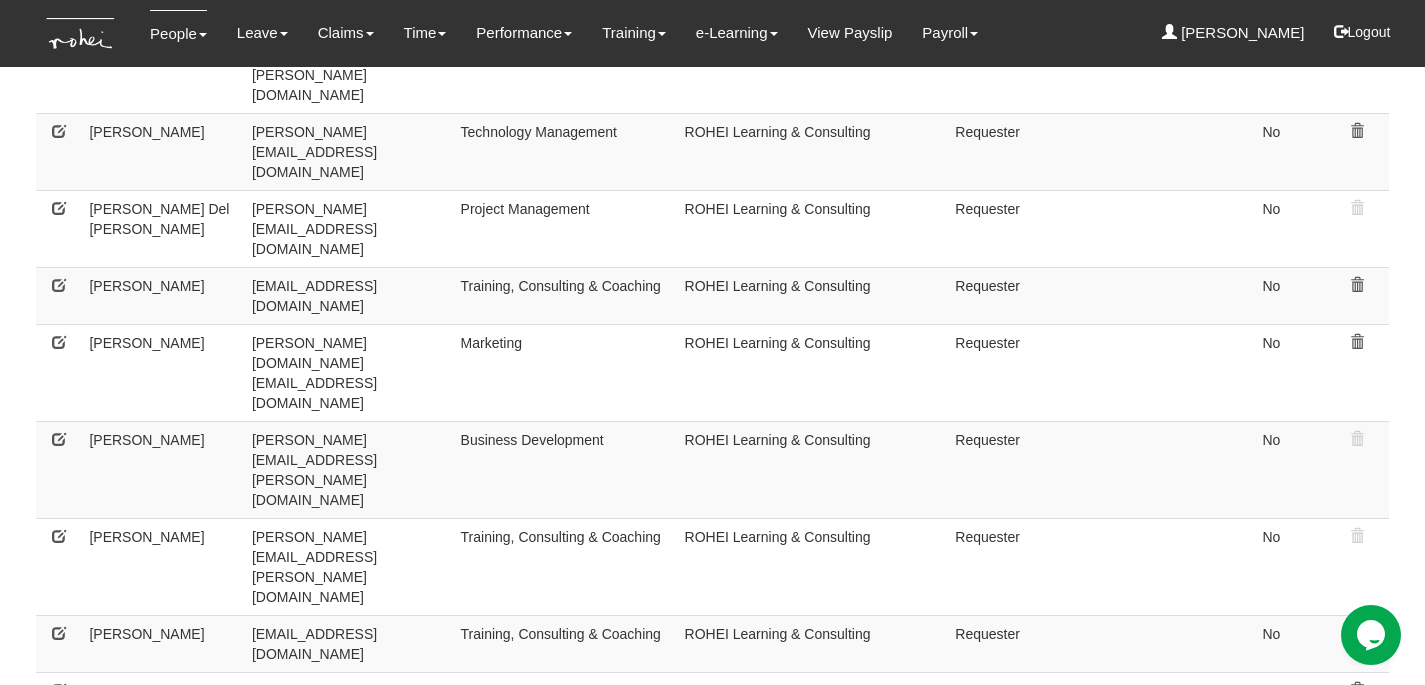 click at bounding box center (59, 1420) 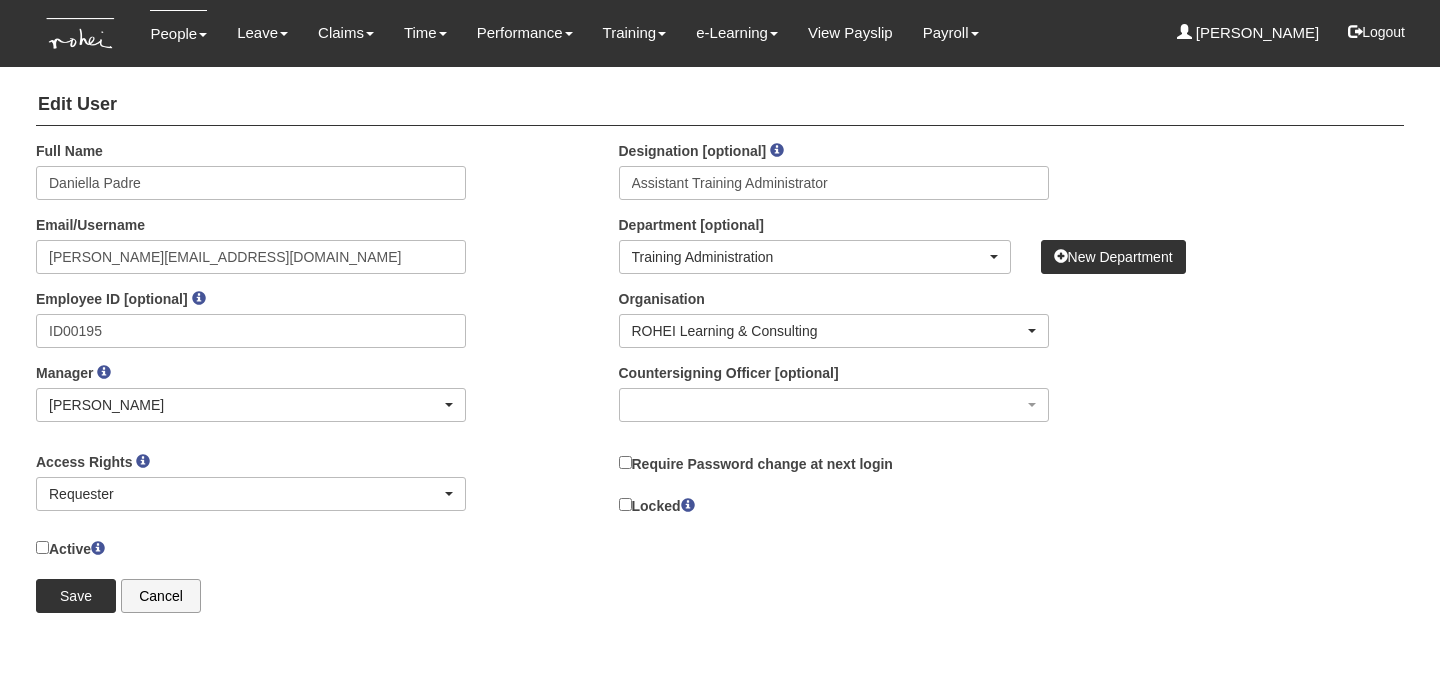 scroll, scrollTop: 0, scrollLeft: 0, axis: both 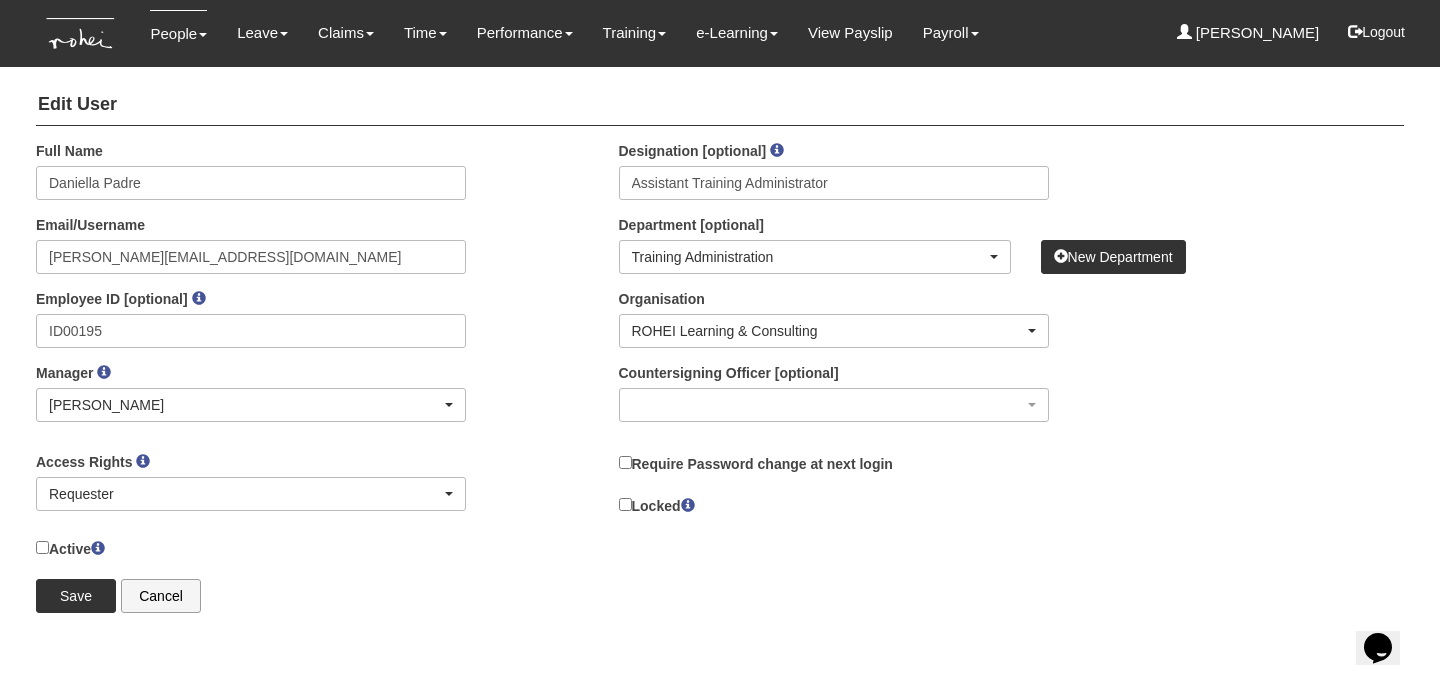 click on "Active" at bounding box center (70, 548) 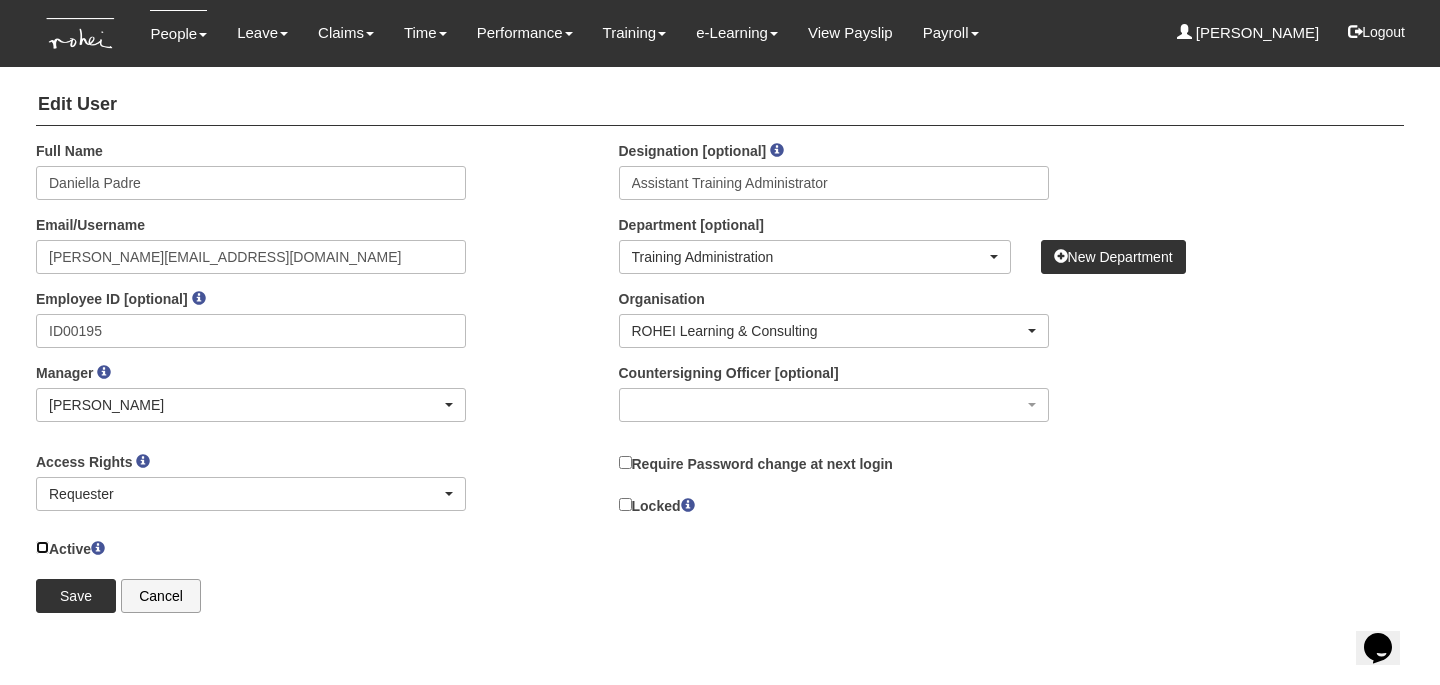 click on "Active" at bounding box center [42, 547] 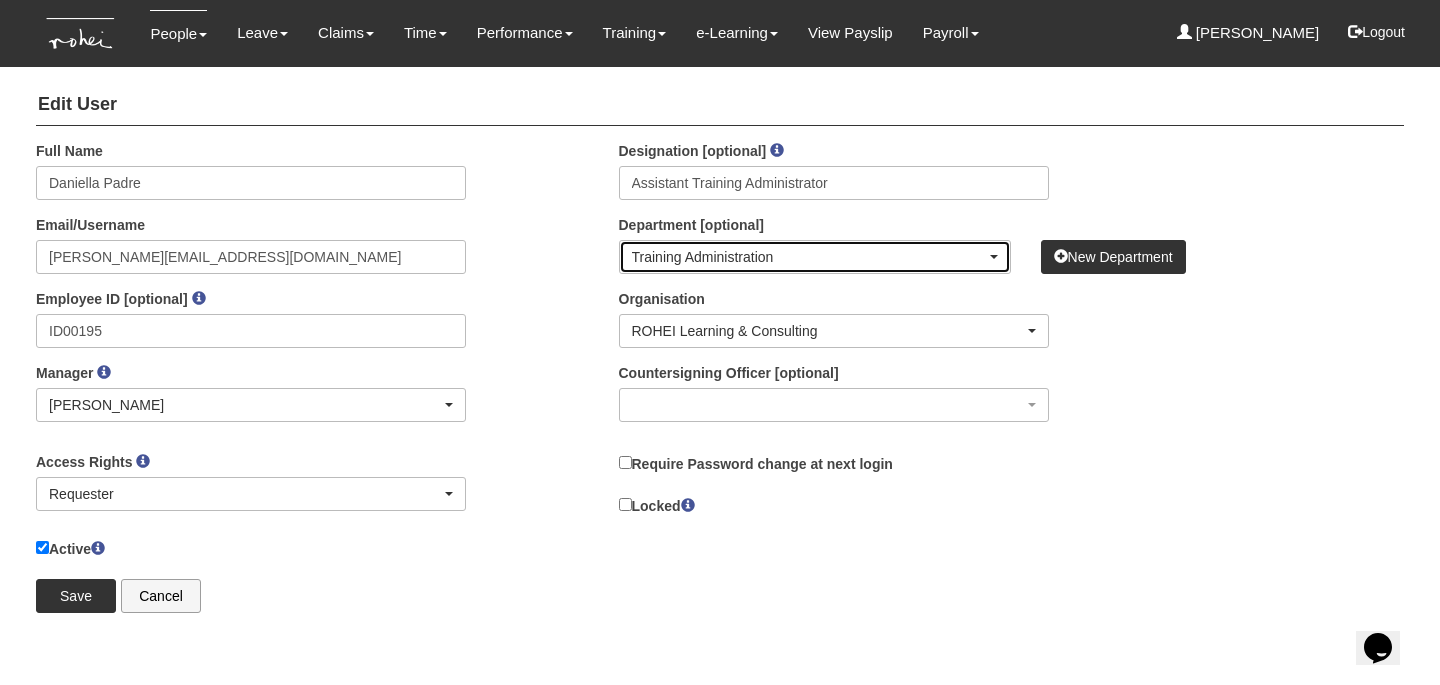 click on "Training Administration" at bounding box center [809, 257] 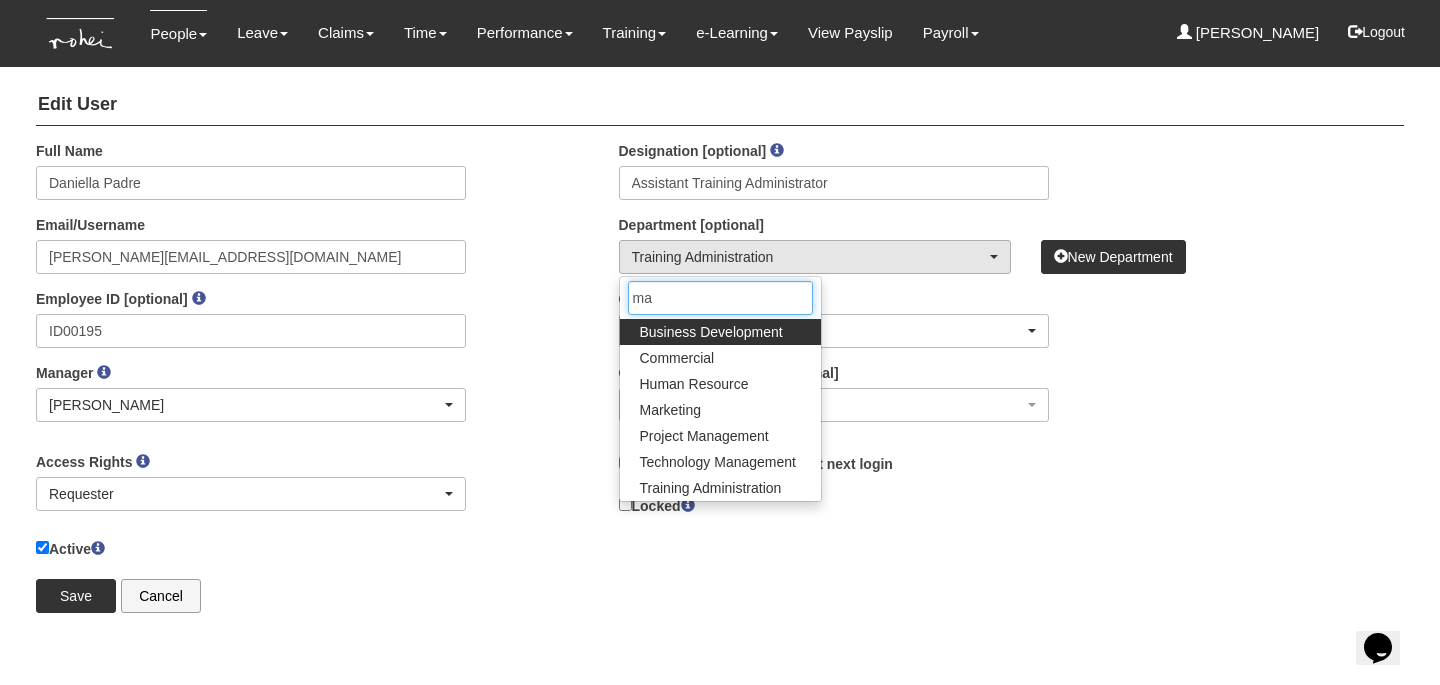 scroll, scrollTop: 0, scrollLeft: 0, axis: both 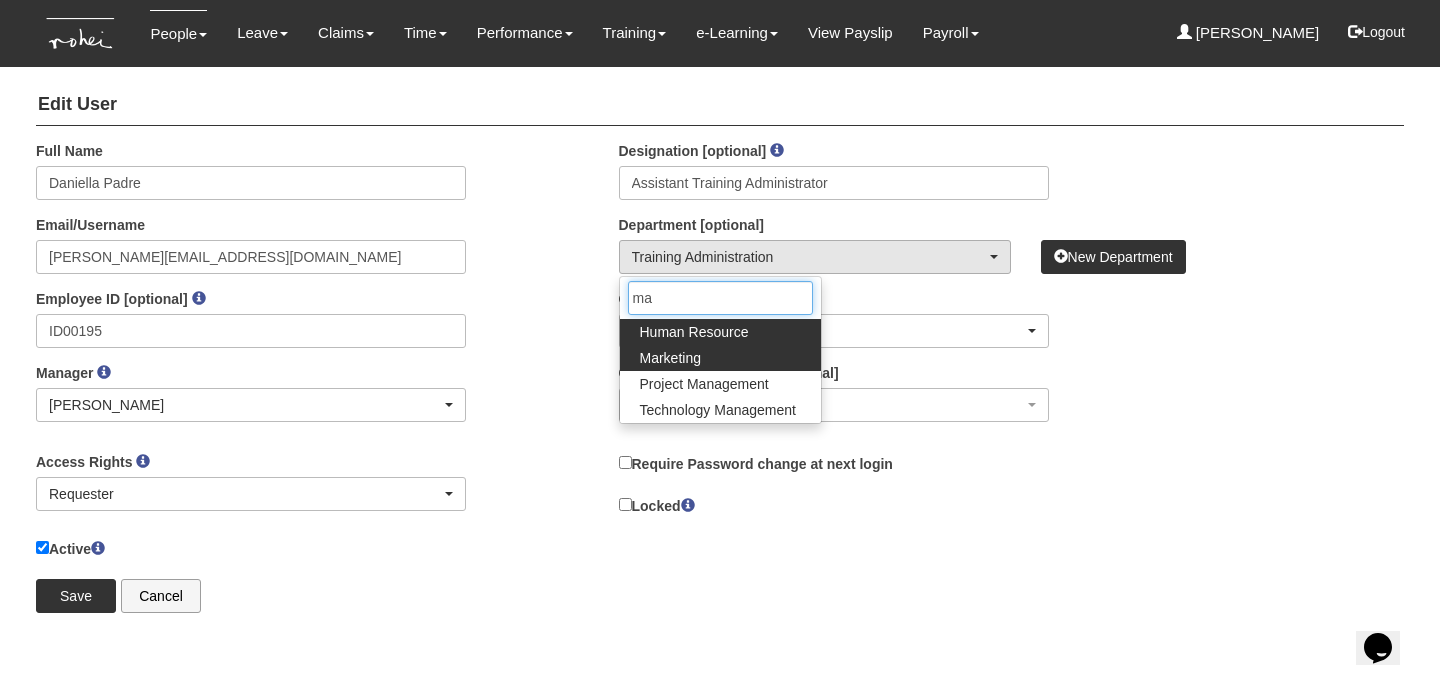 type on "ma" 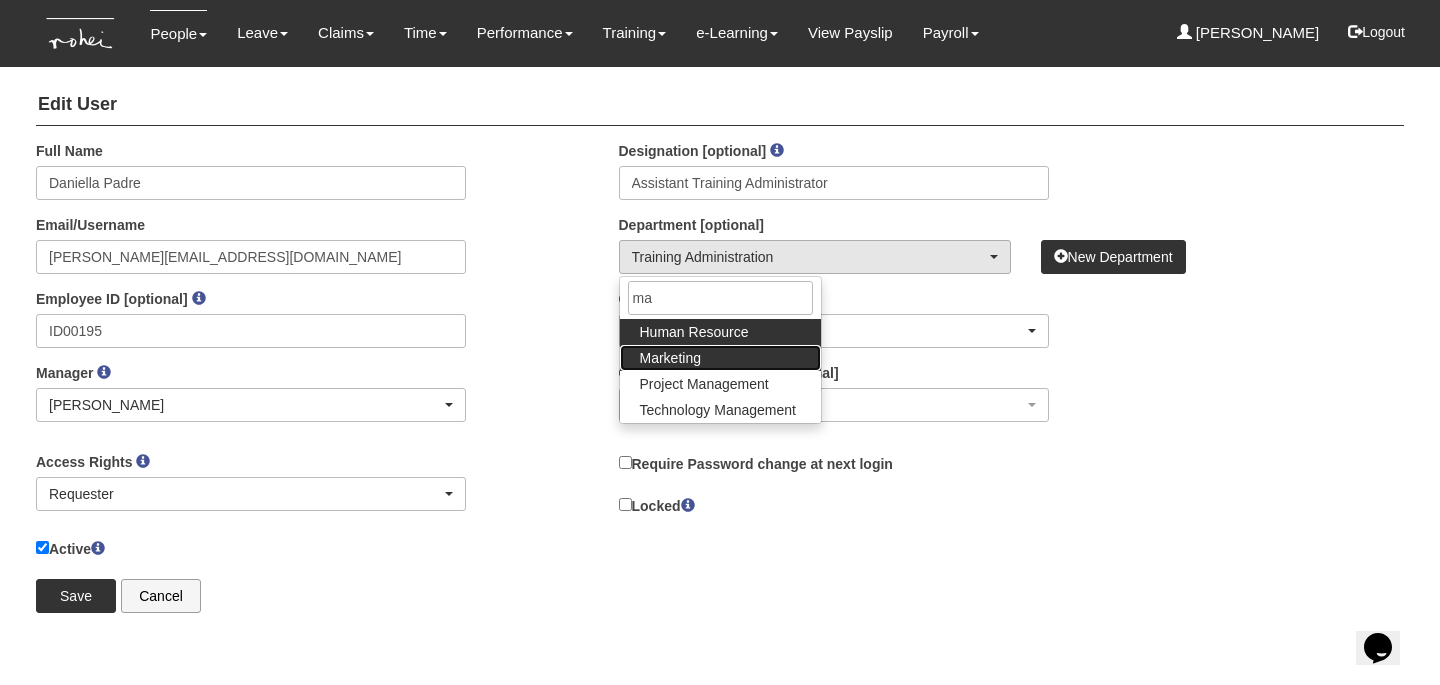 click on "Marketing" at bounding box center [670, 358] 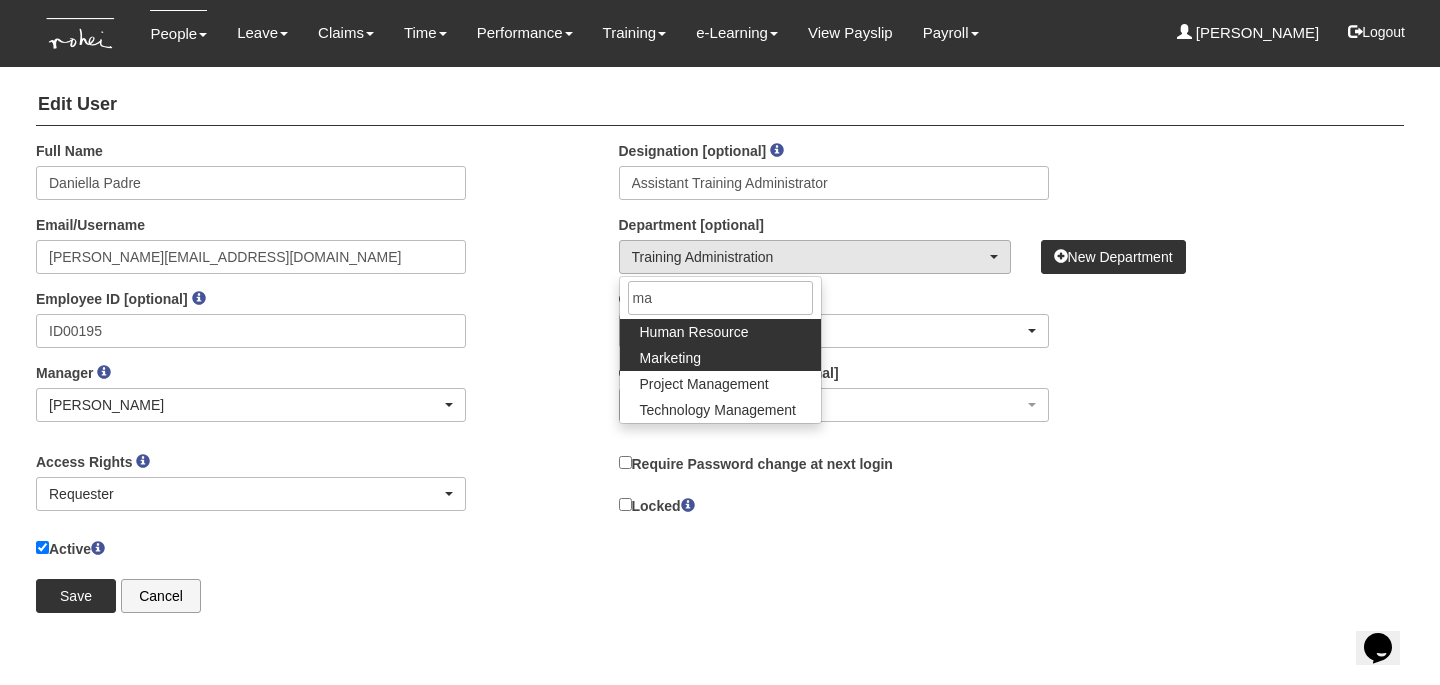 select on "129" 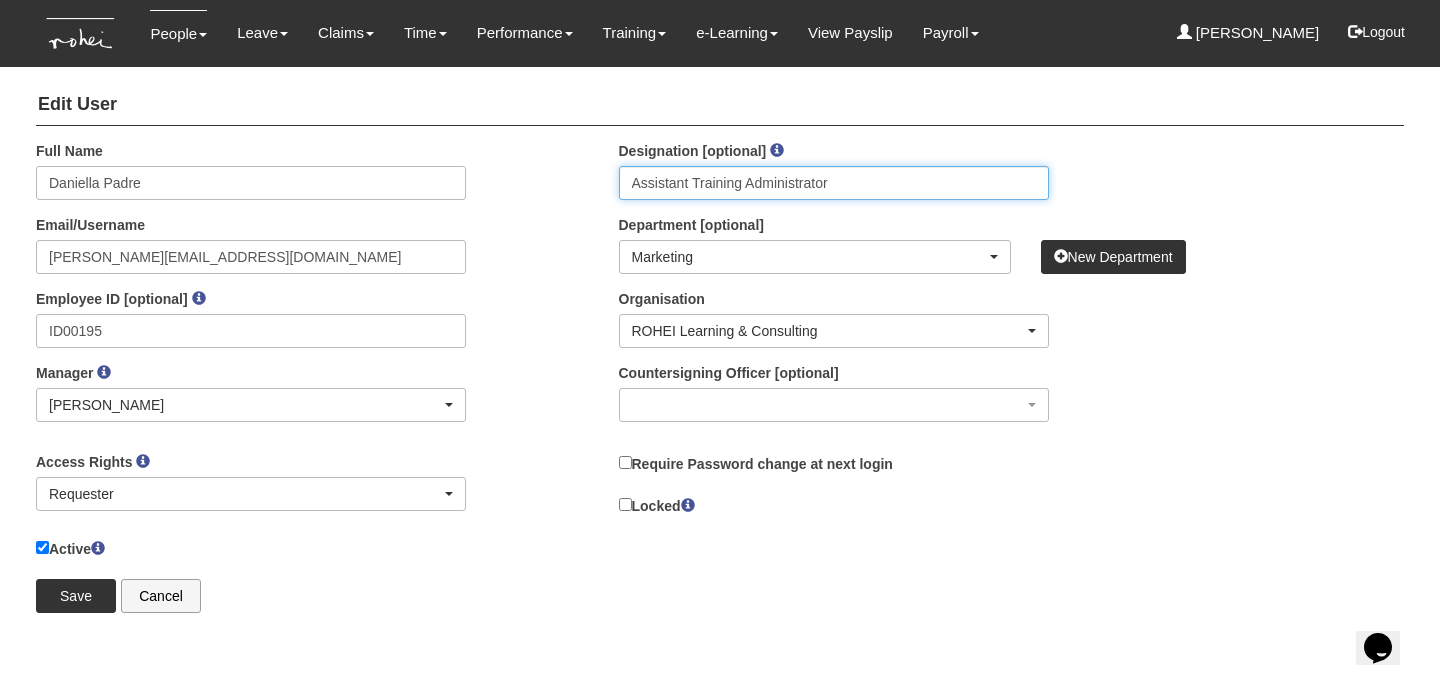 drag, startPoint x: 862, startPoint y: 183, endPoint x: 560, endPoint y: 172, distance: 302.20026 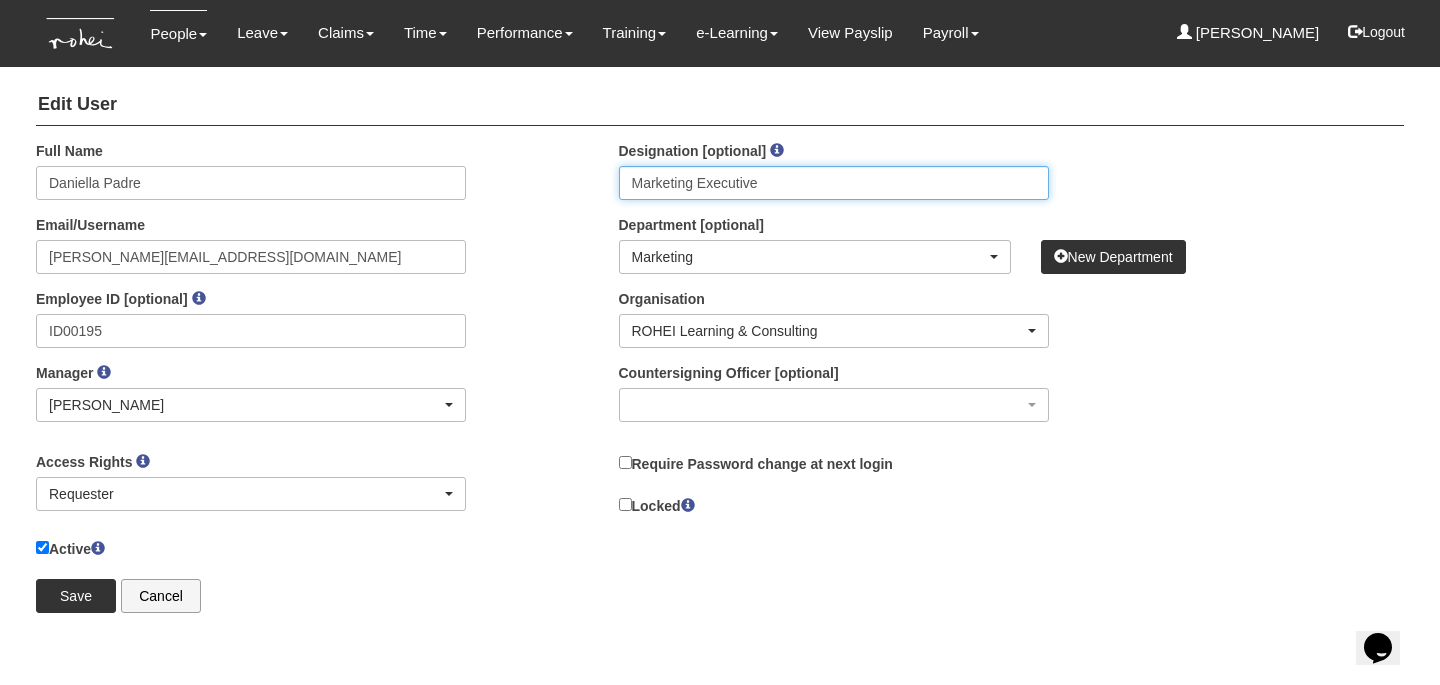type on "Marketing Executive" 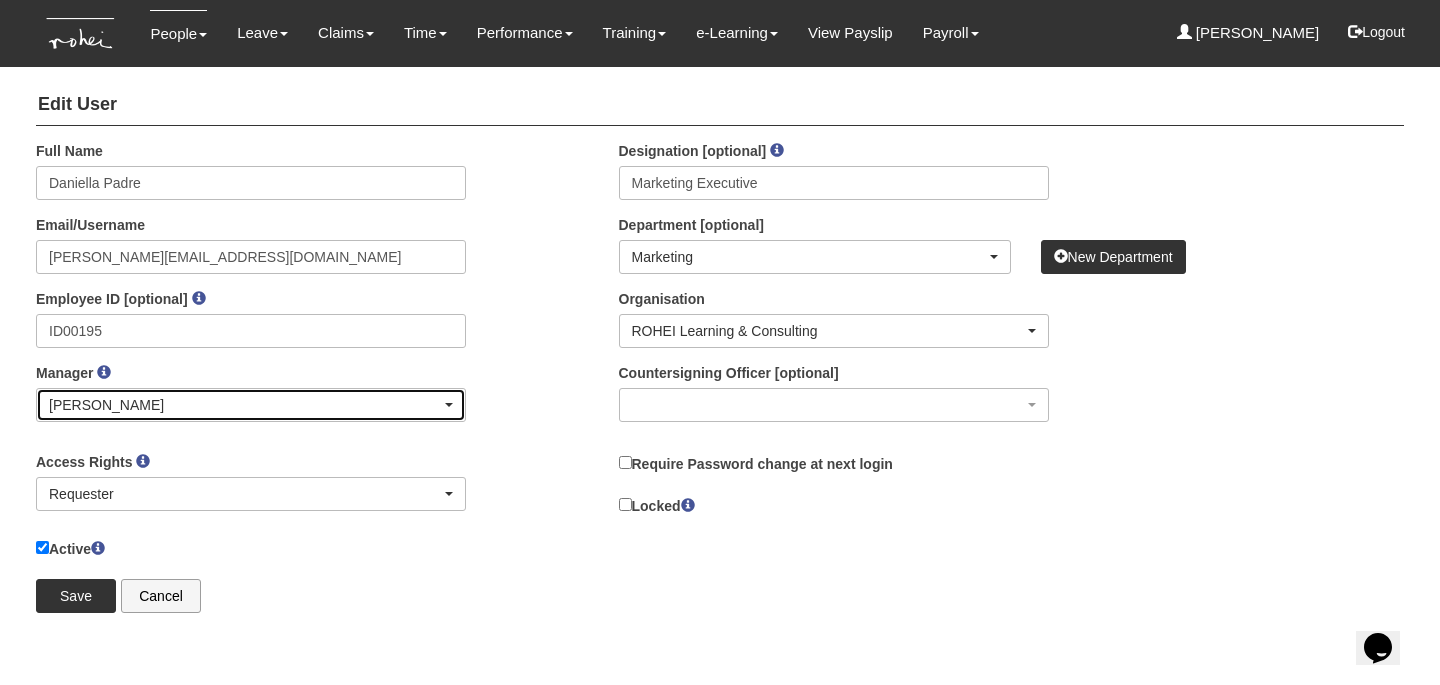click on "Shuhui Lee" at bounding box center [251, 405] 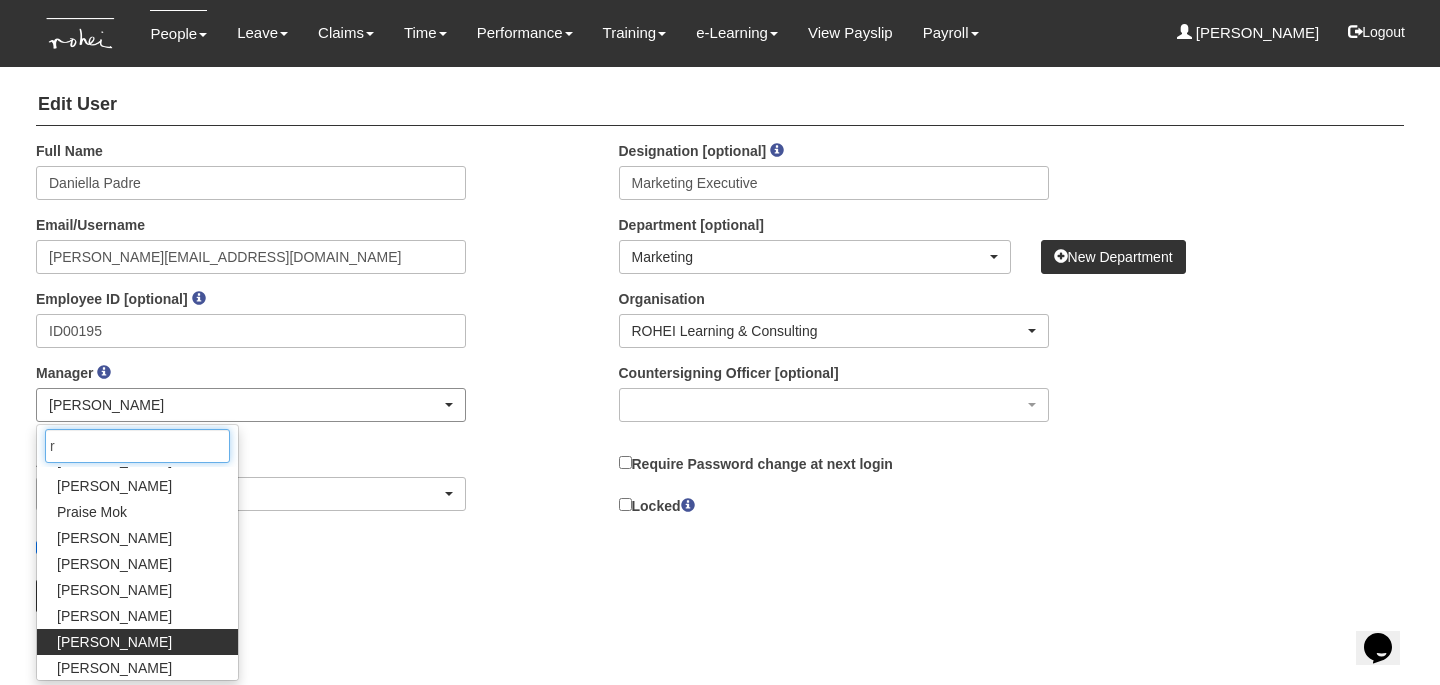 scroll, scrollTop: 0, scrollLeft: 0, axis: both 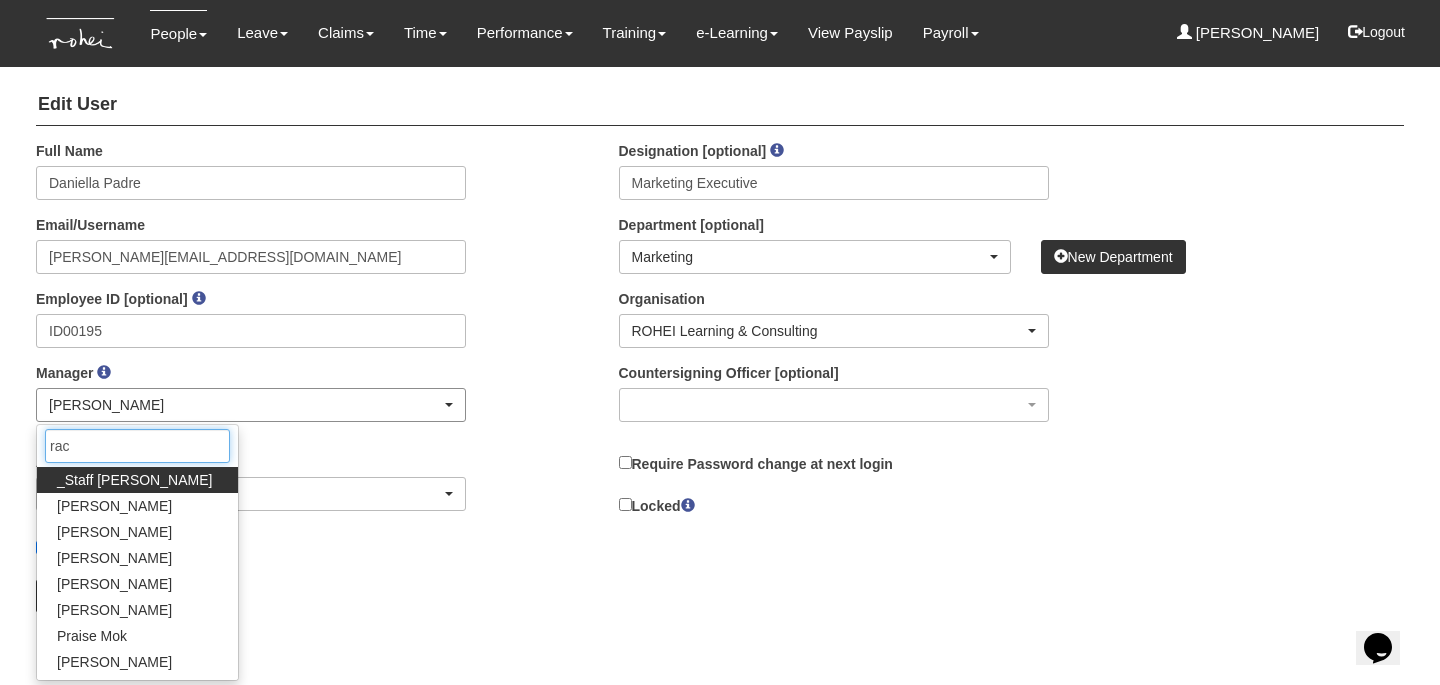 type on "rach" 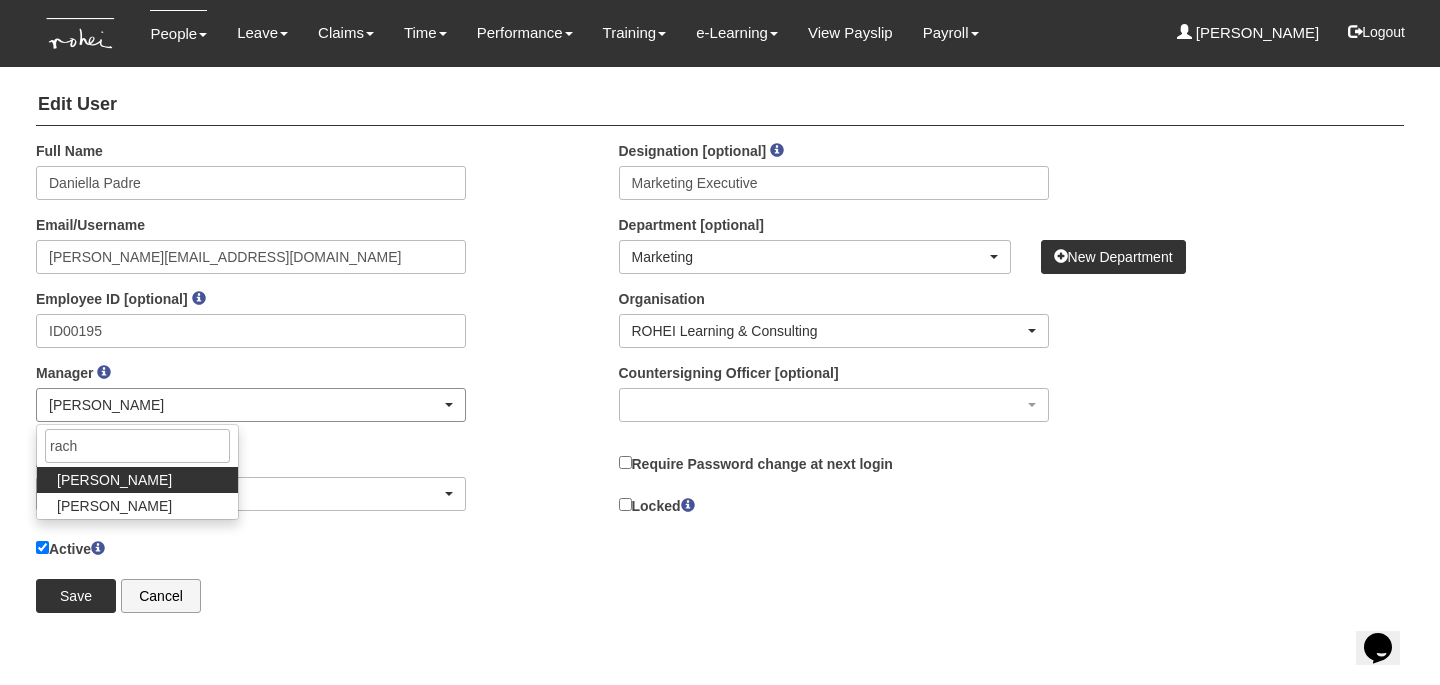 select on "b8e418c5-4215-4e95-9dcc-22ebf7c6c43a" 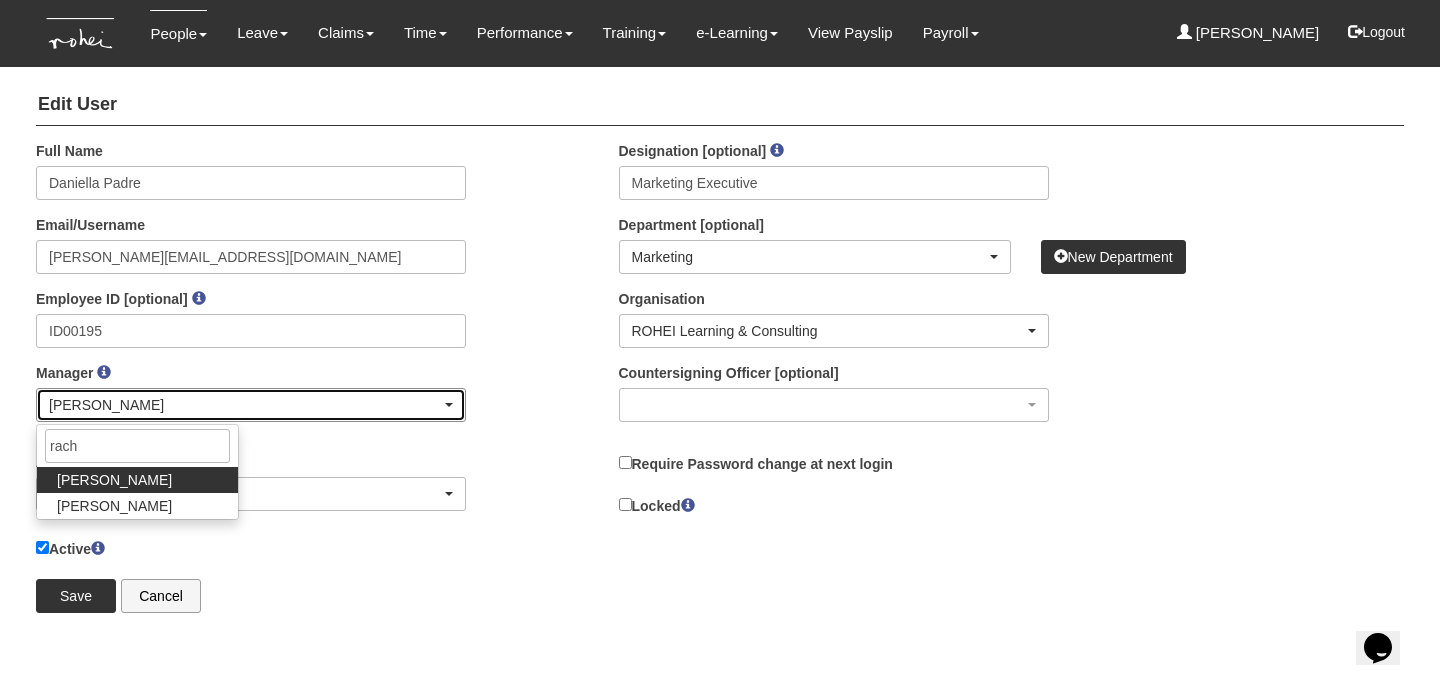 type 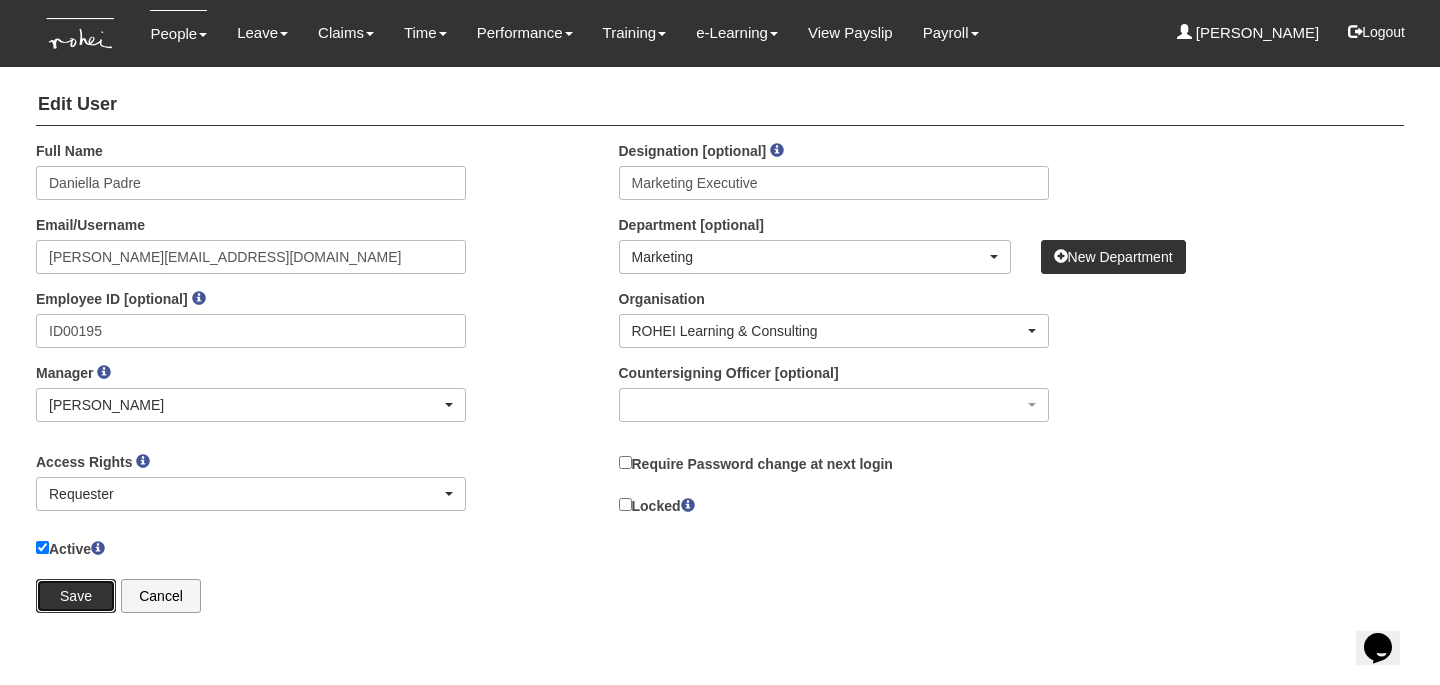 click on "Save" at bounding box center [76, 596] 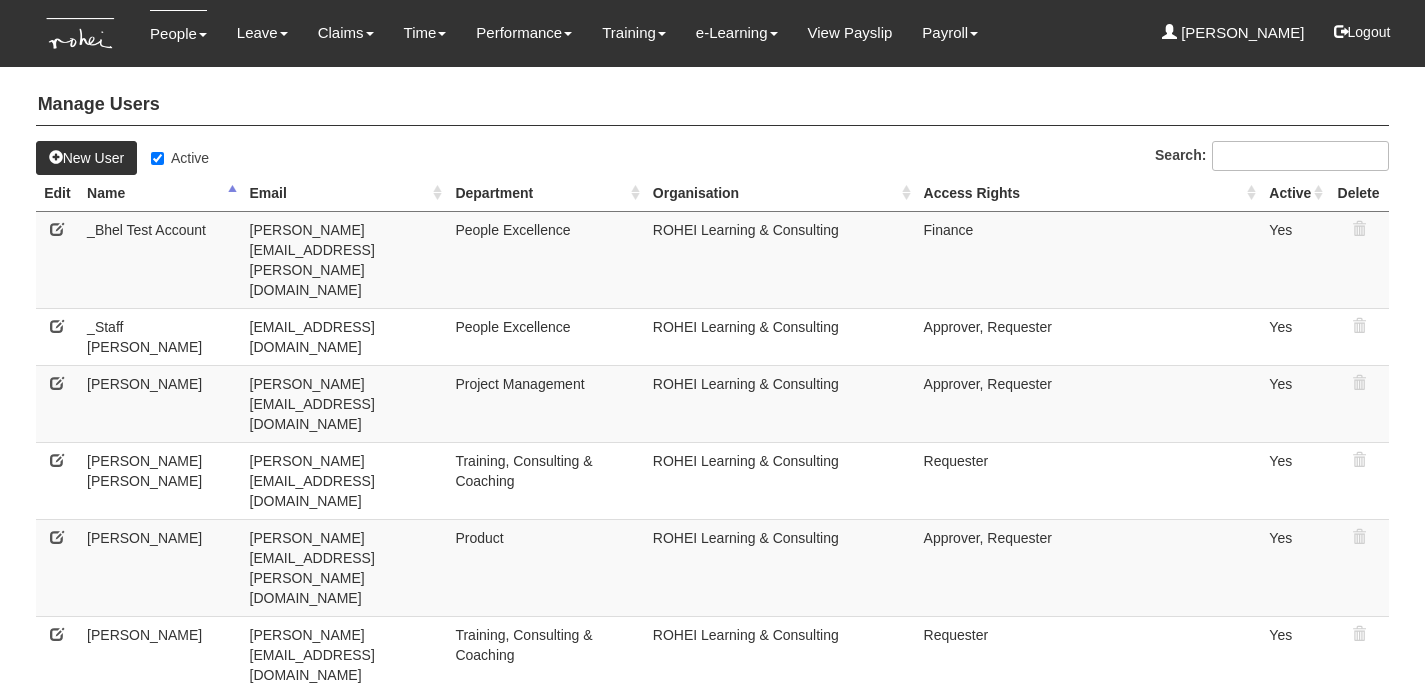 select on "50" 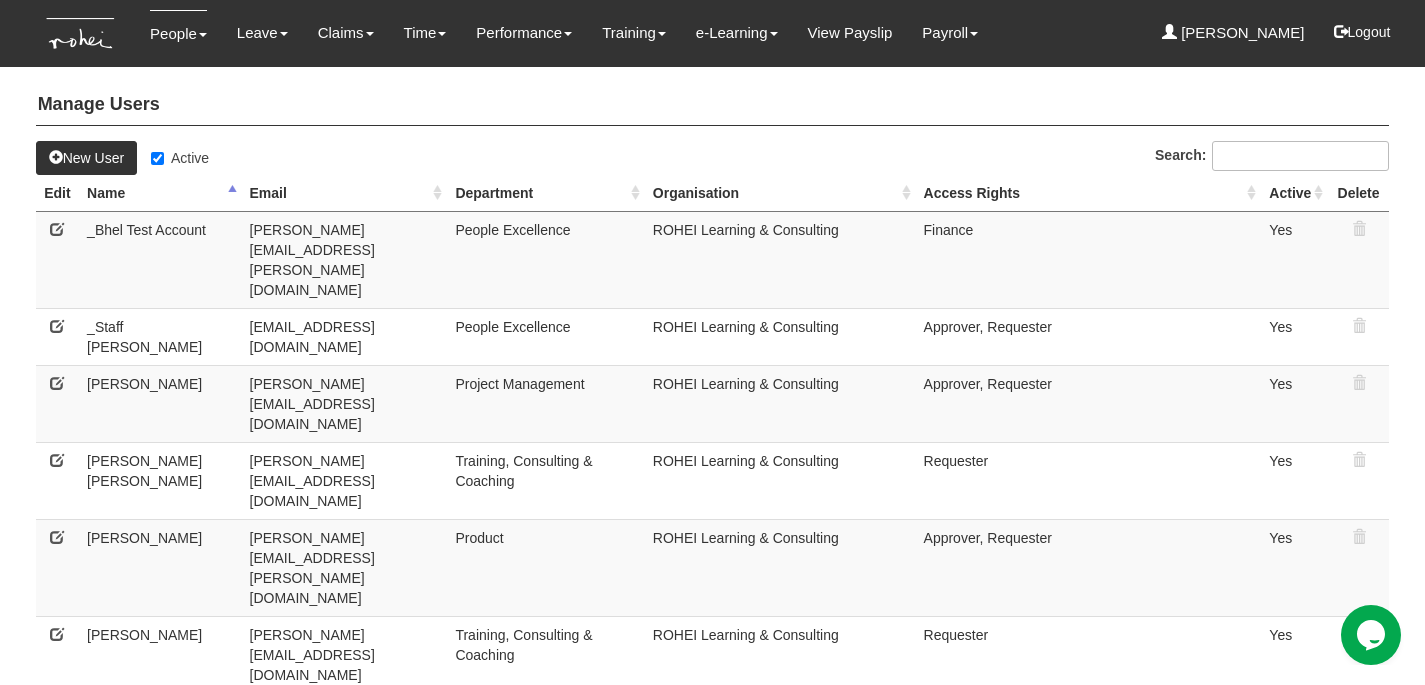 scroll, scrollTop: 0, scrollLeft: 0, axis: both 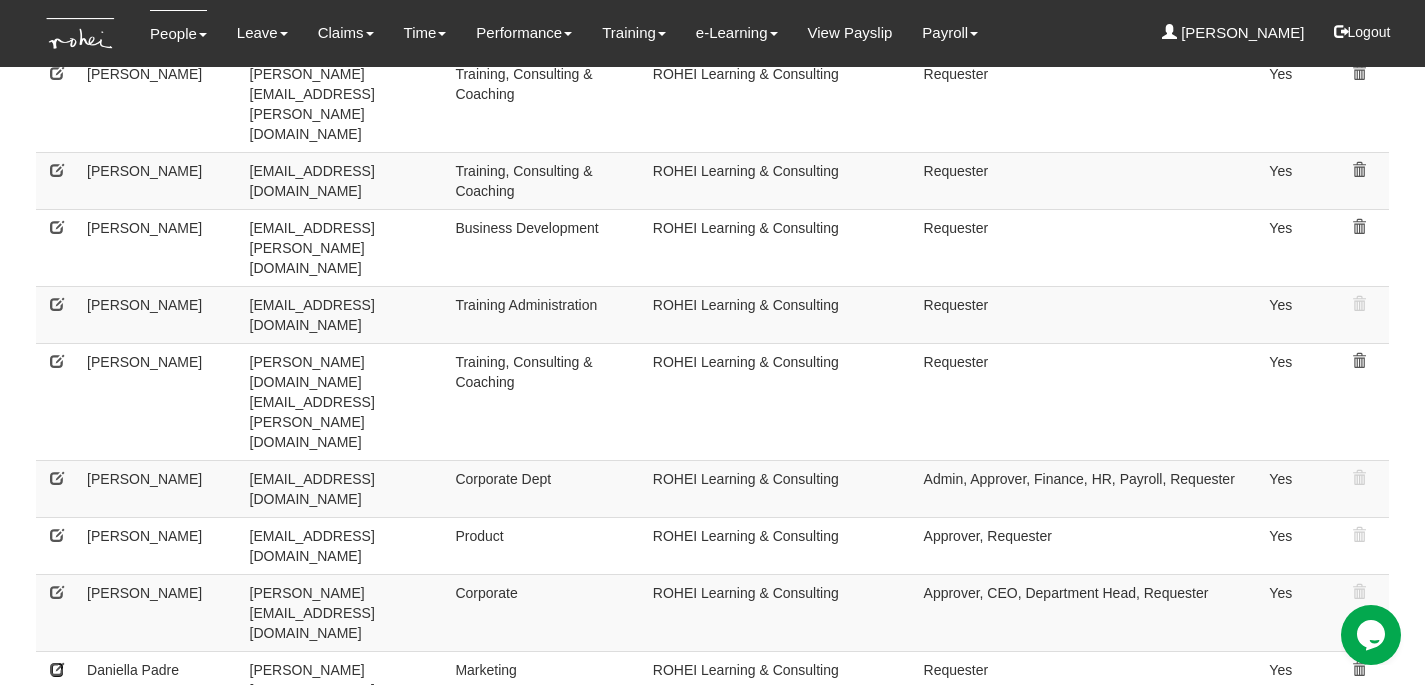 click at bounding box center [57, 669] 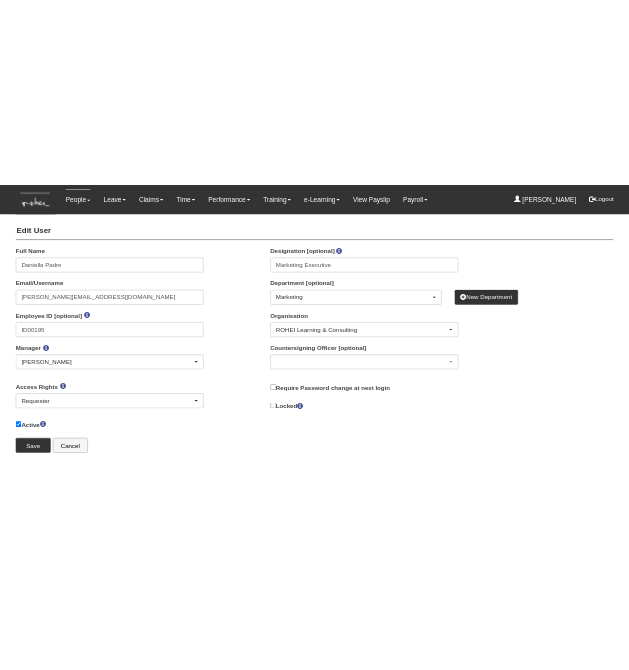 scroll, scrollTop: 0, scrollLeft: 0, axis: both 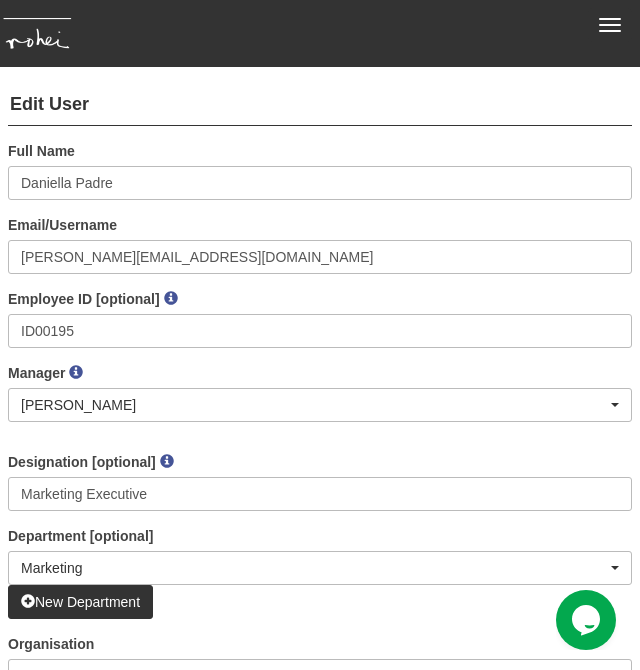 click at bounding box center [610, 19] 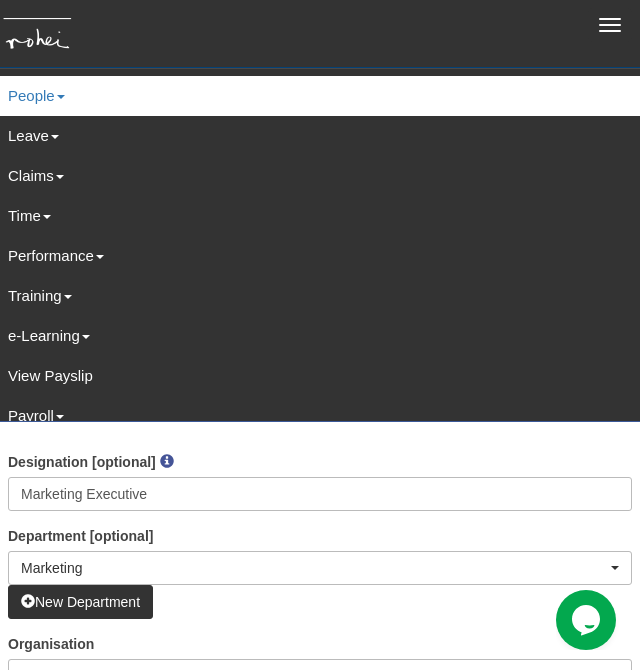click on "People" at bounding box center (320, 96) 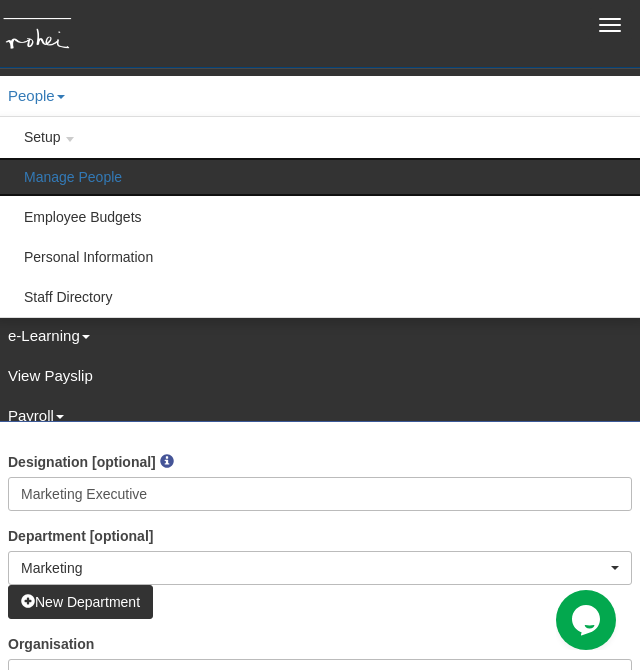 click on "Manage People" at bounding box center (320, 177) 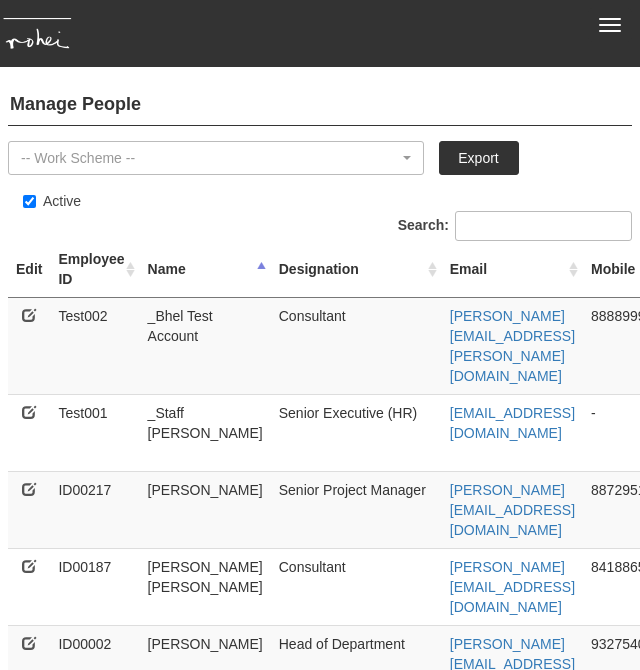 select on "50" 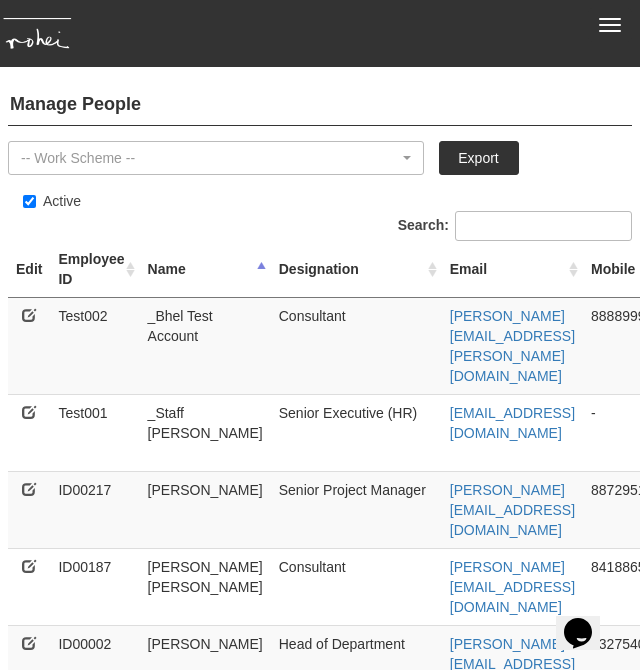 scroll, scrollTop: 0, scrollLeft: 0, axis: both 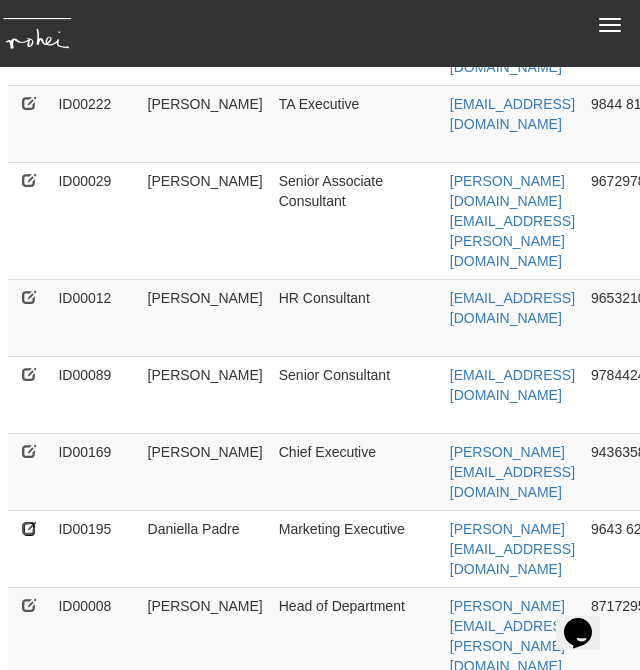 click at bounding box center (29, 528) 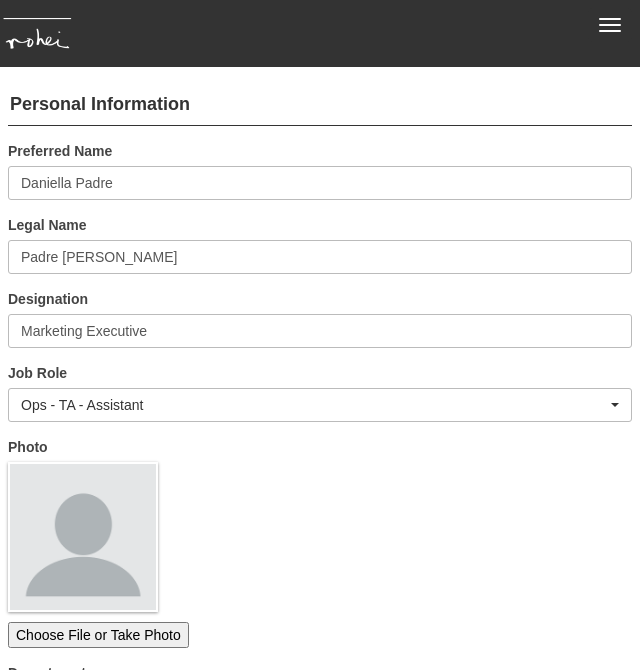 scroll, scrollTop: 0, scrollLeft: 0, axis: both 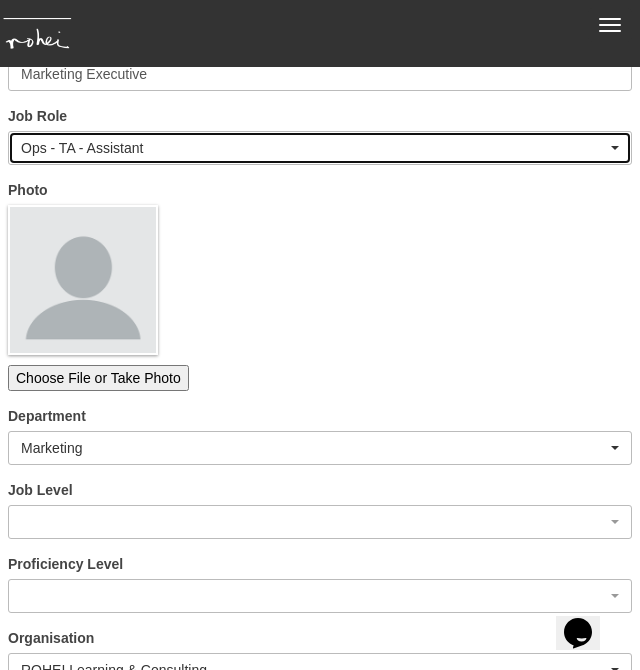 click on "Ops - TA - Assistant" at bounding box center (314, 148) 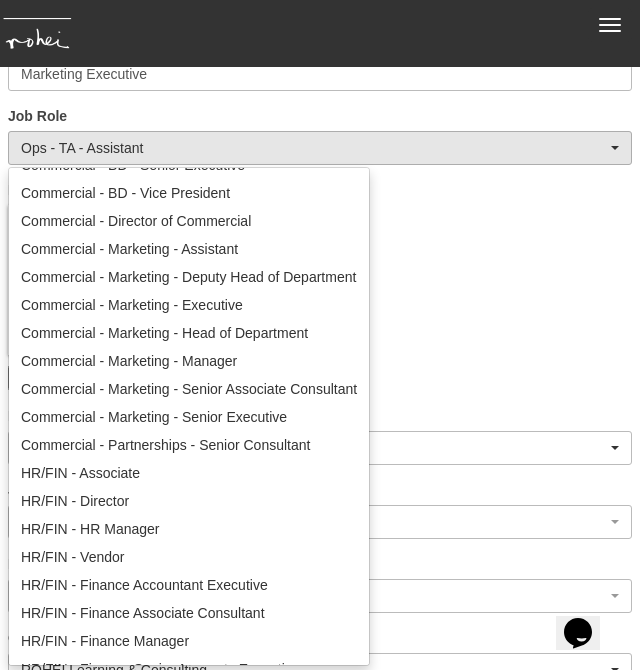scroll, scrollTop: 244, scrollLeft: 0, axis: vertical 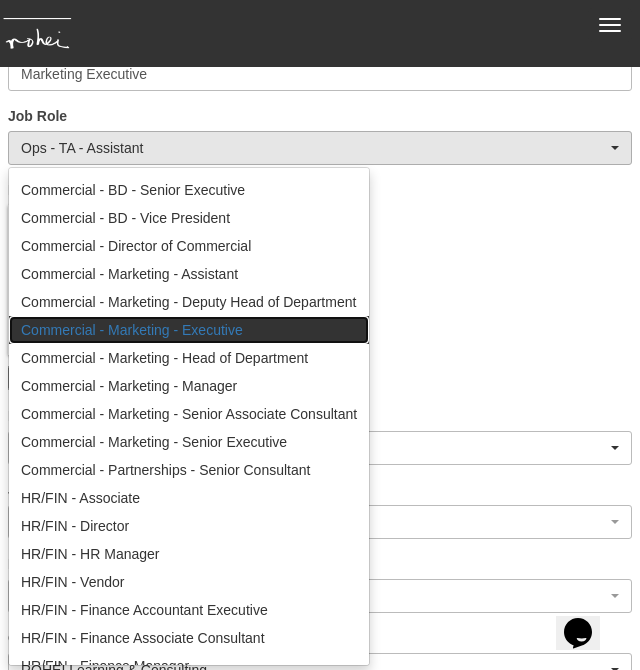 click on "Commercial - Marketing - Executive" at bounding box center (132, 330) 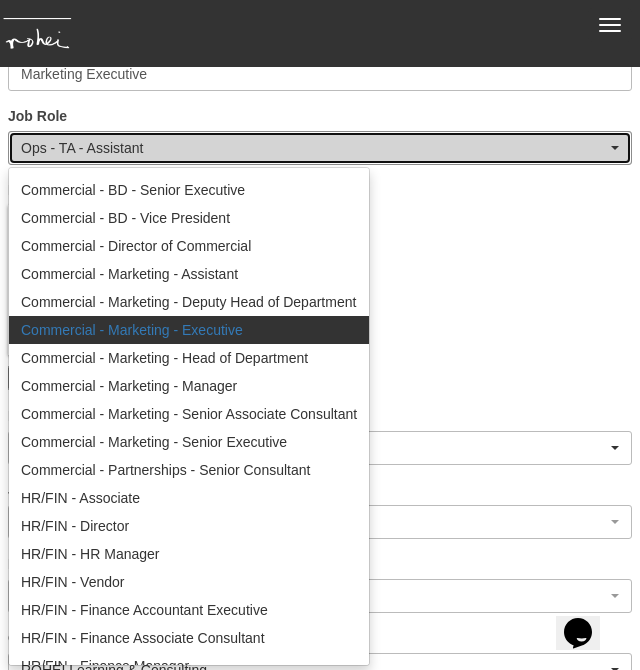 select on "215" 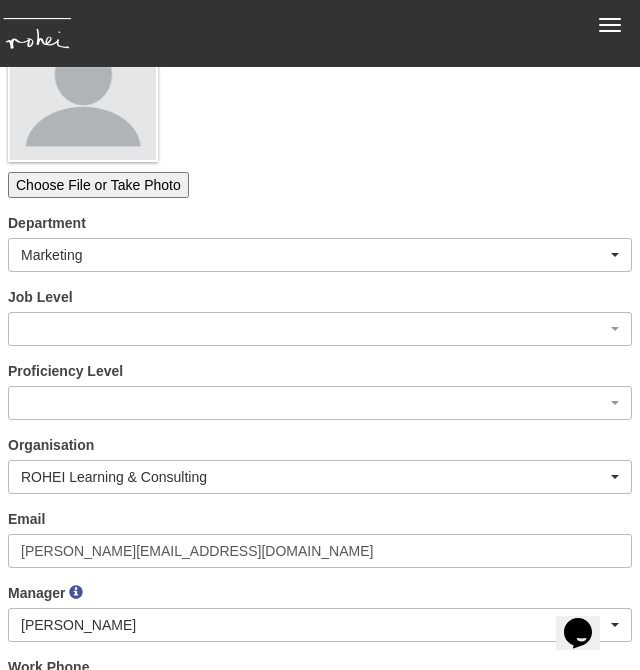 scroll, scrollTop: 473, scrollLeft: 0, axis: vertical 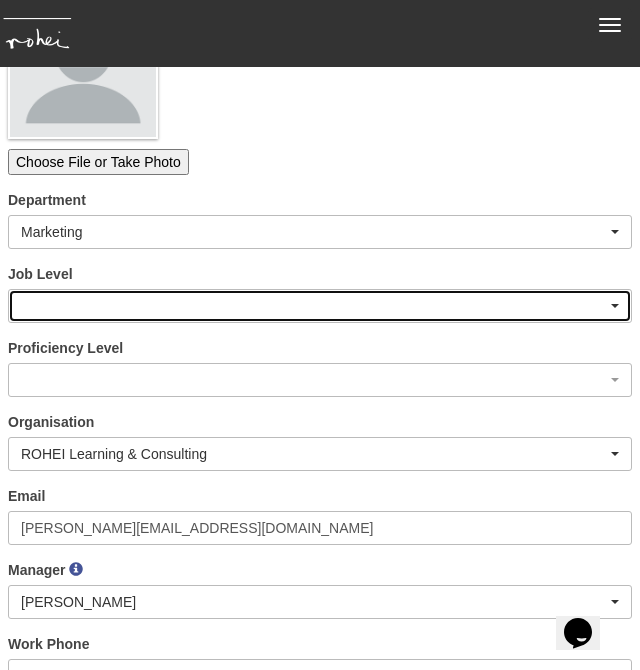 click at bounding box center (320, 306) 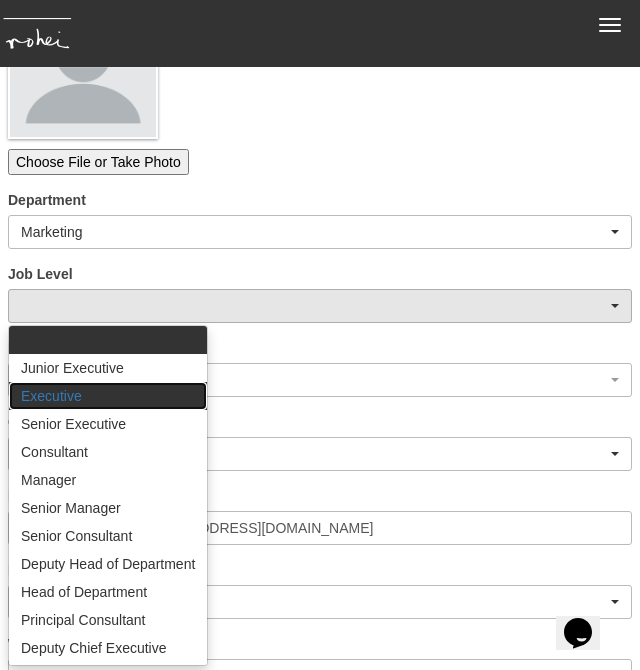 click on "Executive" at bounding box center [108, 396] 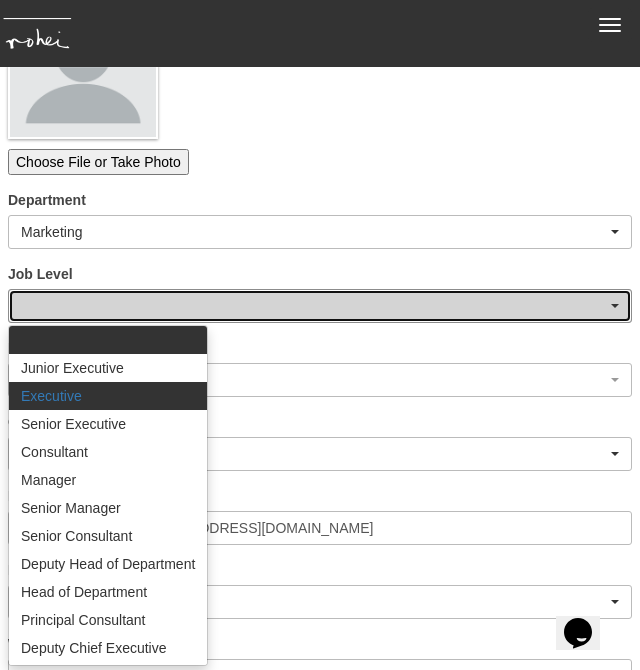 select on "10" 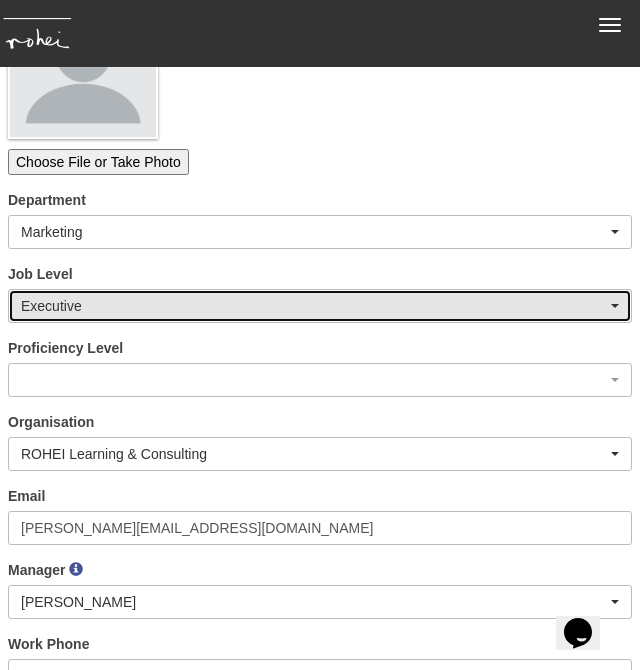 scroll, scrollTop: 570, scrollLeft: 0, axis: vertical 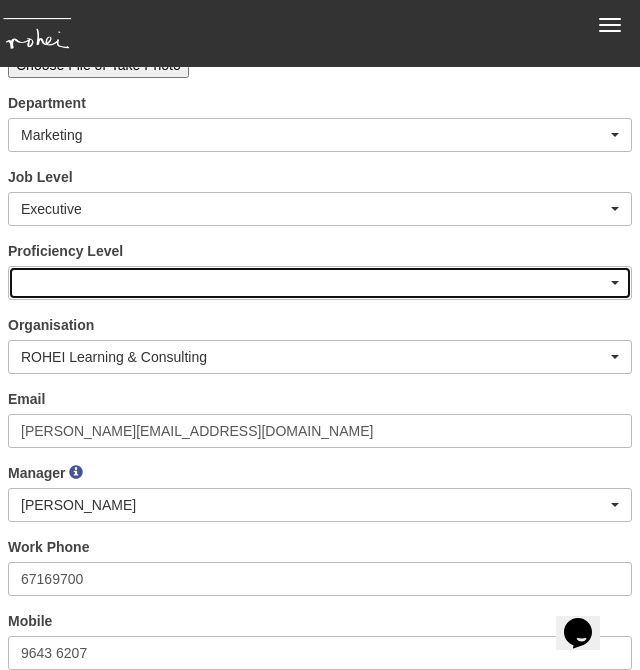 click at bounding box center [320, 283] 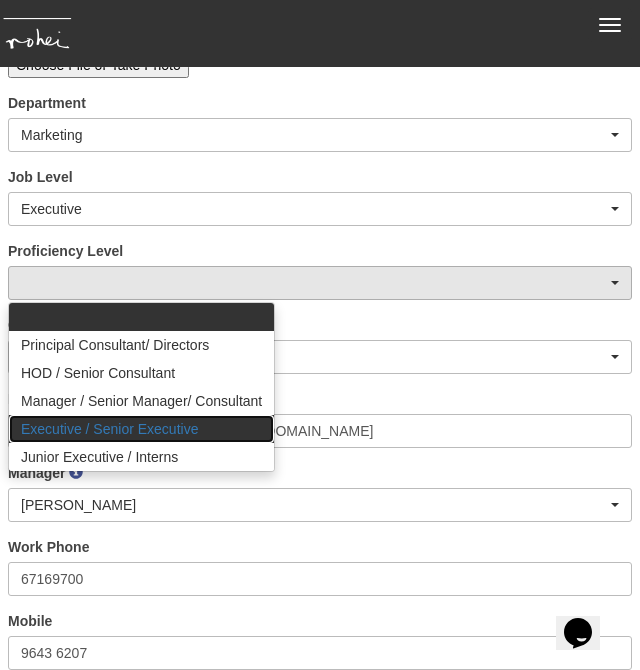 click on "Executive / Senior Executive" at bounding box center (109, 429) 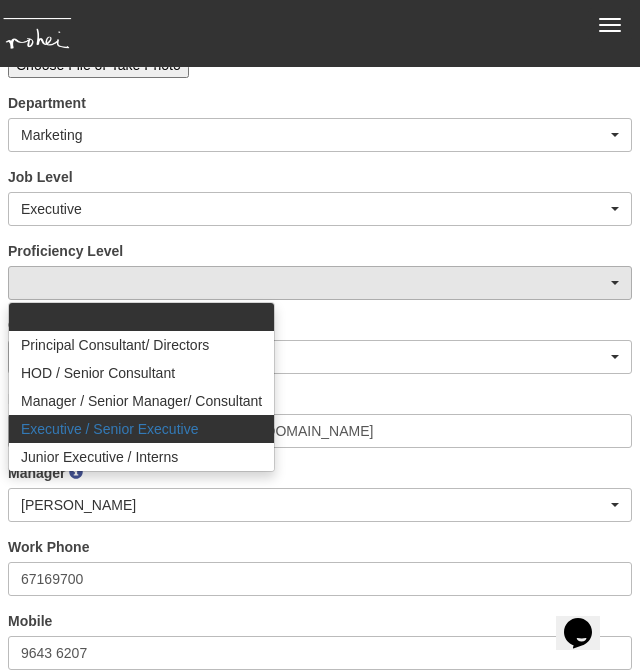 select on "19" 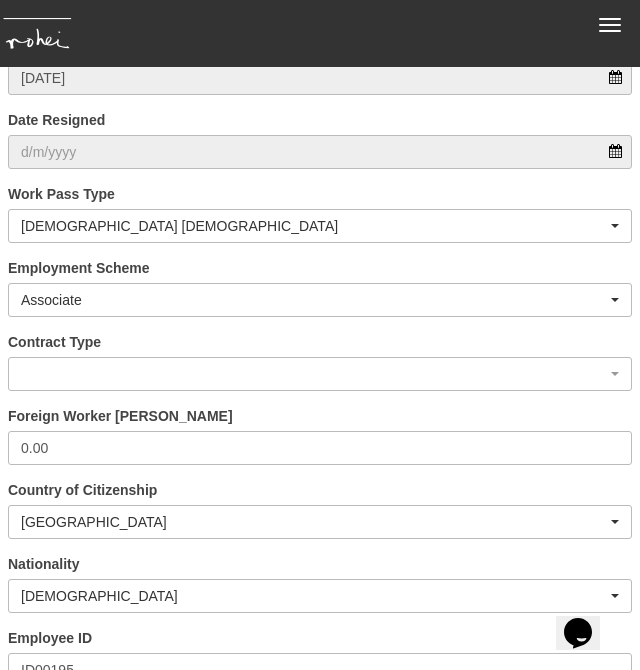 scroll, scrollTop: 1297, scrollLeft: 0, axis: vertical 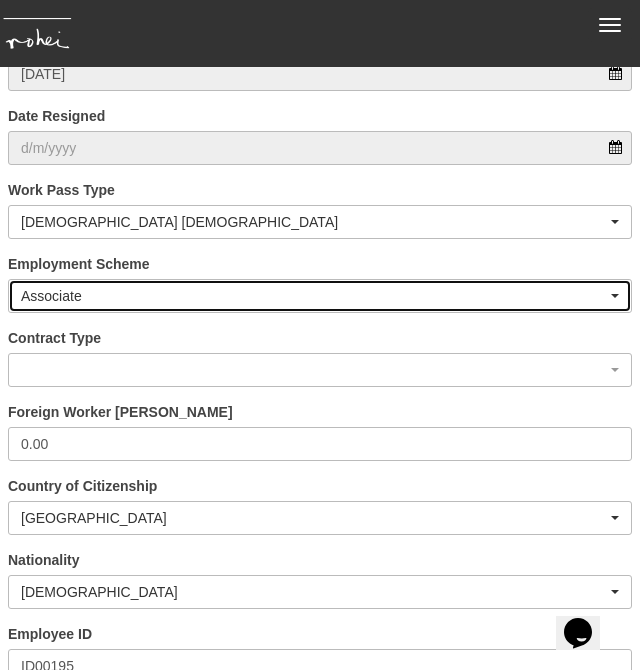 click on "Associate" at bounding box center (314, 296) 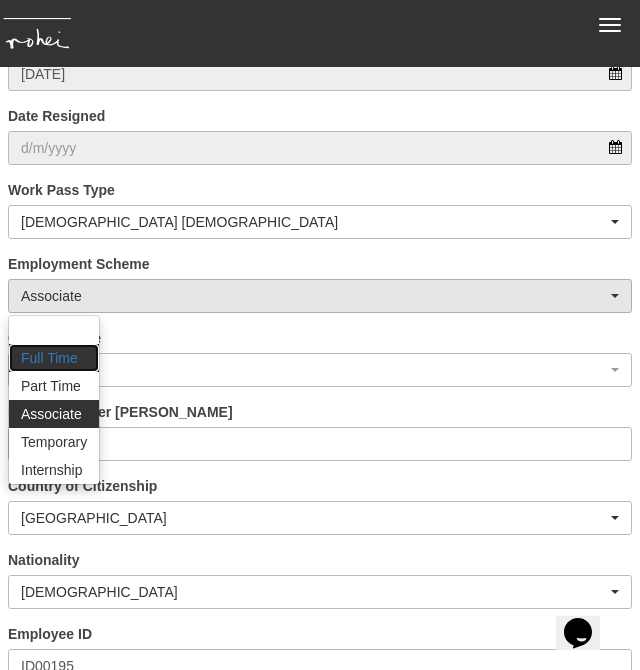 click on "Full Time" at bounding box center [49, 358] 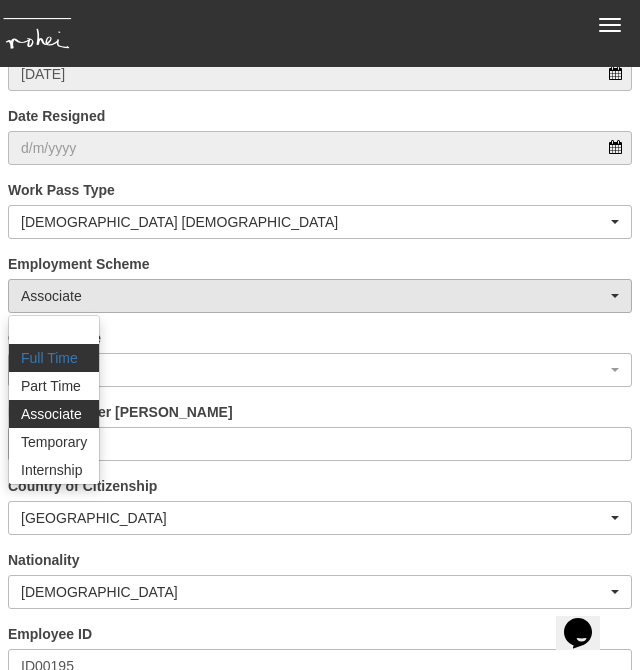 select on "FullTime" 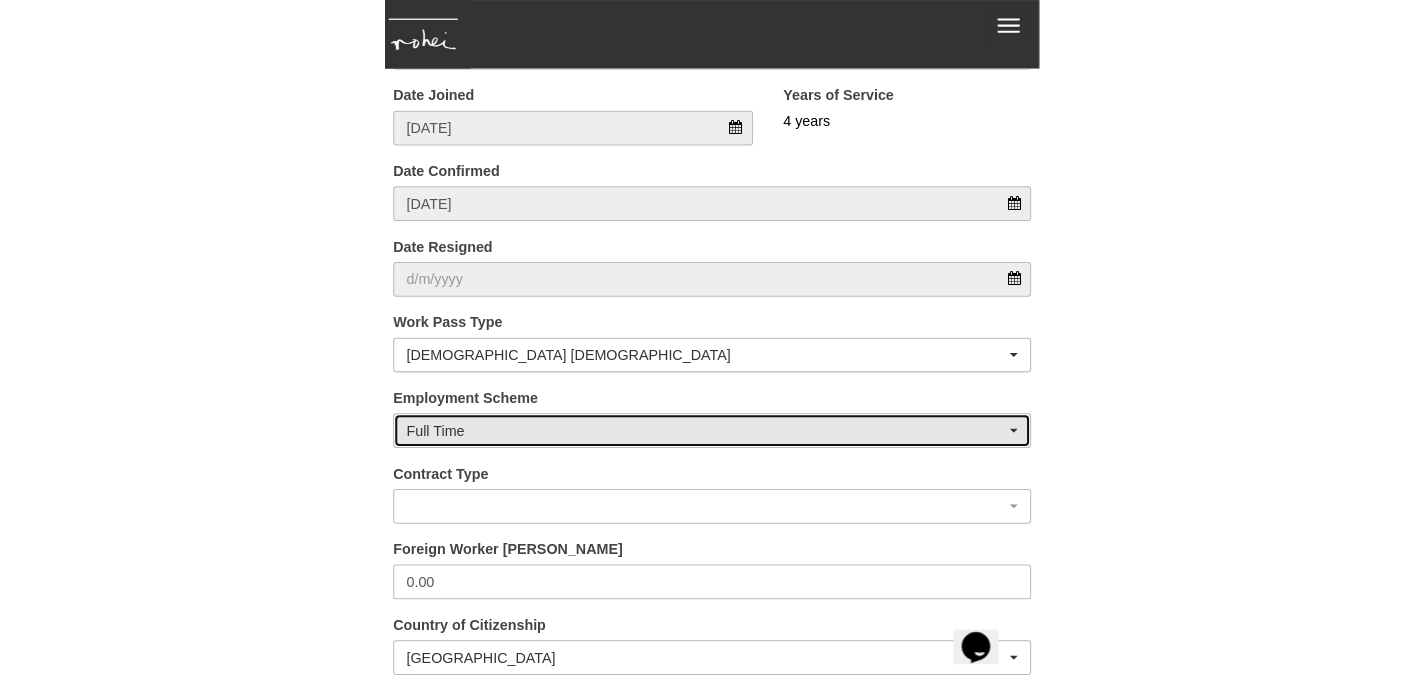 scroll, scrollTop: 1167, scrollLeft: 0, axis: vertical 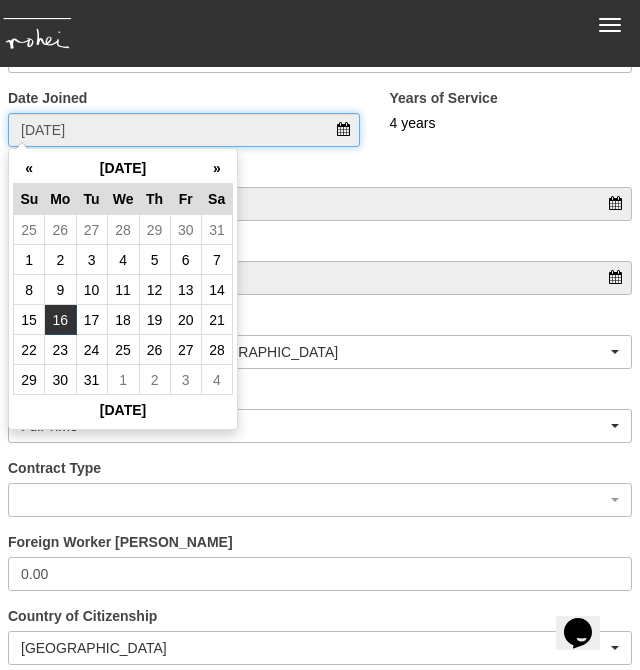 click on "16/8/2021" at bounding box center (184, 130) 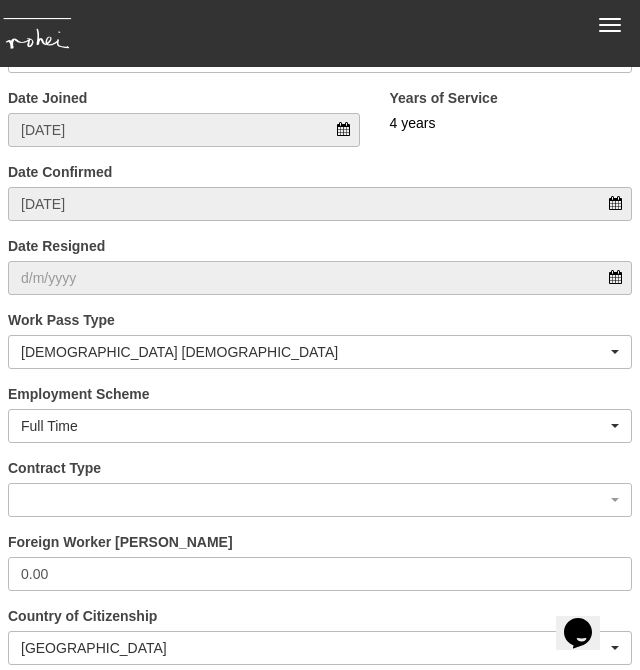 click on "Date Confirmed
16/8/2021" at bounding box center (320, 191) 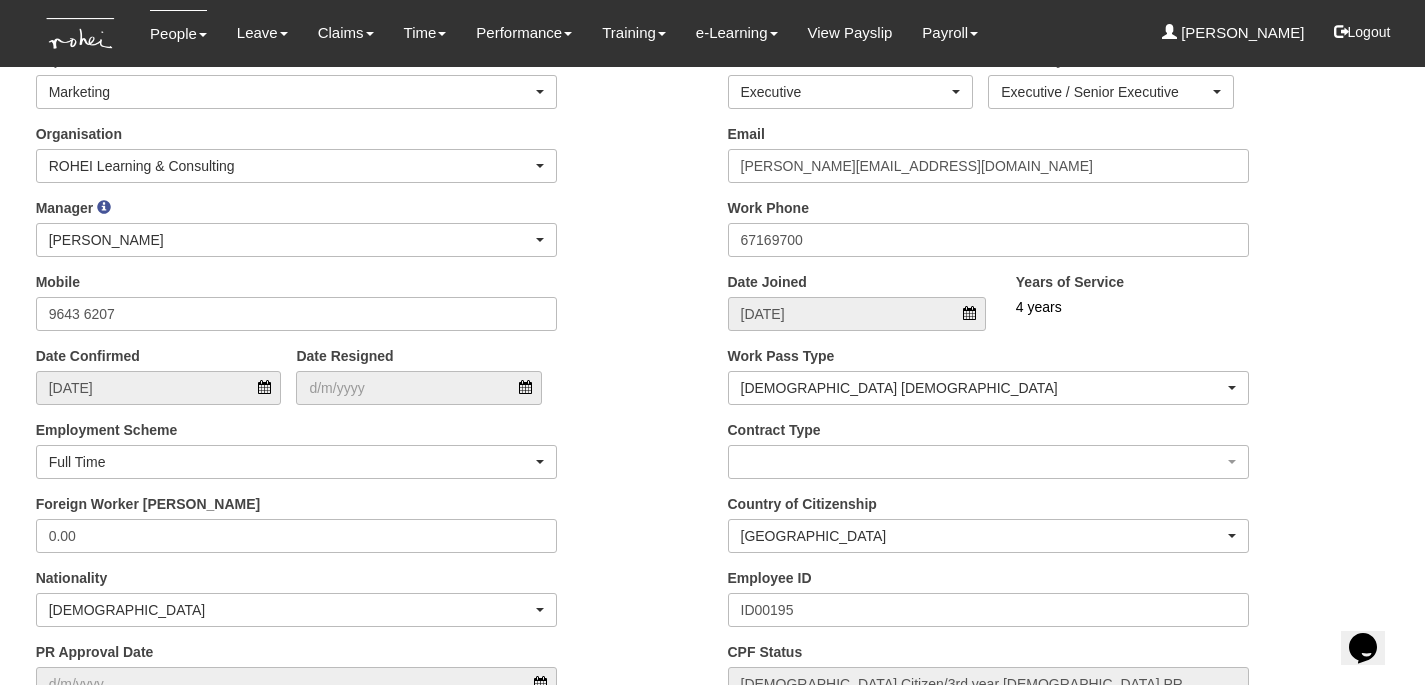 scroll, scrollTop: 247, scrollLeft: 0, axis: vertical 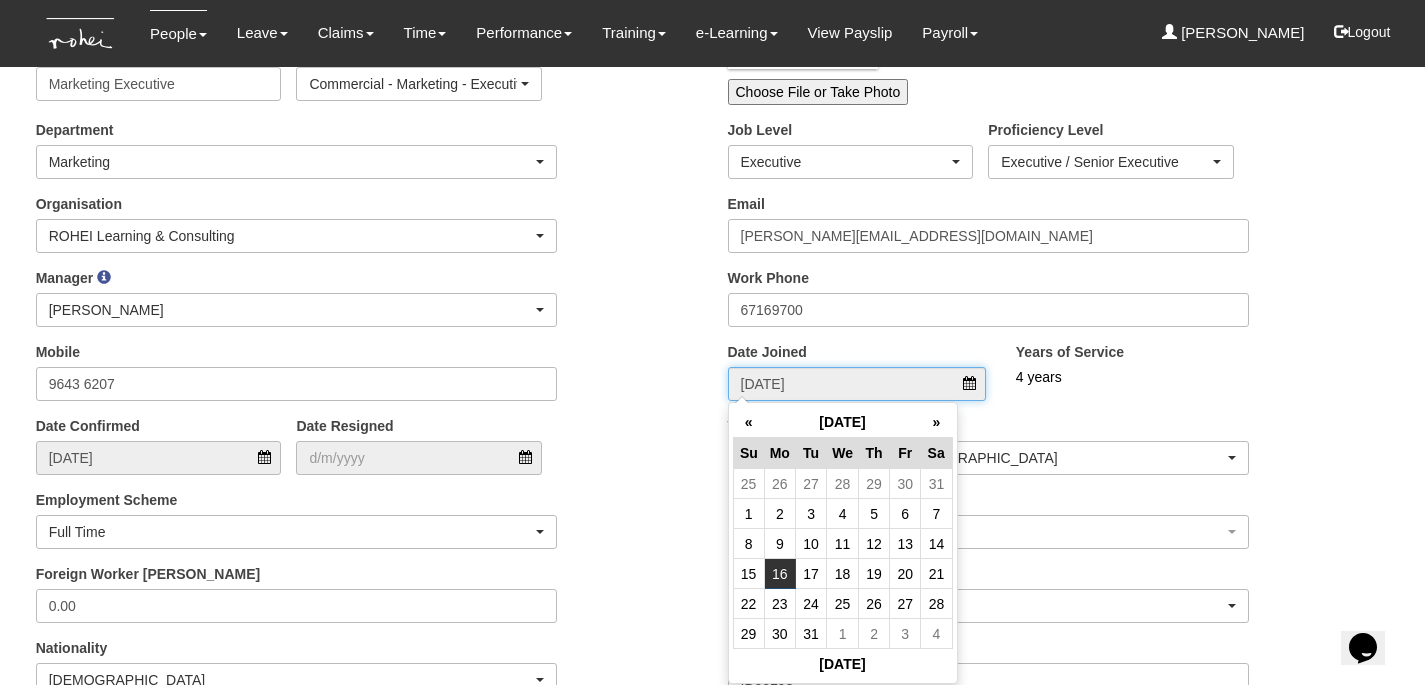 click on "16/8/2021" at bounding box center [857, 384] 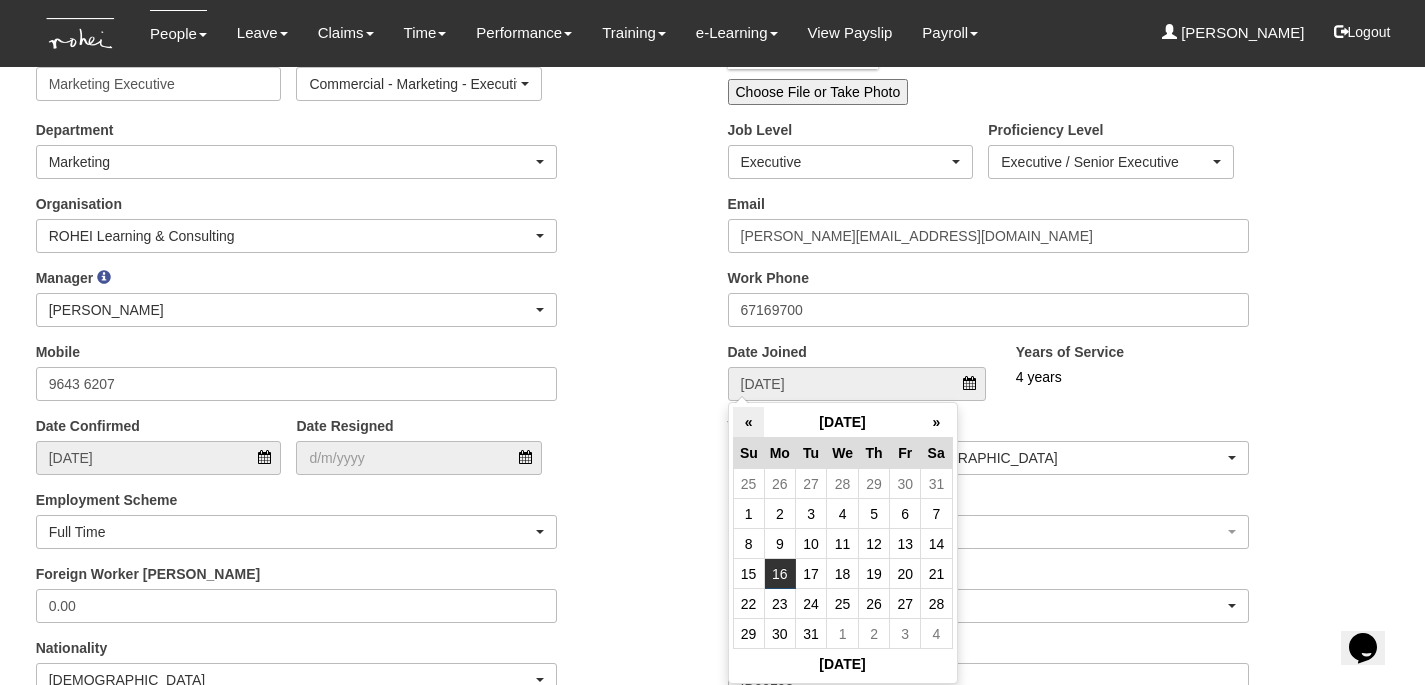 click on "«" at bounding box center [748, 422] 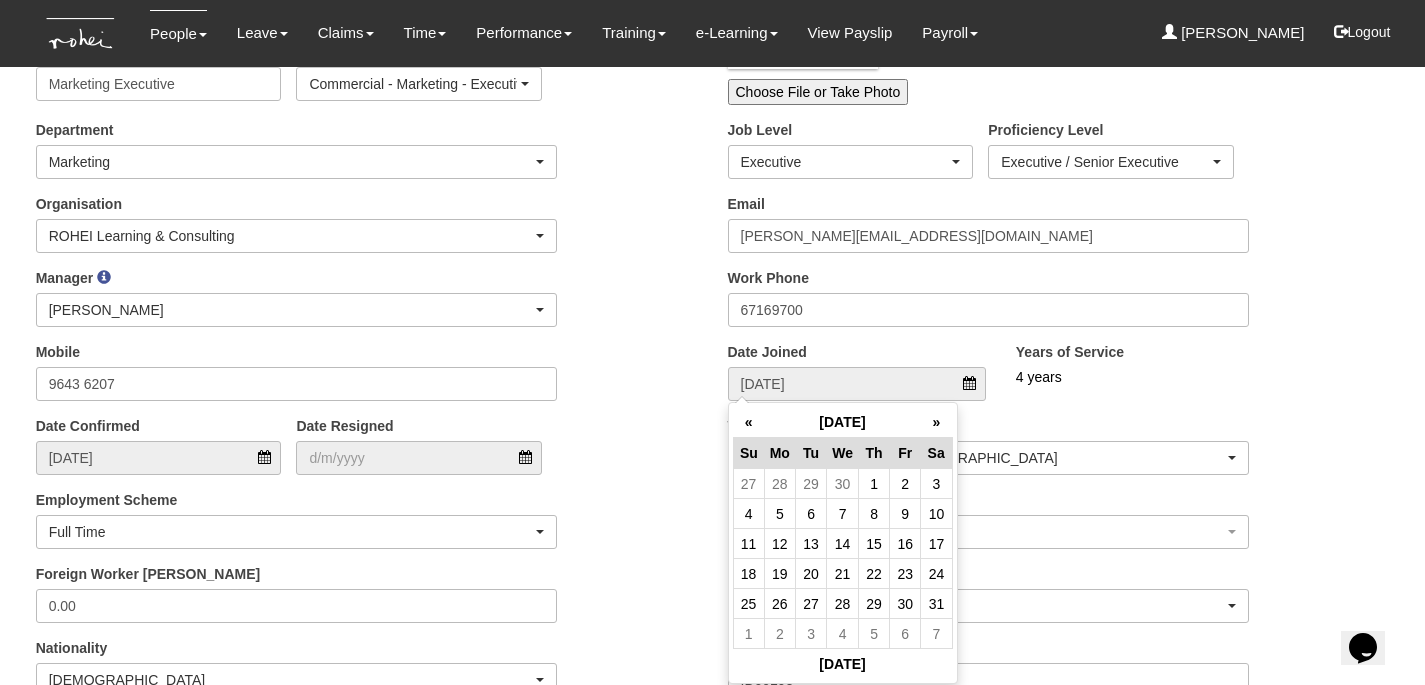 click on "Date Joined
16/8/2021
Years of Service
4 years" at bounding box center [1059, 379] 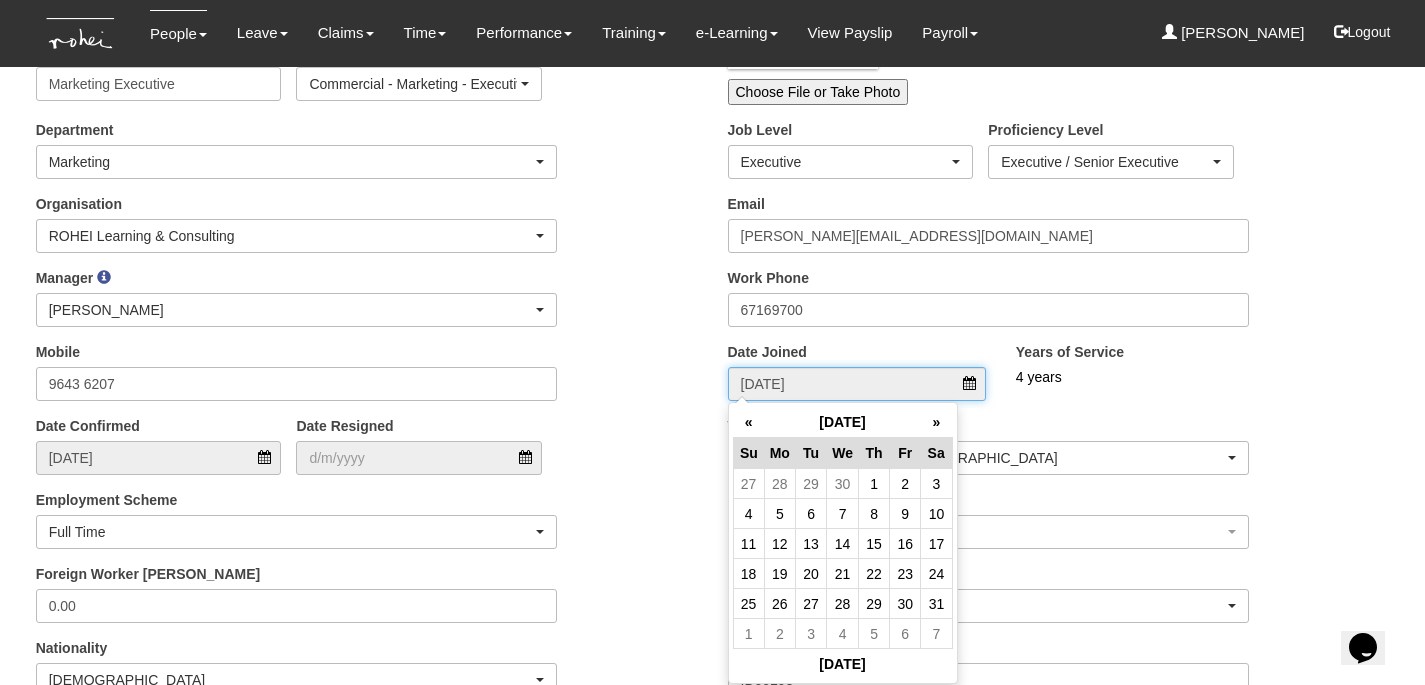 click on "16/8/2021" at bounding box center [857, 384] 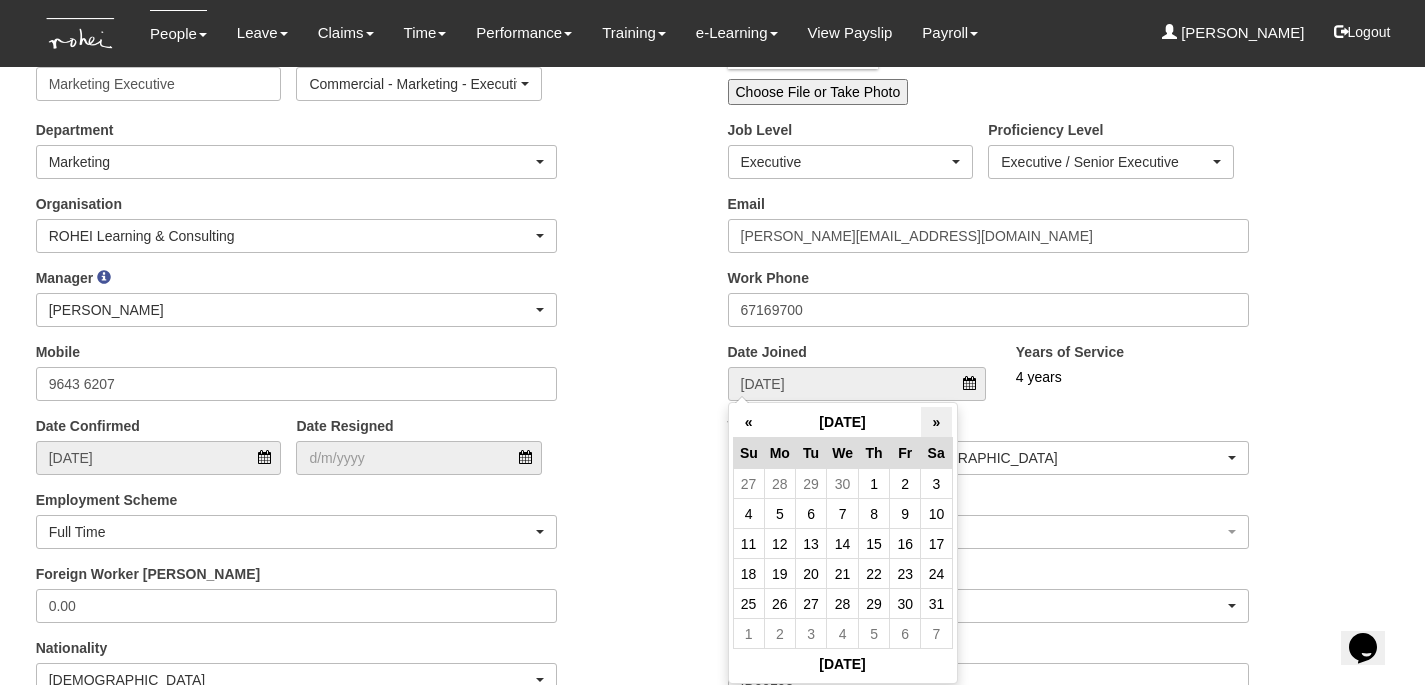 click on "»" at bounding box center [936, 422] 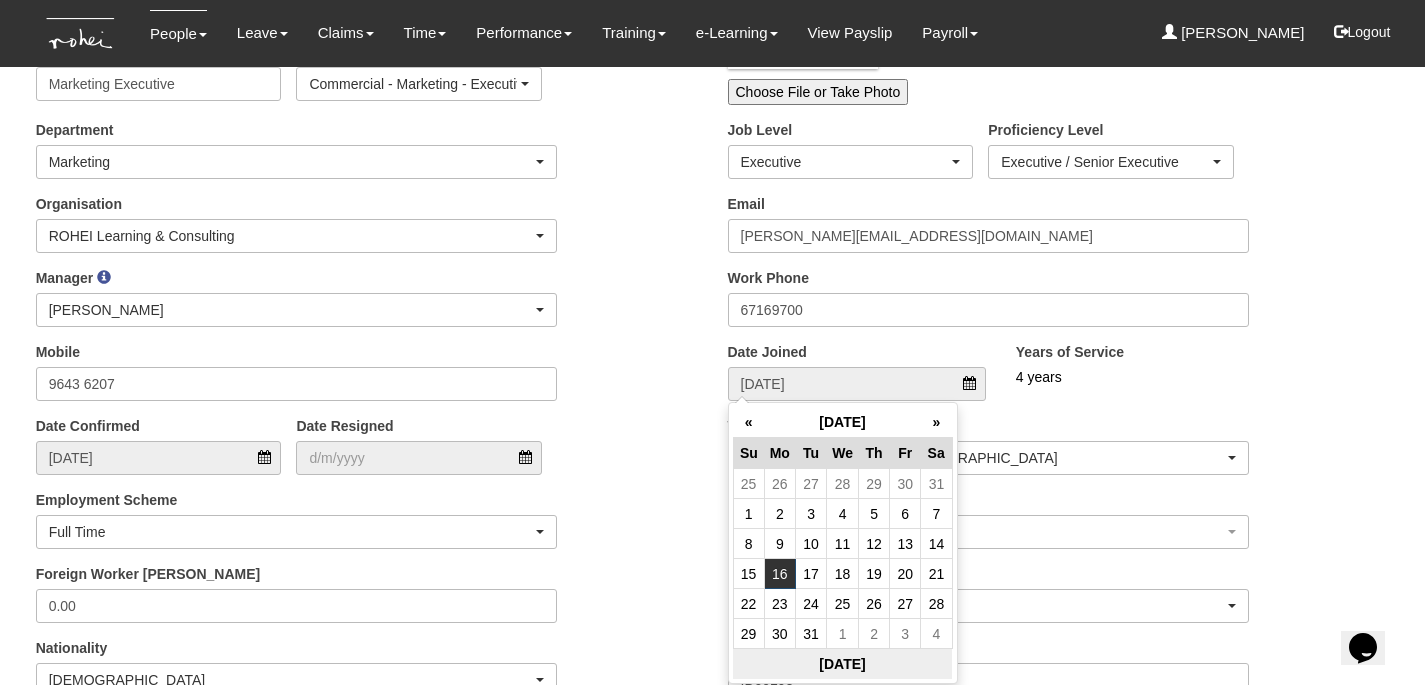 click on "Today" at bounding box center [842, 664] 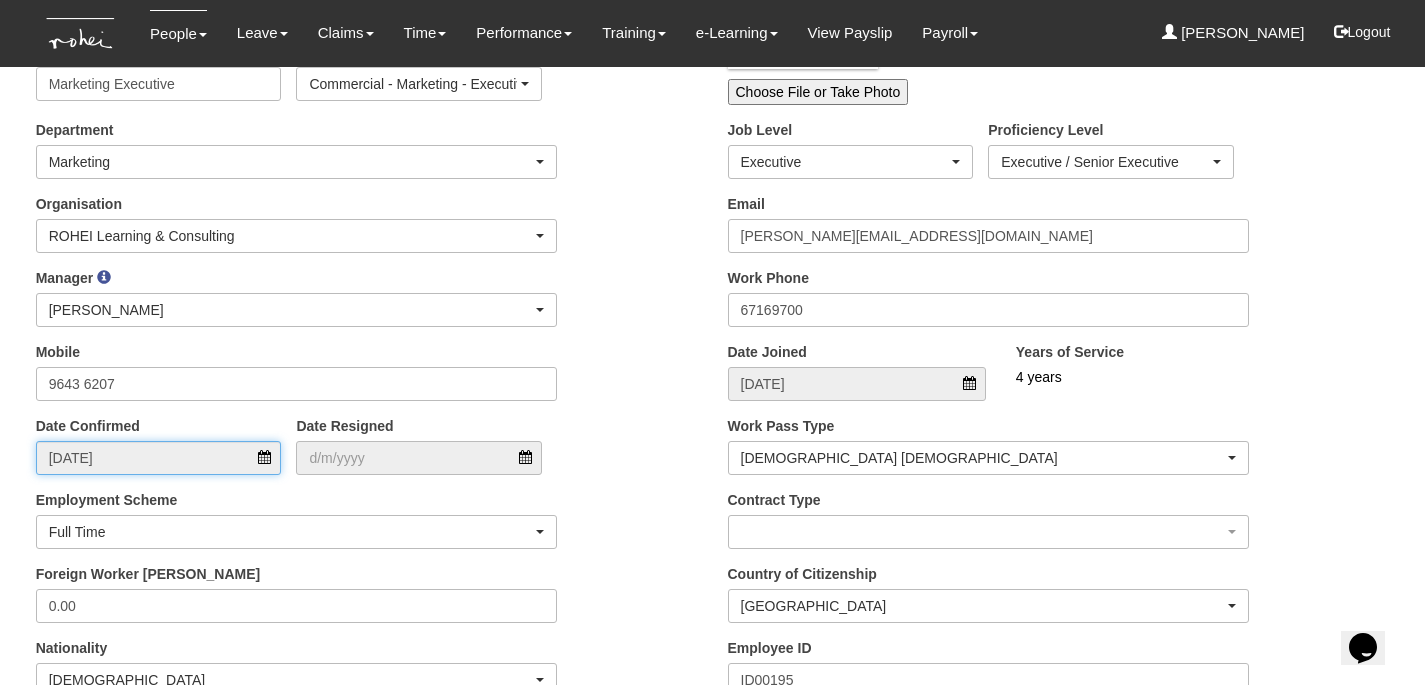 click on "[DATE]" at bounding box center [159, 458] 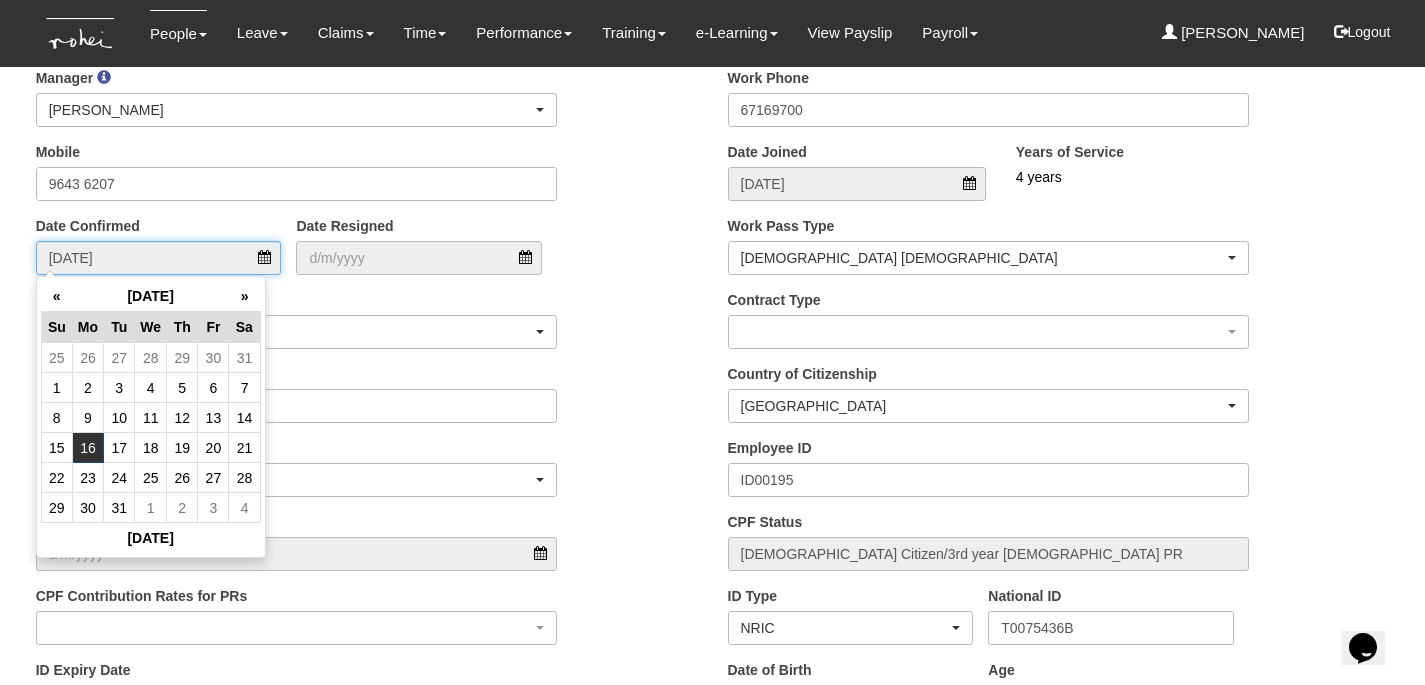 scroll, scrollTop: 480, scrollLeft: 0, axis: vertical 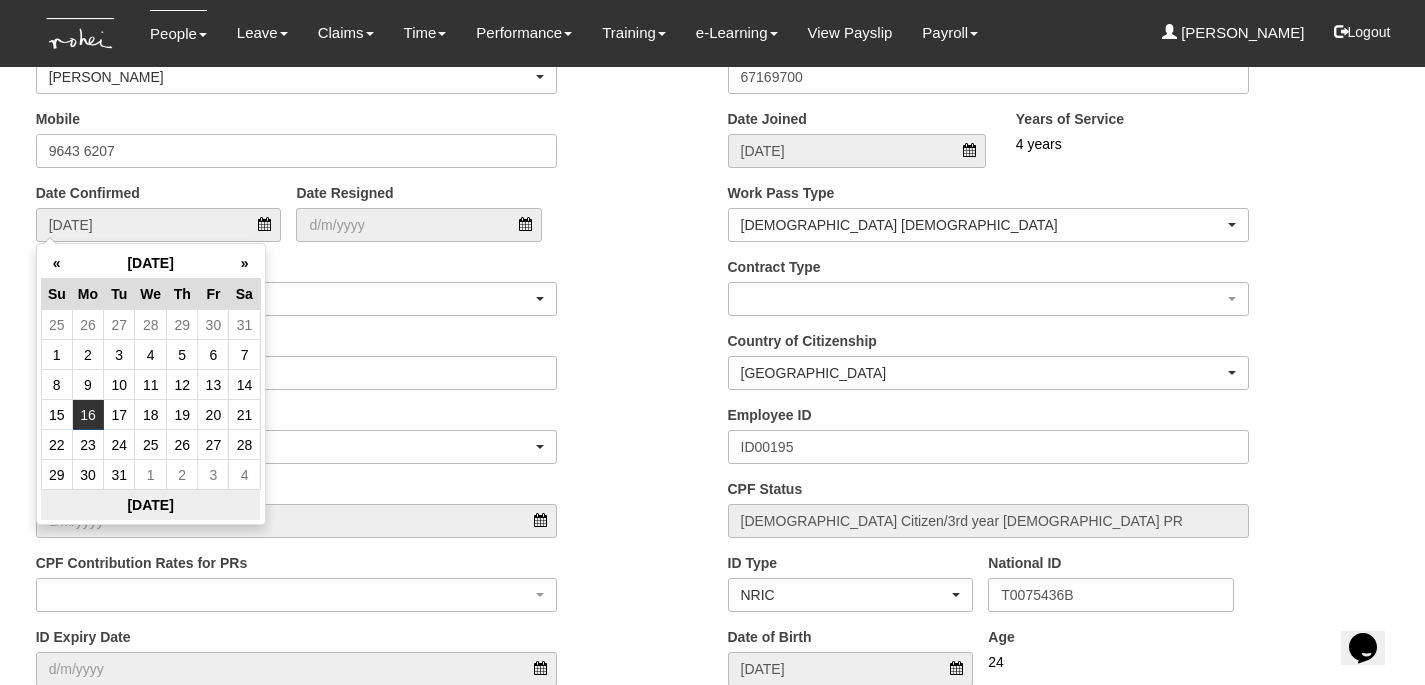 click on "Today" at bounding box center [150, 505] 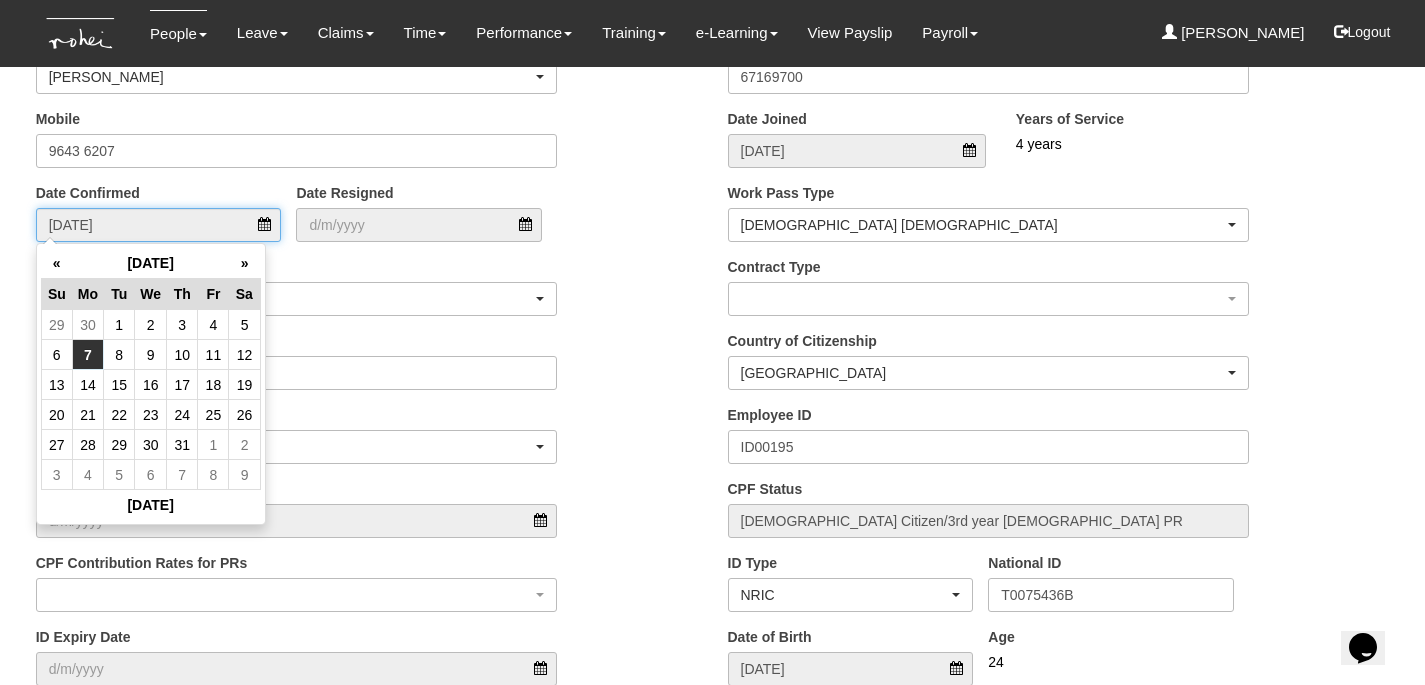 drag, startPoint x: 150, startPoint y: 224, endPoint x: 19, endPoint y: 219, distance: 131.09538 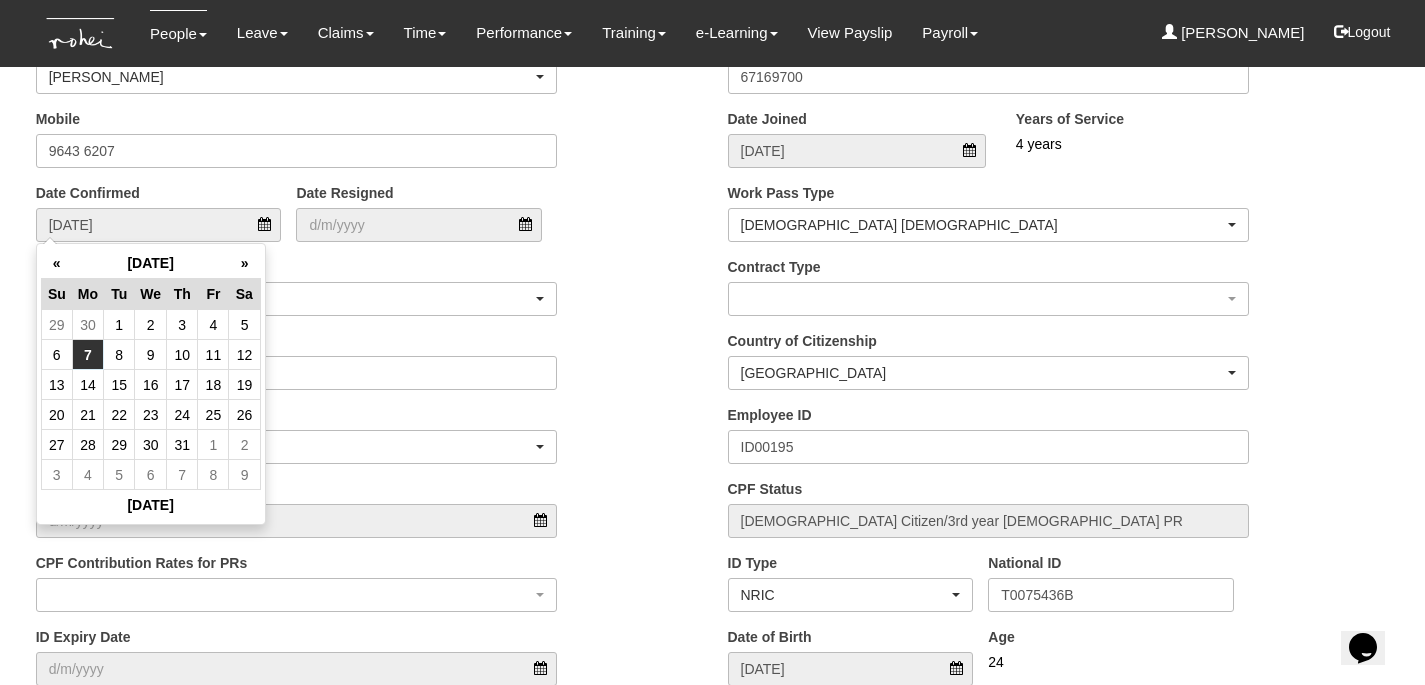 click on "Employment Scheme
Full Time
Part Time
Associate
Temporary
Internship
Full Time   Full Time Part Time Associate Temporary Internship" at bounding box center [367, 294] 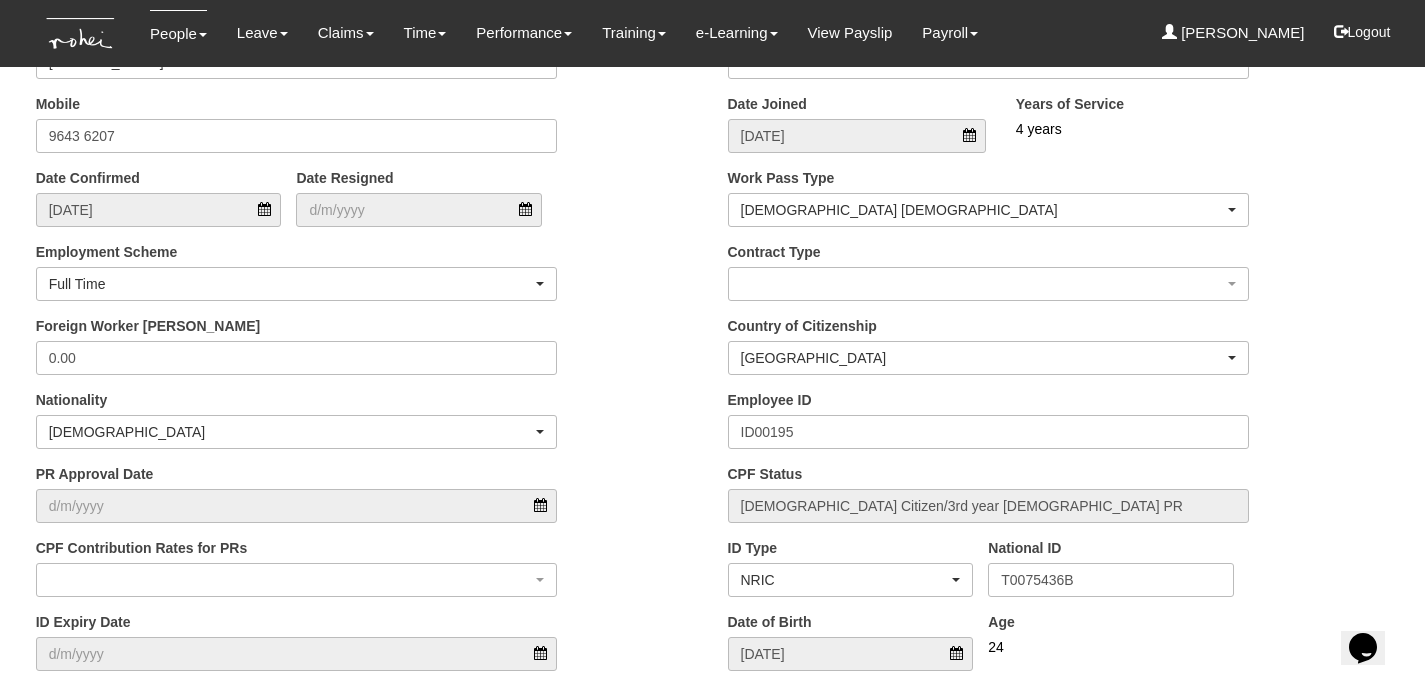 scroll, scrollTop: 499, scrollLeft: 0, axis: vertical 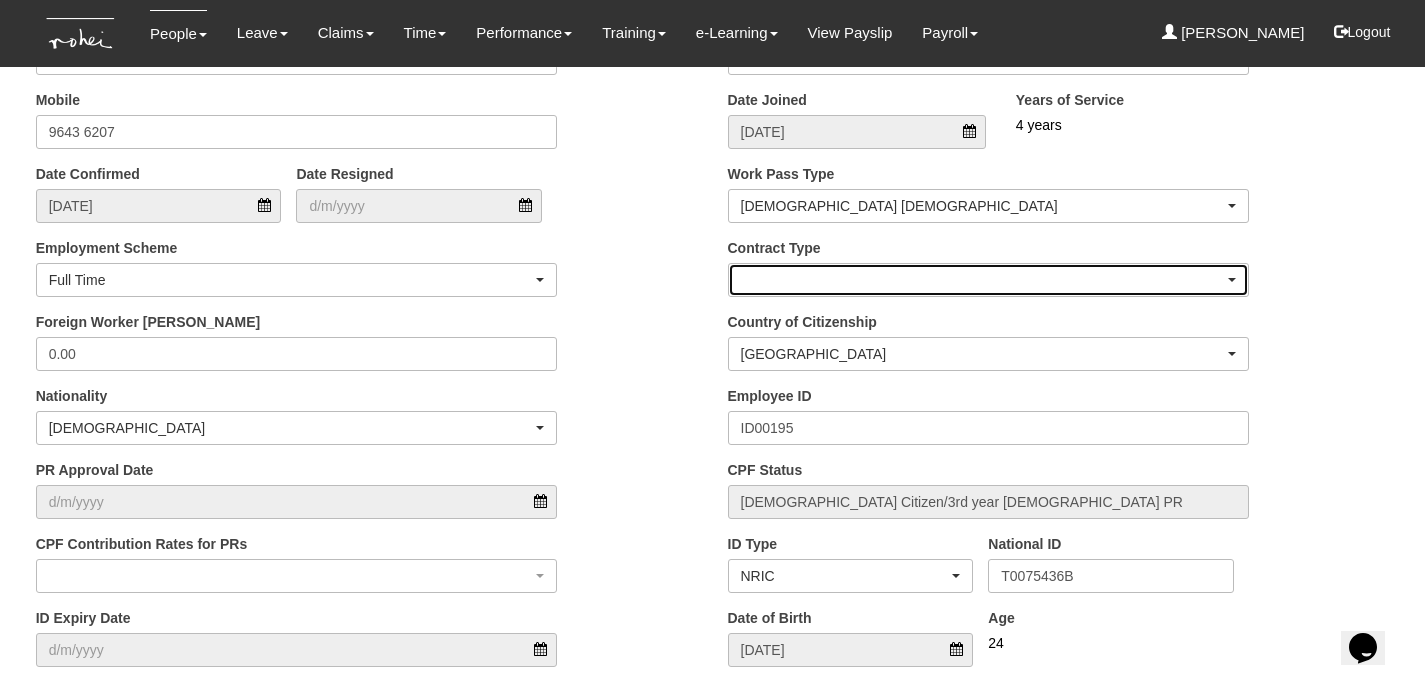 click at bounding box center [989, 280] 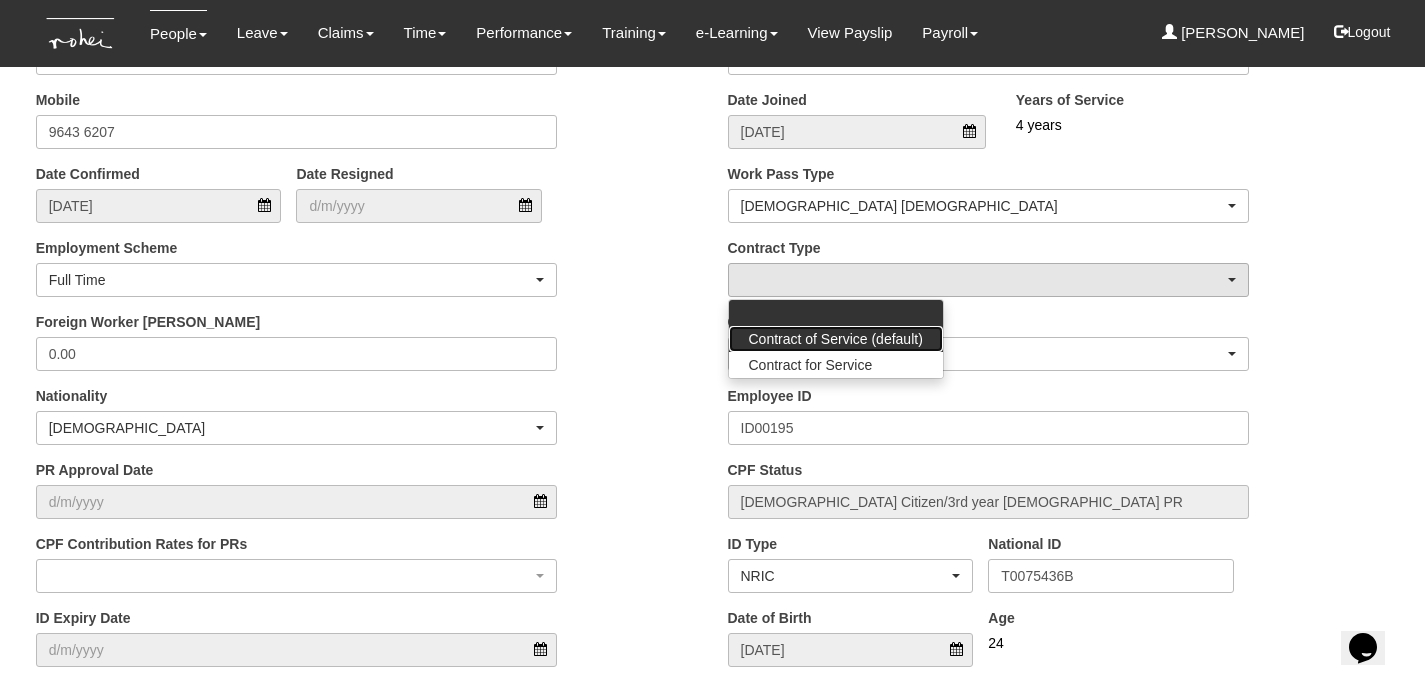 click on "Contract of Service (default)" at bounding box center (836, 339) 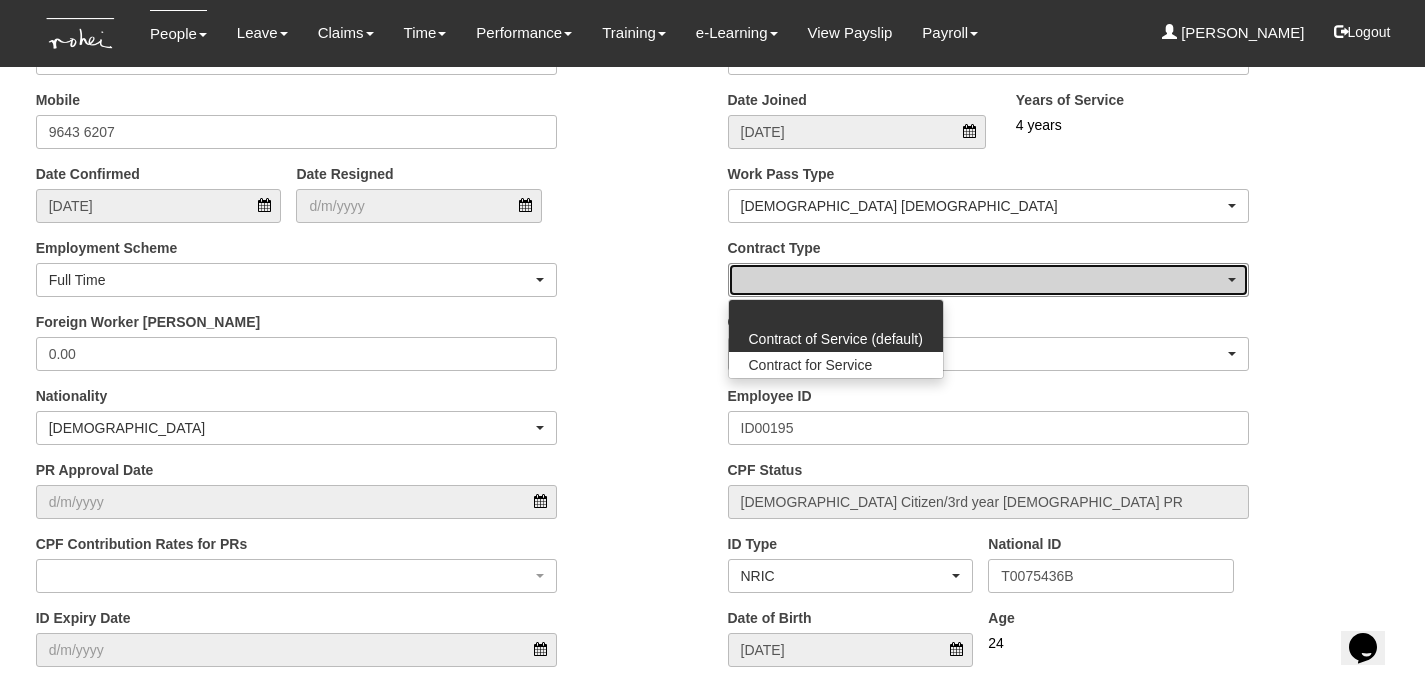 select on "ContractOfService" 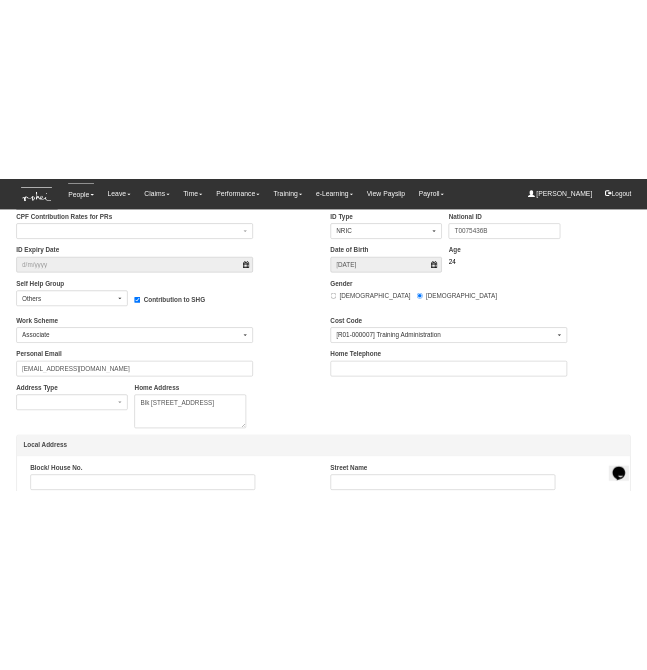 scroll, scrollTop: 963, scrollLeft: 0, axis: vertical 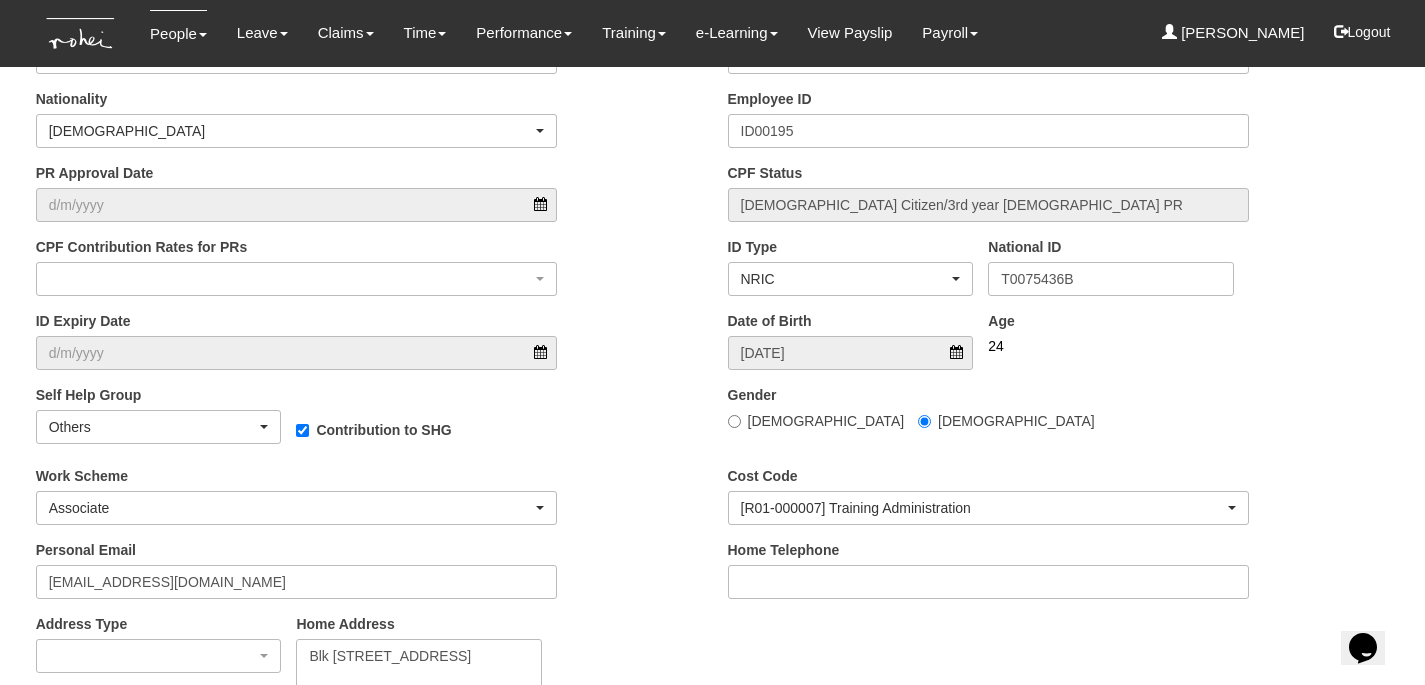 click on "Contribution to SHG" at bounding box center (383, 430) 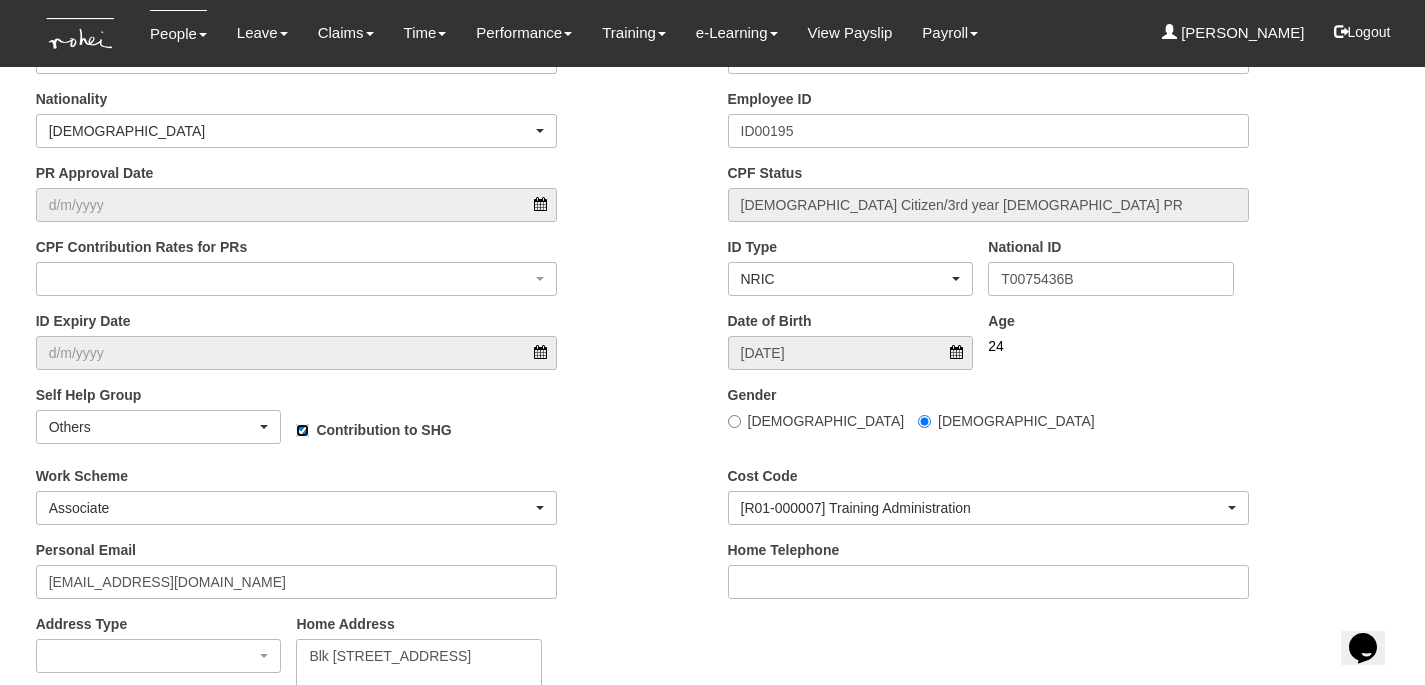 click on "Contribution to SHG" at bounding box center [302, 430] 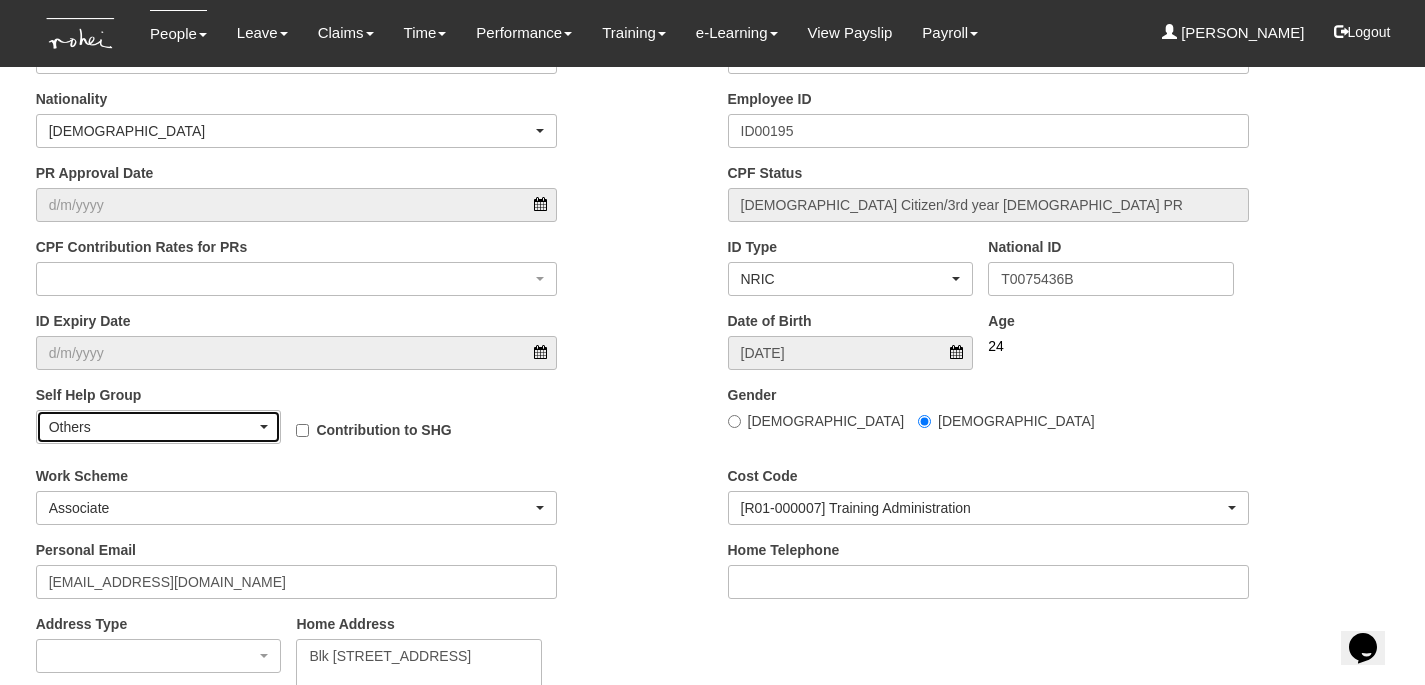 click on "Others" at bounding box center [153, 427] 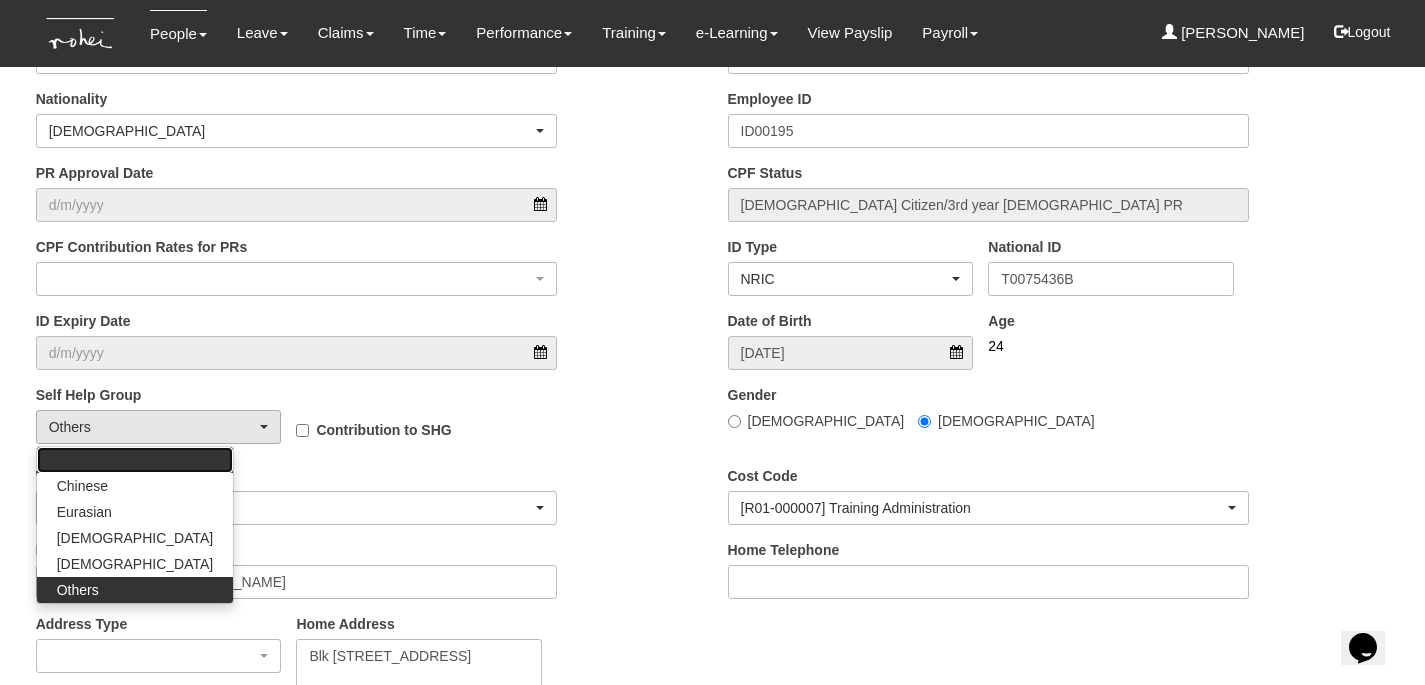 click at bounding box center (135, 460) 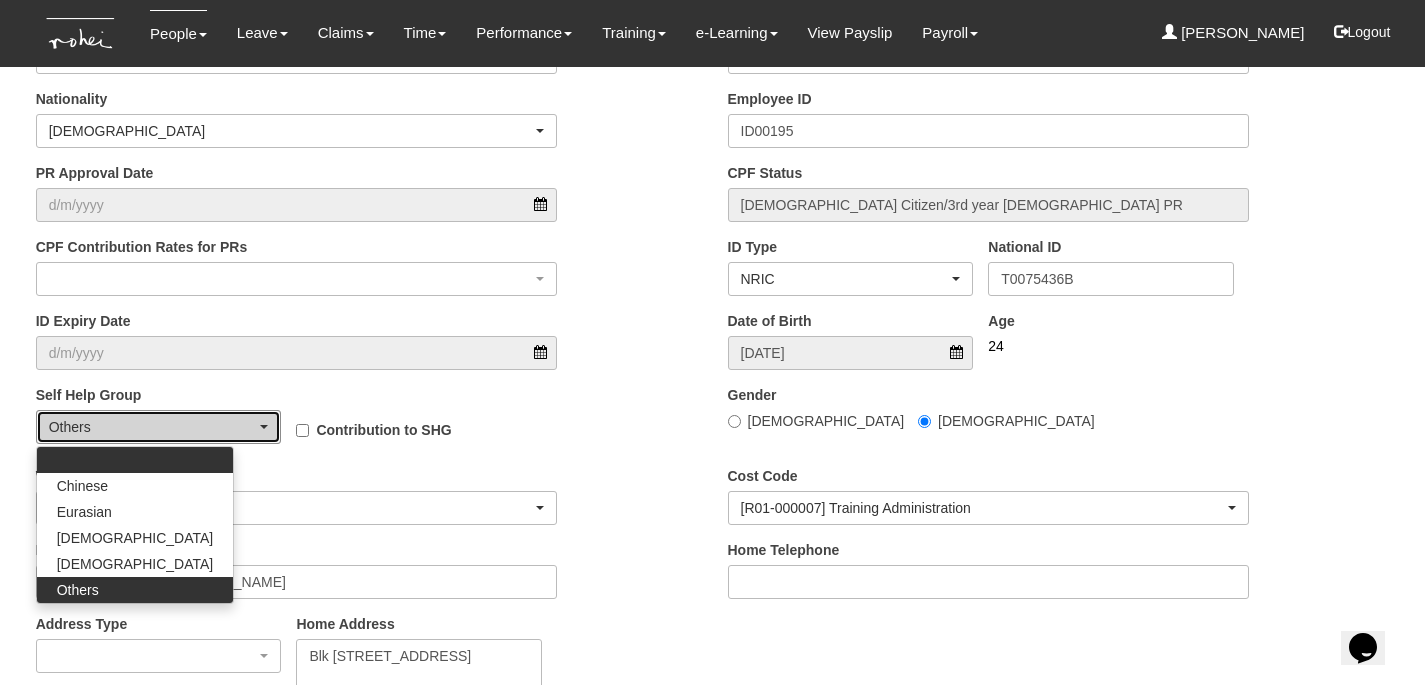 select 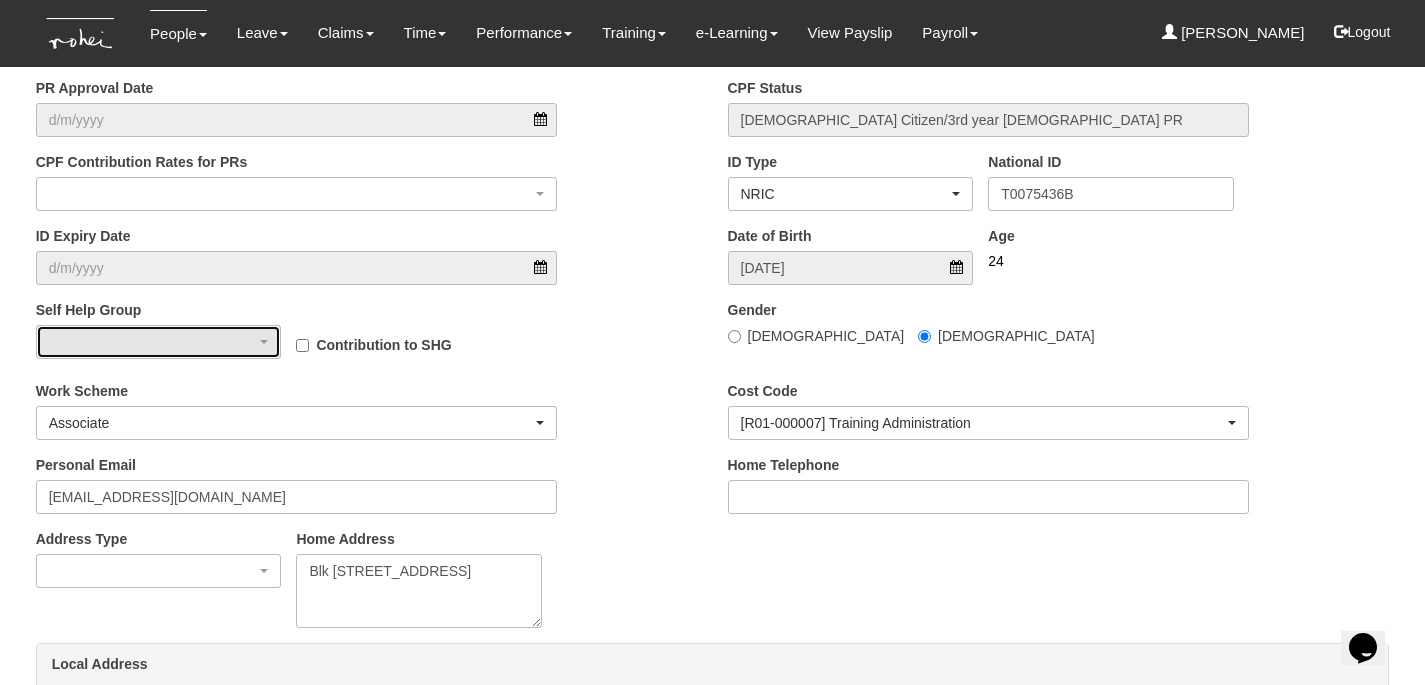 scroll, scrollTop: 898, scrollLeft: 0, axis: vertical 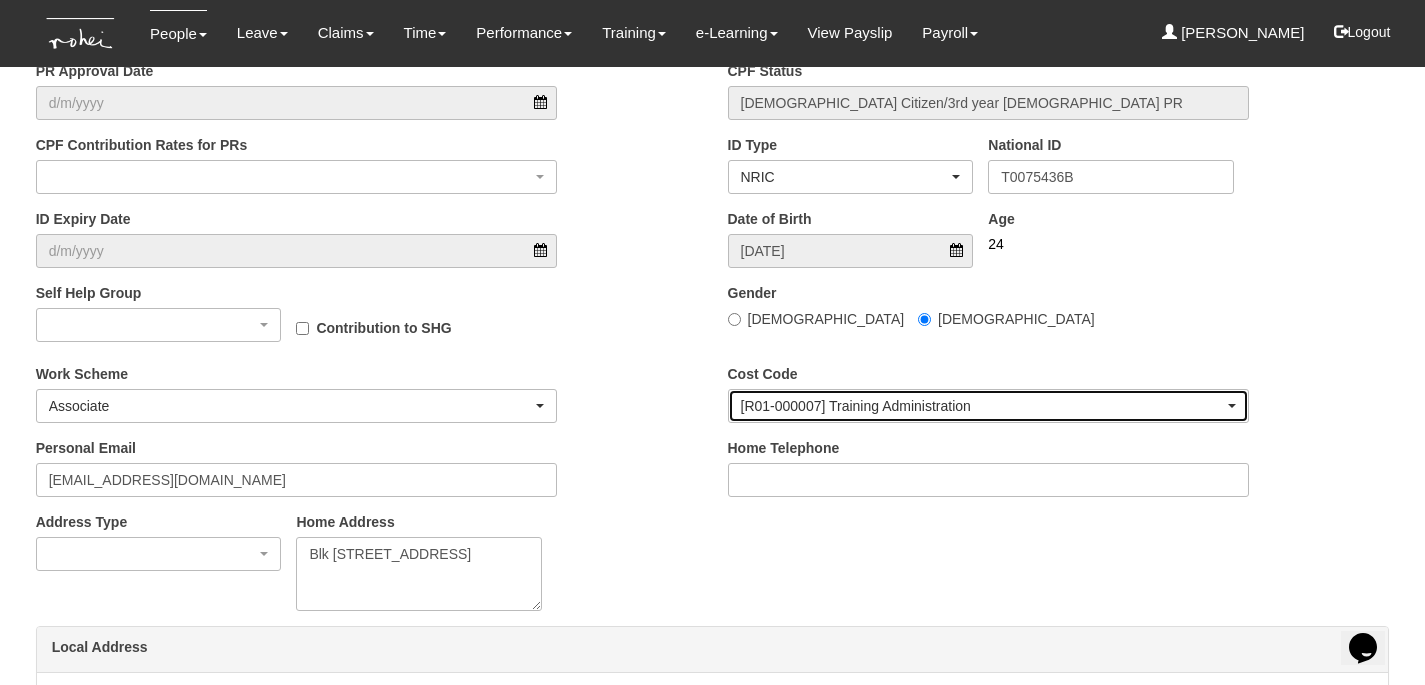 click on "[R01-000007] Training Administration" at bounding box center (983, 406) 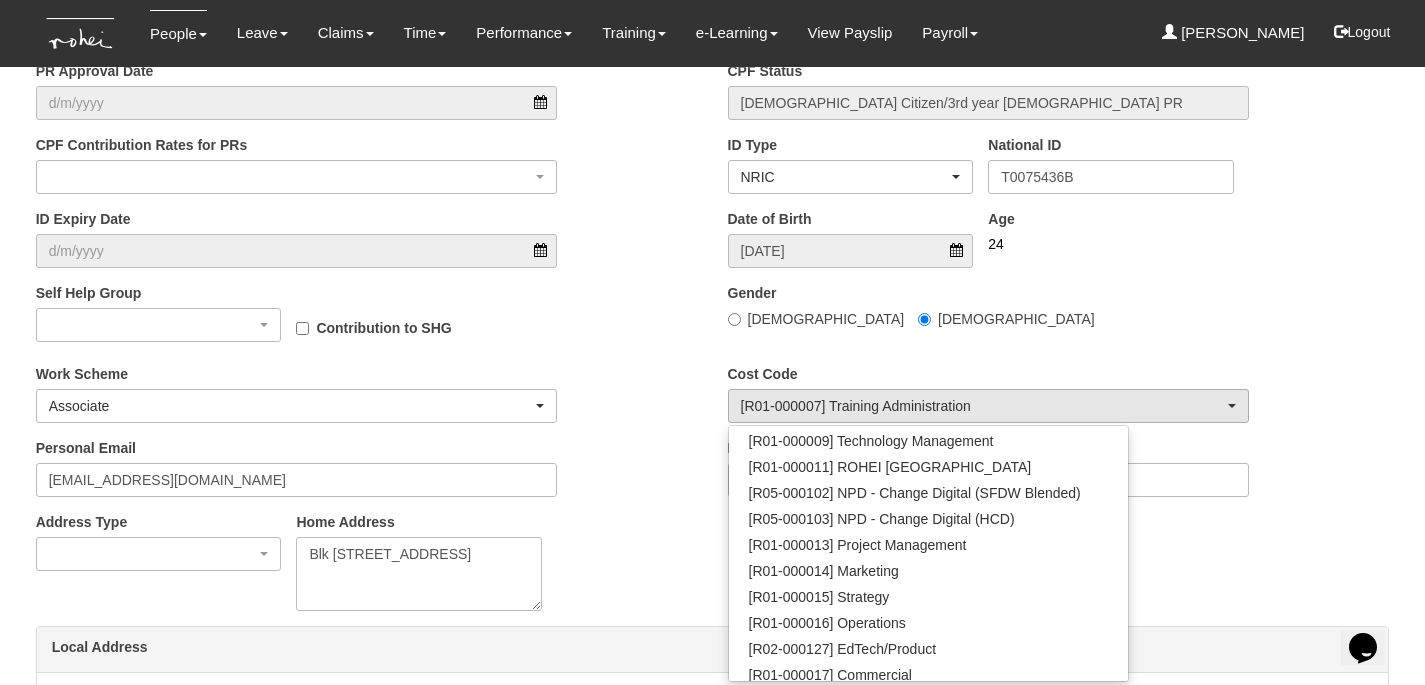 scroll, scrollTop: 309, scrollLeft: 0, axis: vertical 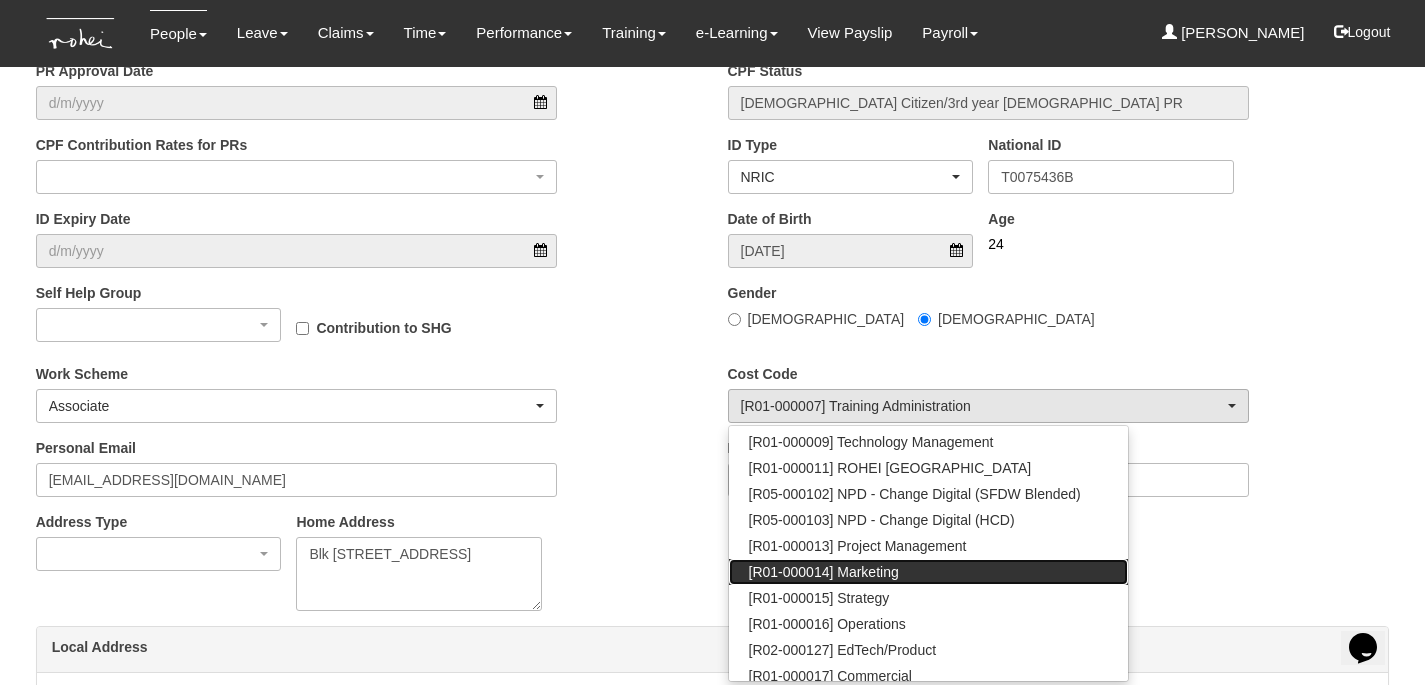click on "[R01-000014] Marketing" at bounding box center (824, 572) 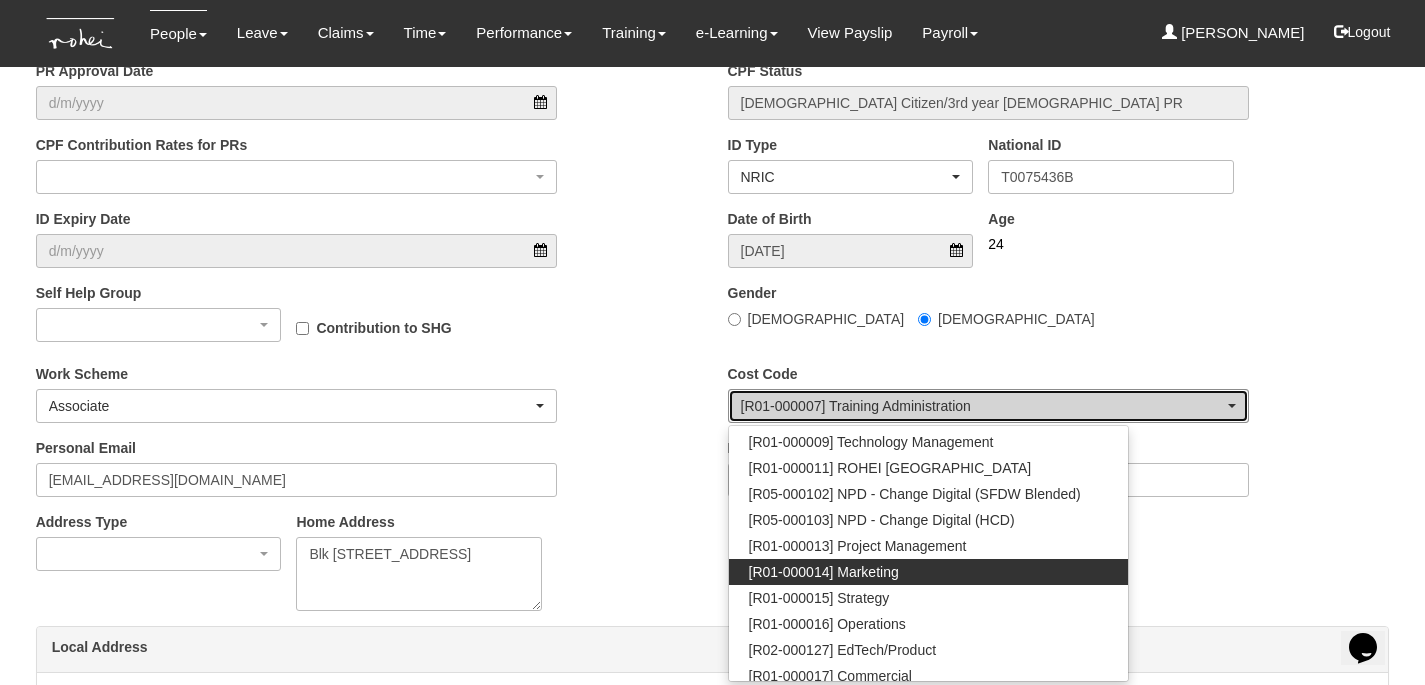 select on "1496" 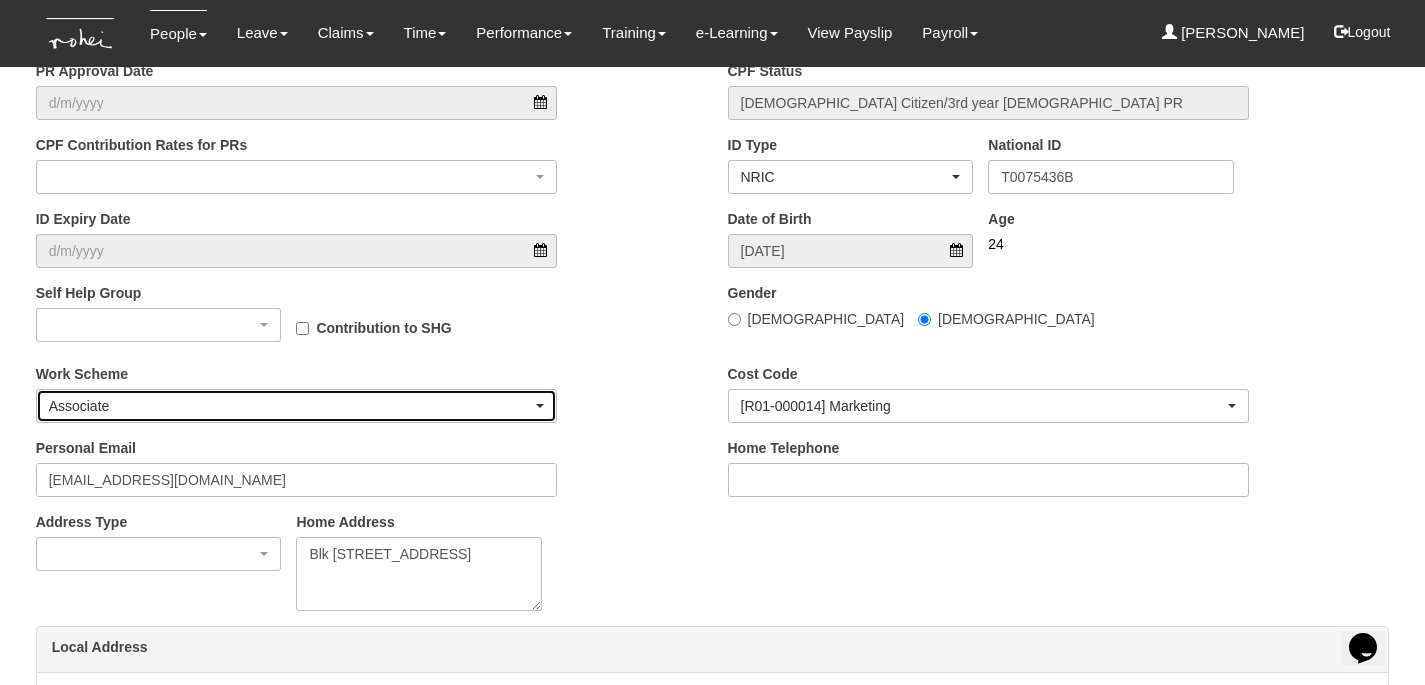 click on "Associate" at bounding box center (291, 406) 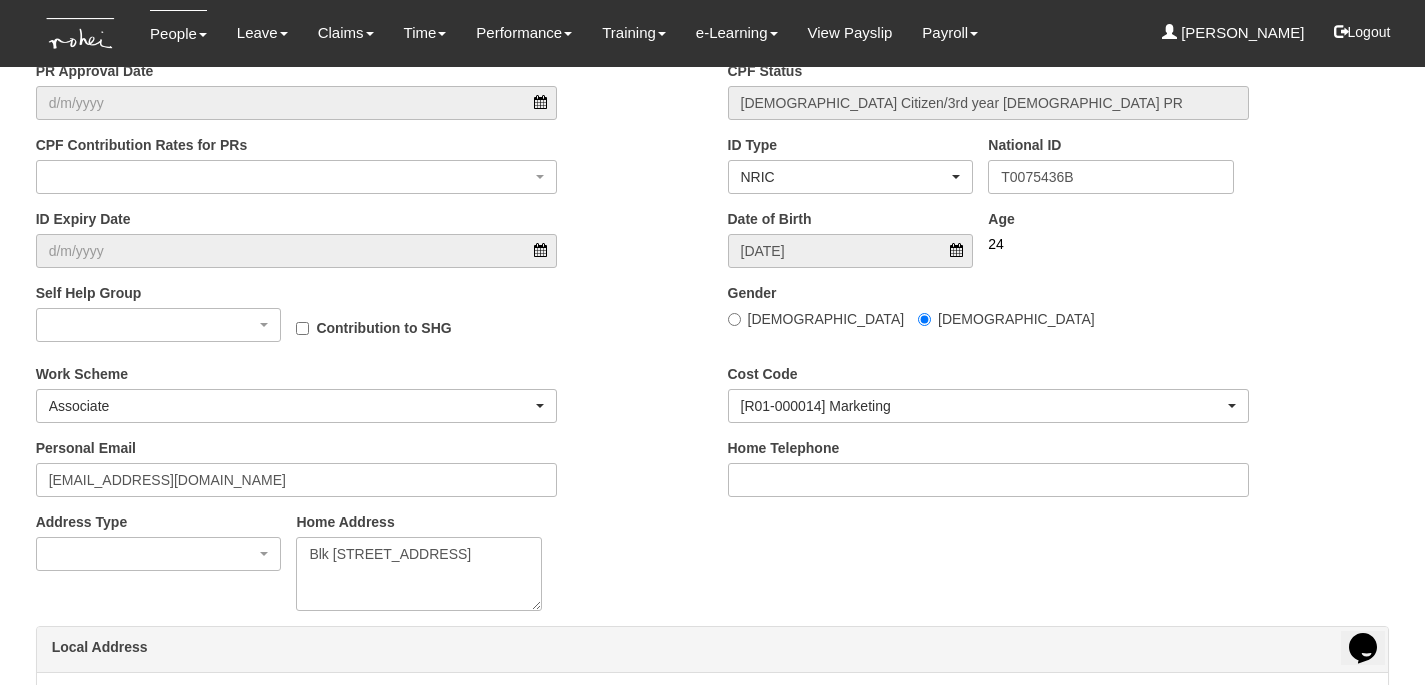 scroll, scrollTop: 4, scrollLeft: 0, axis: vertical 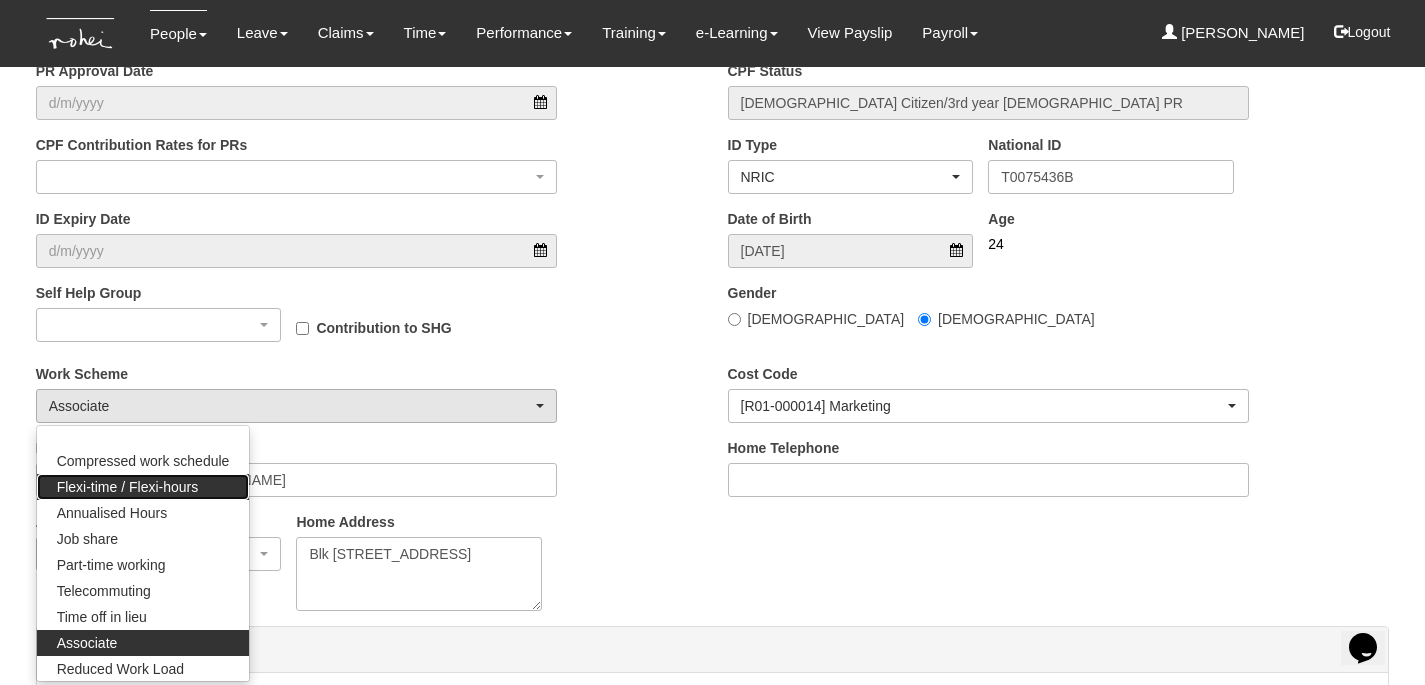 click on "Flexi-time / Flexi-hours" at bounding box center [128, 487] 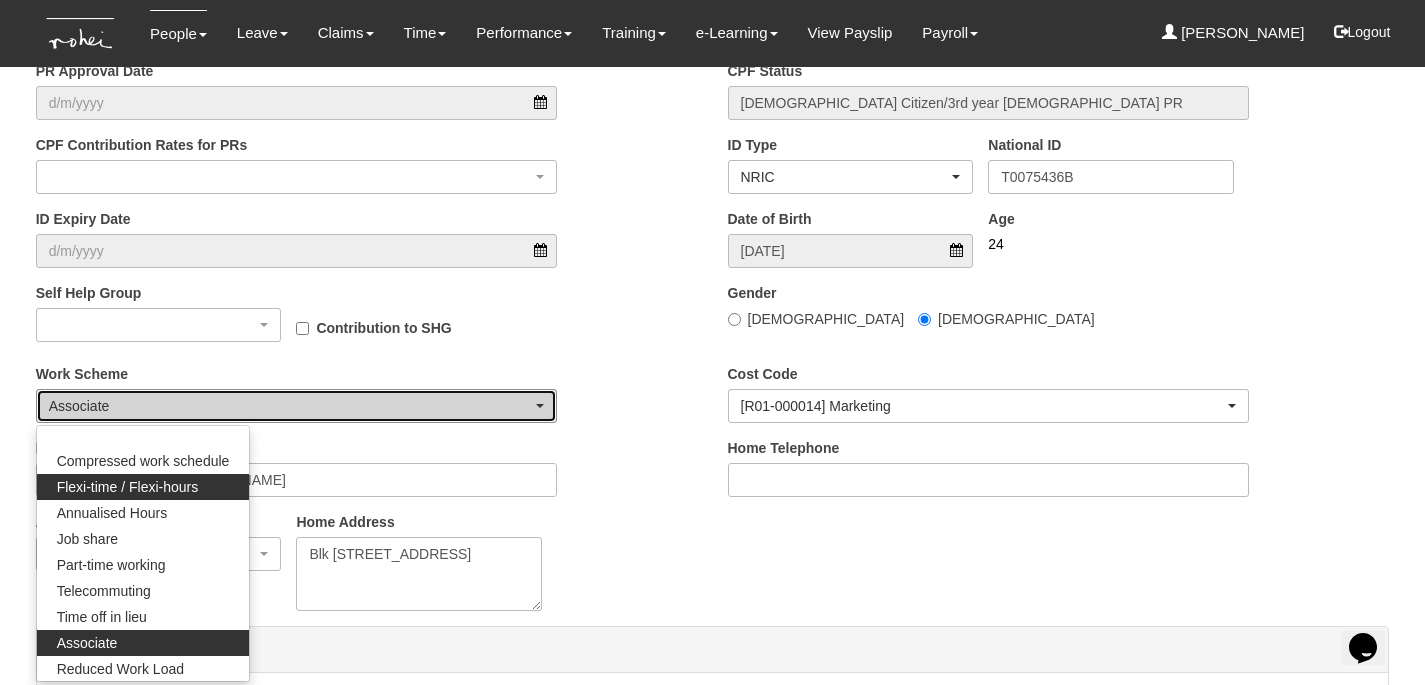 select on "Flexi-time / Flexi-hours" 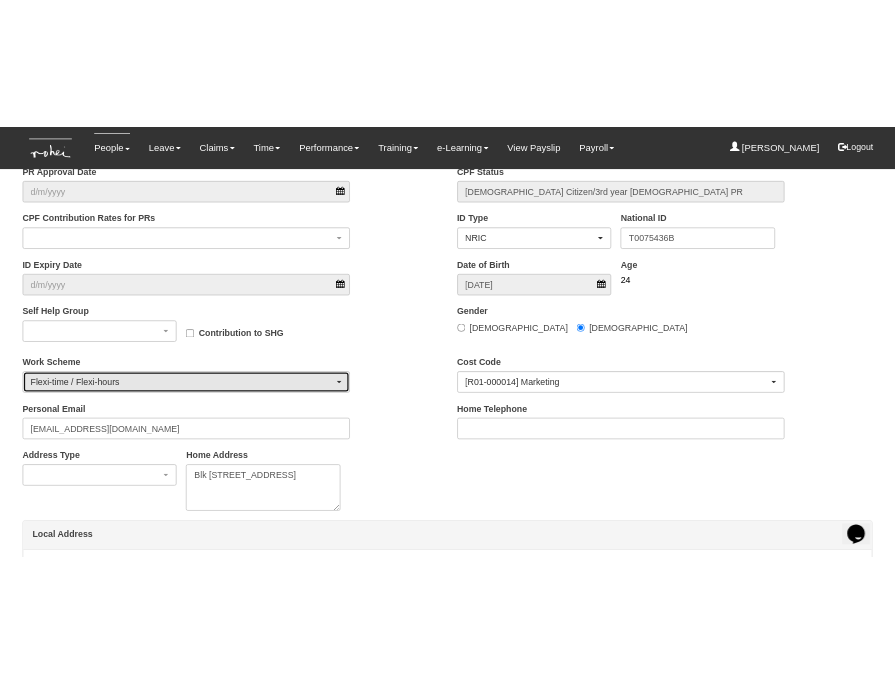 scroll, scrollTop: 905, scrollLeft: 0, axis: vertical 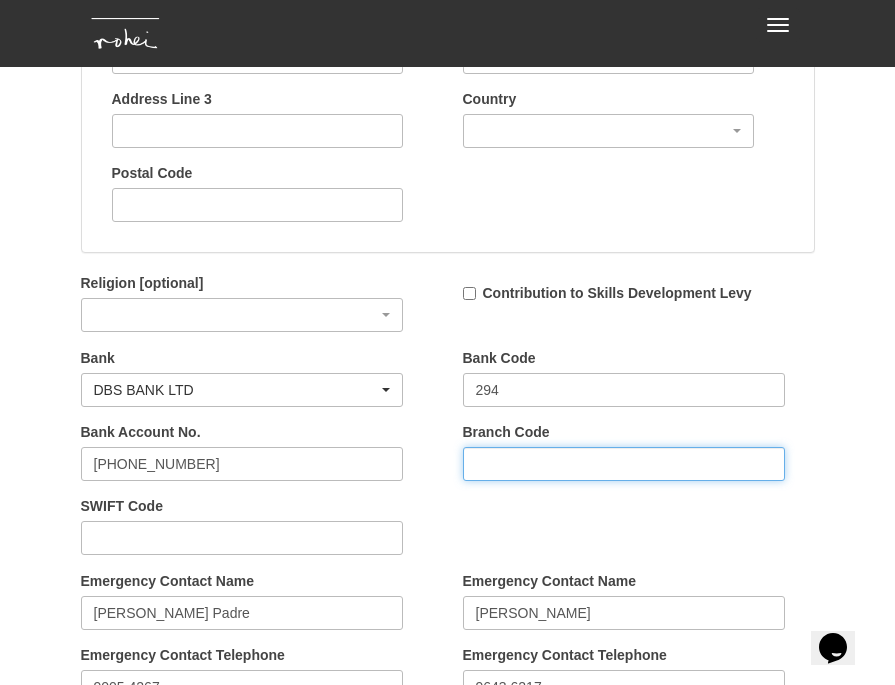 click on "Branch Code" at bounding box center (624, 464) 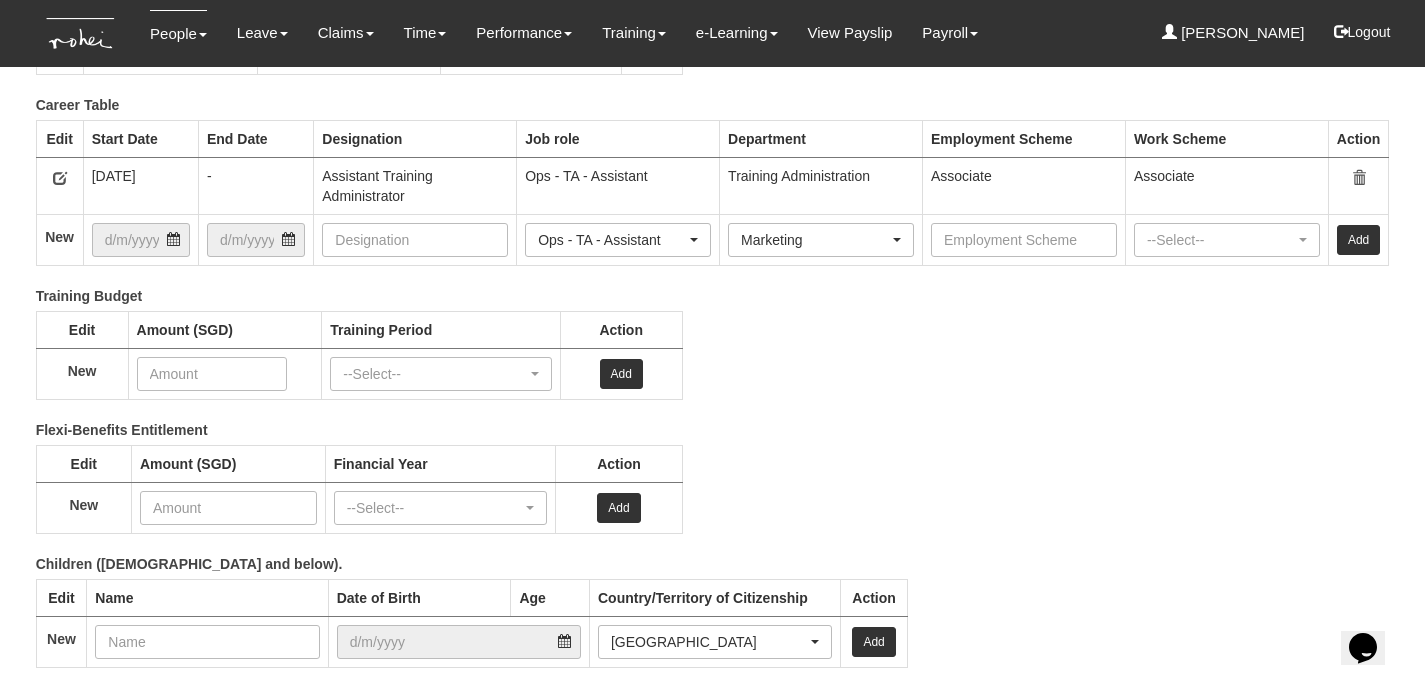 scroll, scrollTop: 2623, scrollLeft: 0, axis: vertical 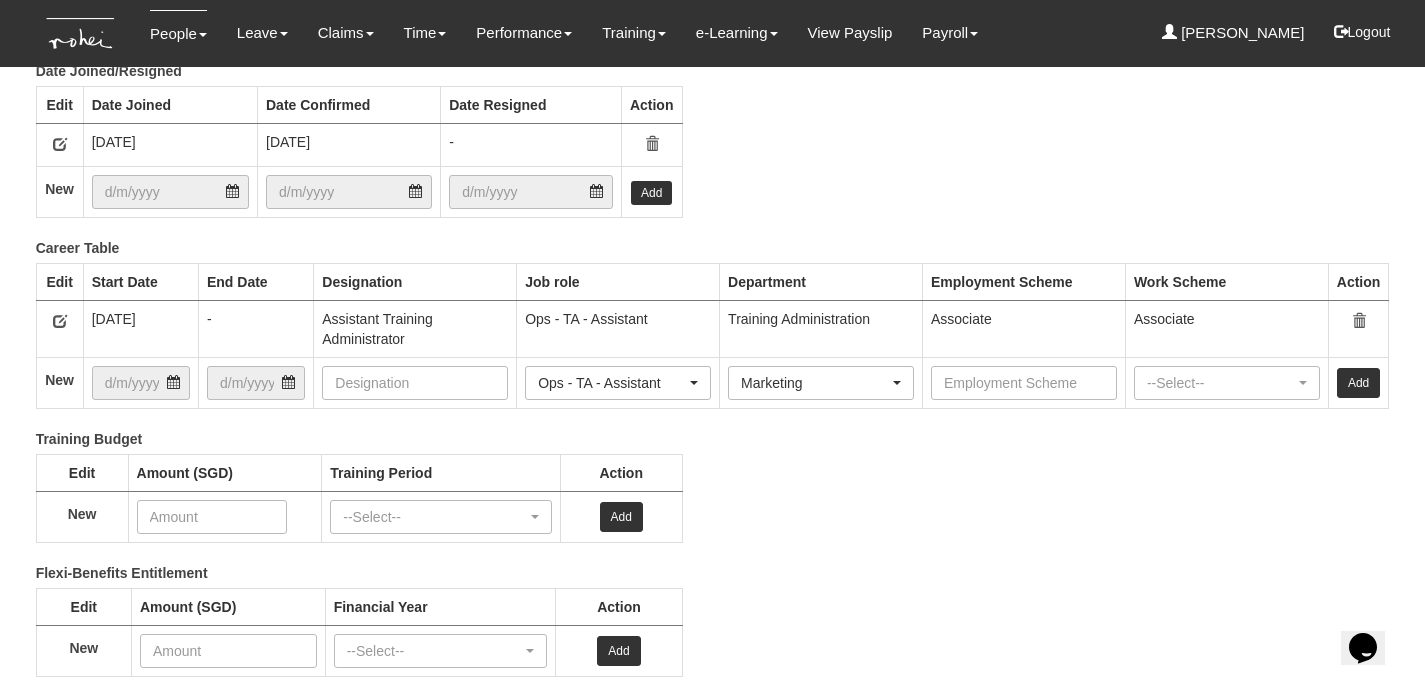 type on "717" 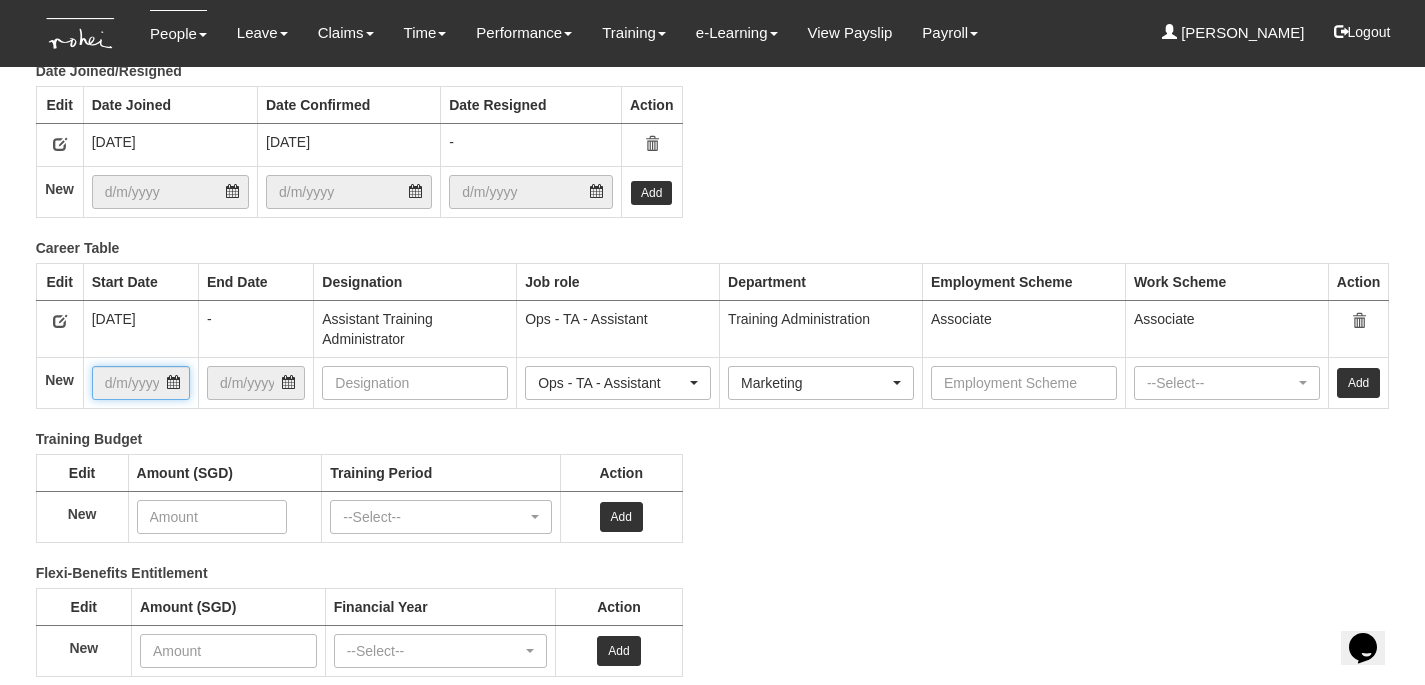 click at bounding box center [141, 383] 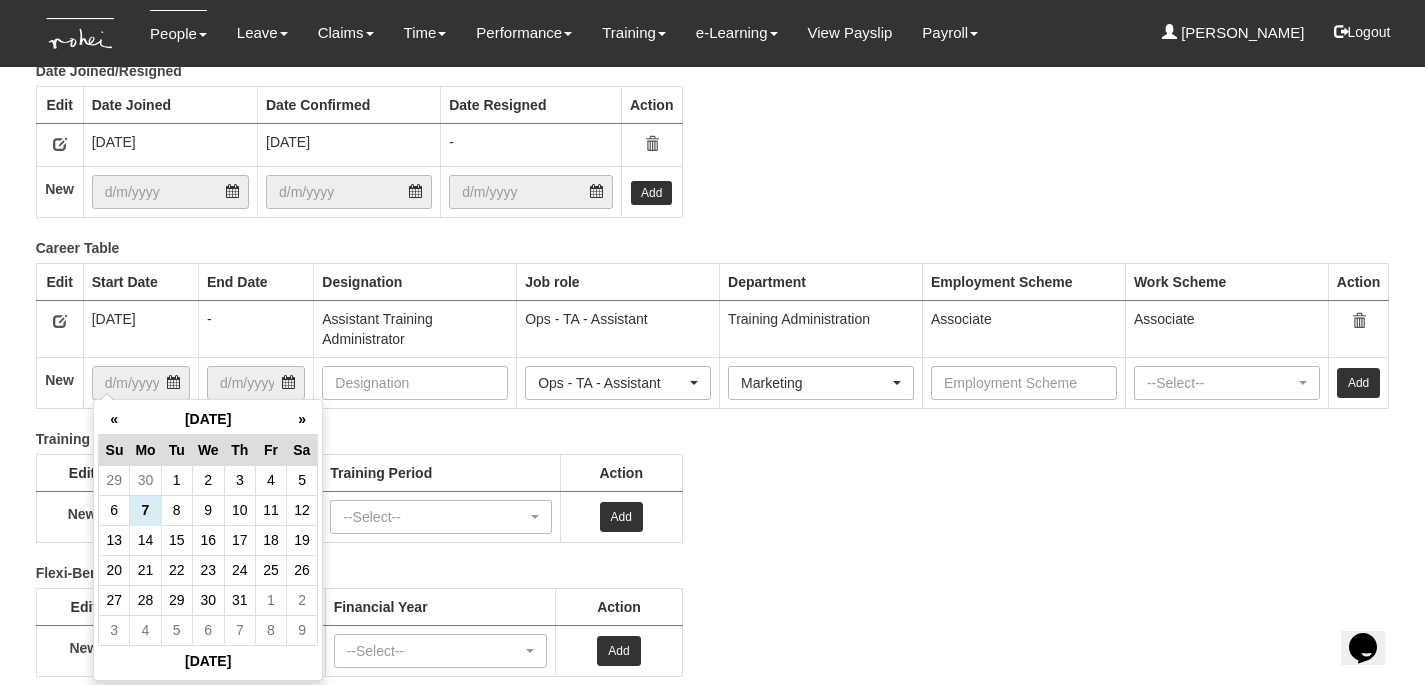 click on "Training Budget
Edit
Amount (SGD)
Training Period
Action
New
--Select-- FY22/23 (1/4/2022 - 31/3/2023) --Select--
Add" at bounding box center (698, 496) 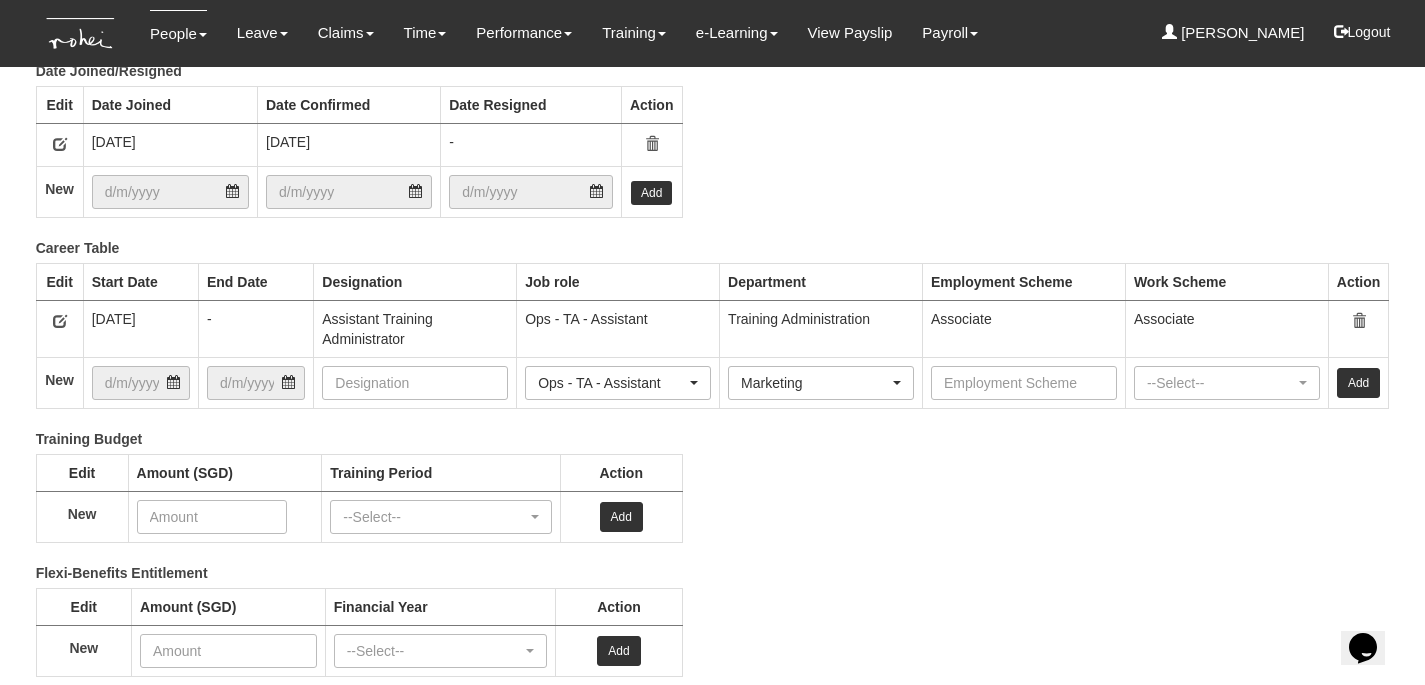 click at bounding box center (60, 321) 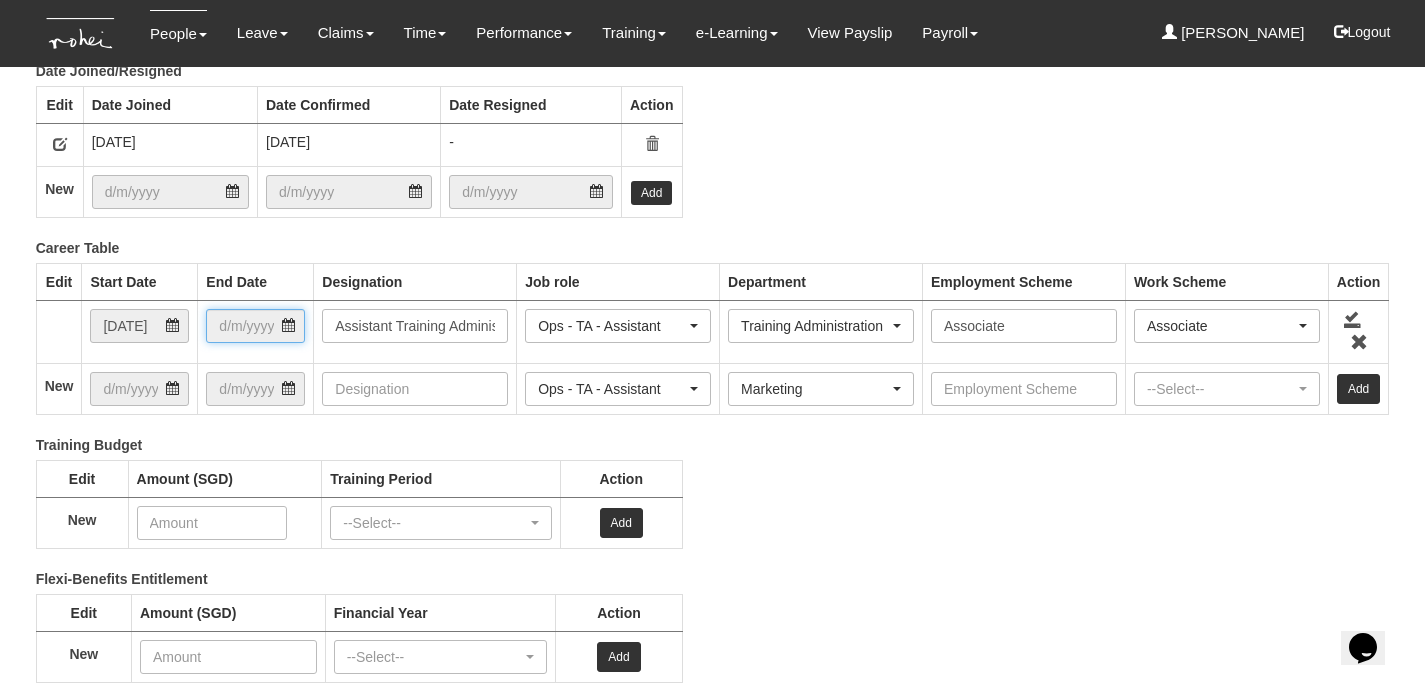click at bounding box center (255, 326) 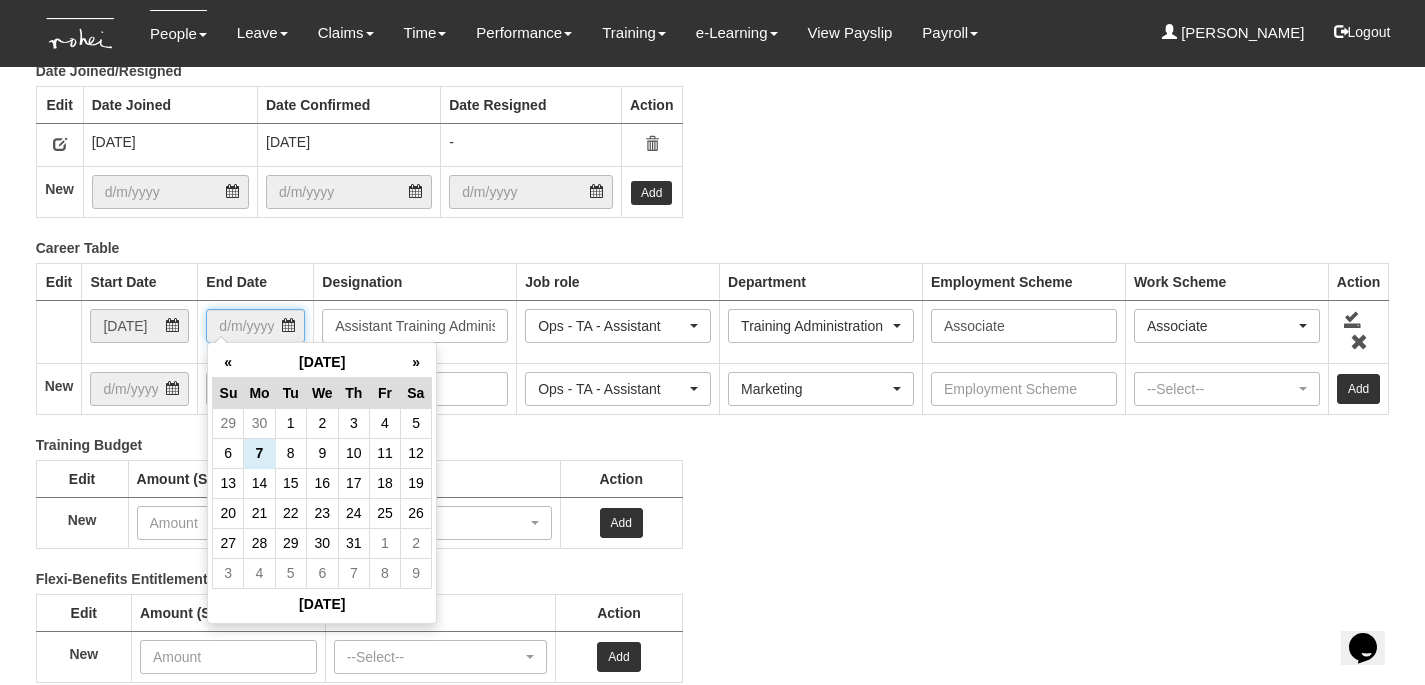 click at bounding box center (255, 326) 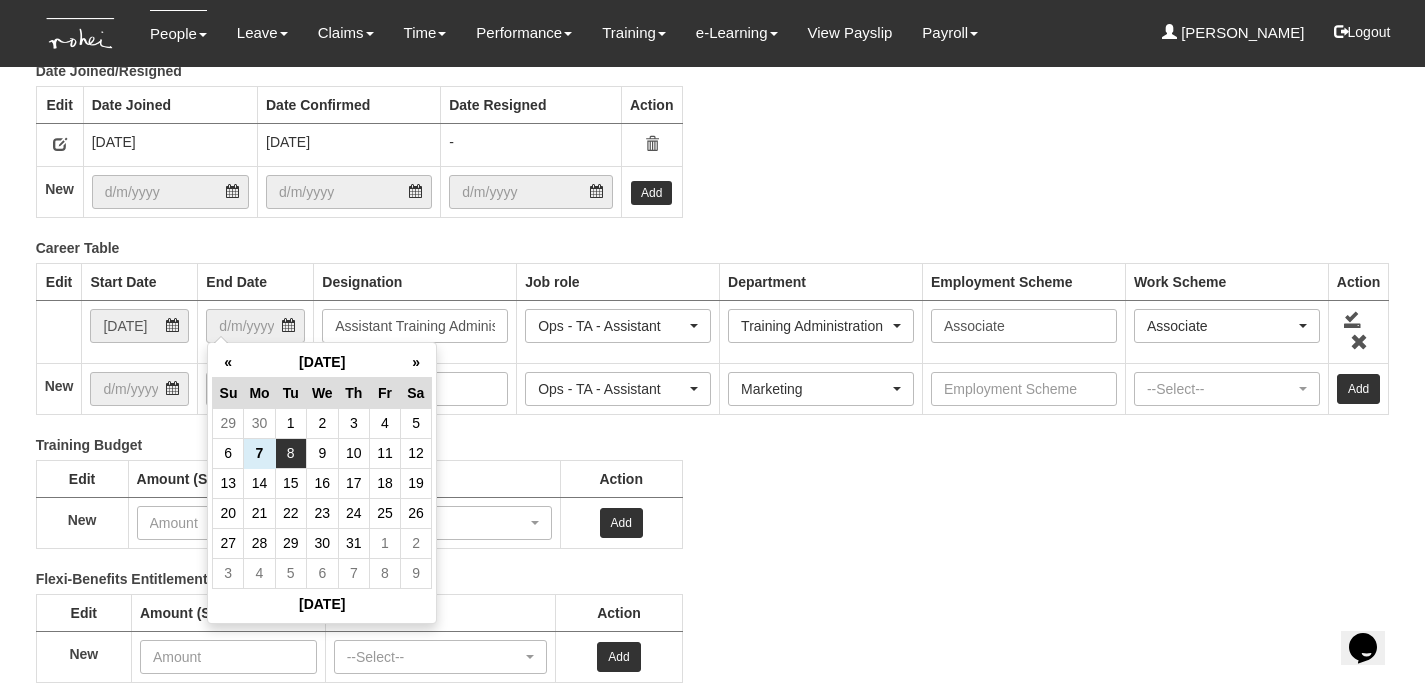 click on "8" at bounding box center (290, 453) 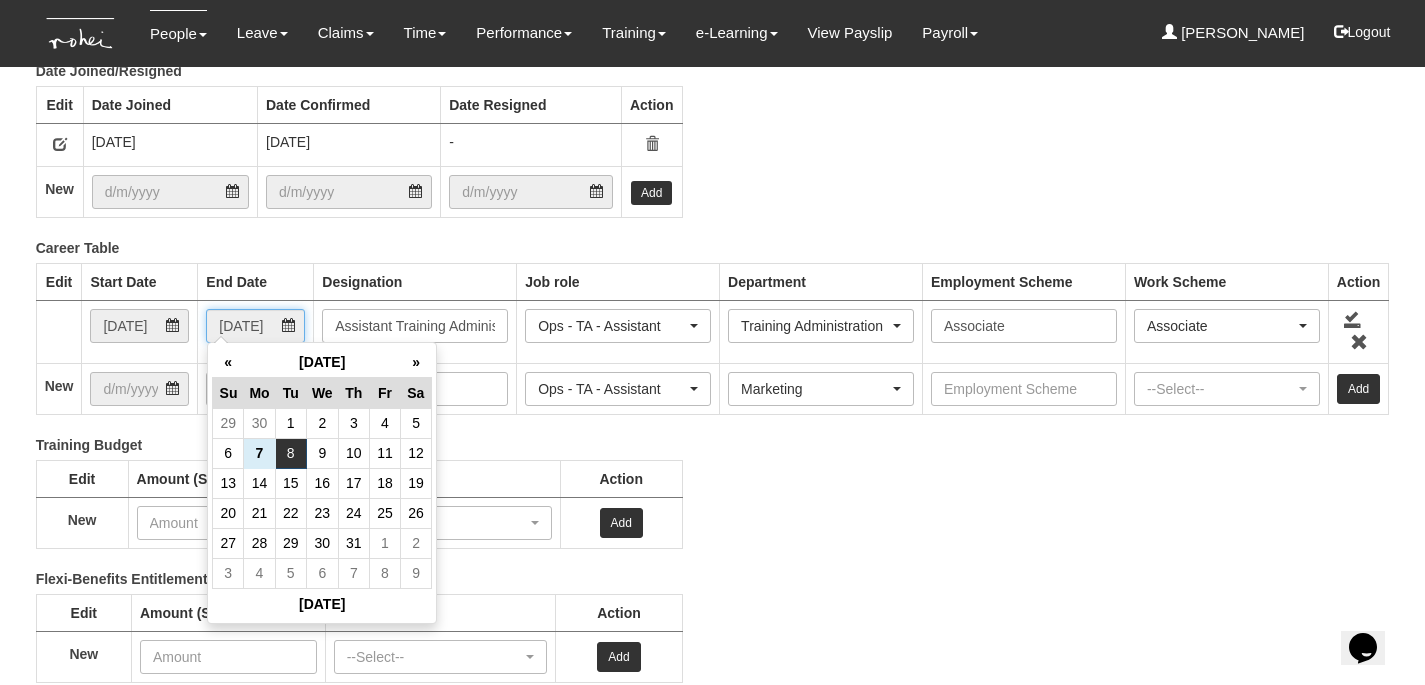 click on "8/7/2025" at bounding box center [255, 326] 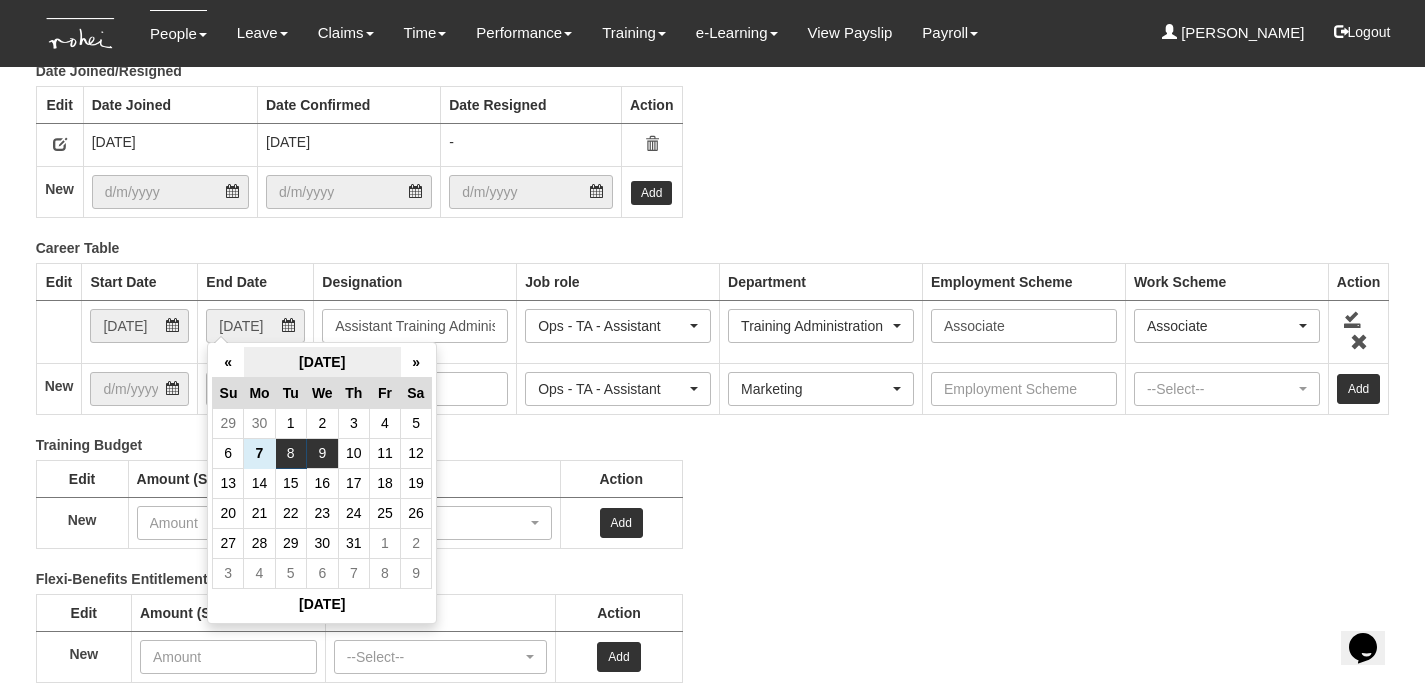 click on "July 2025" at bounding box center (322, 362) 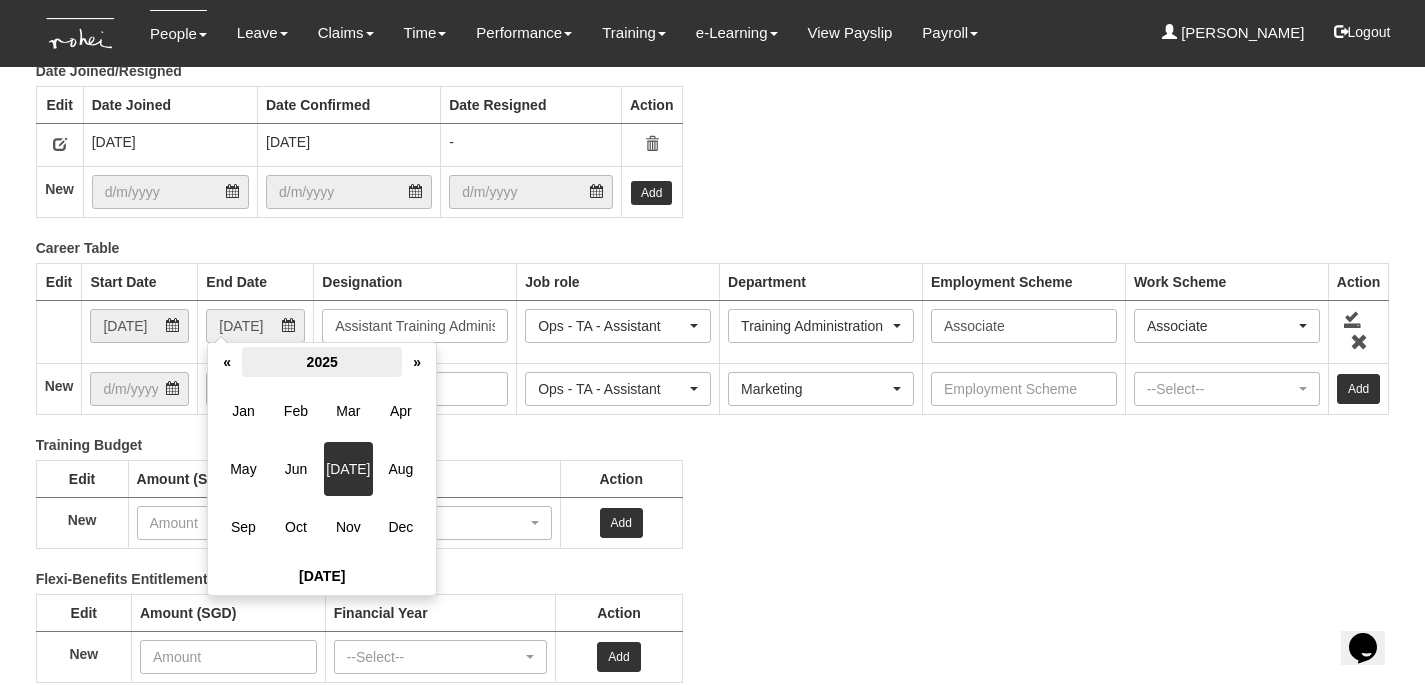 click on "2025" at bounding box center [322, 362] 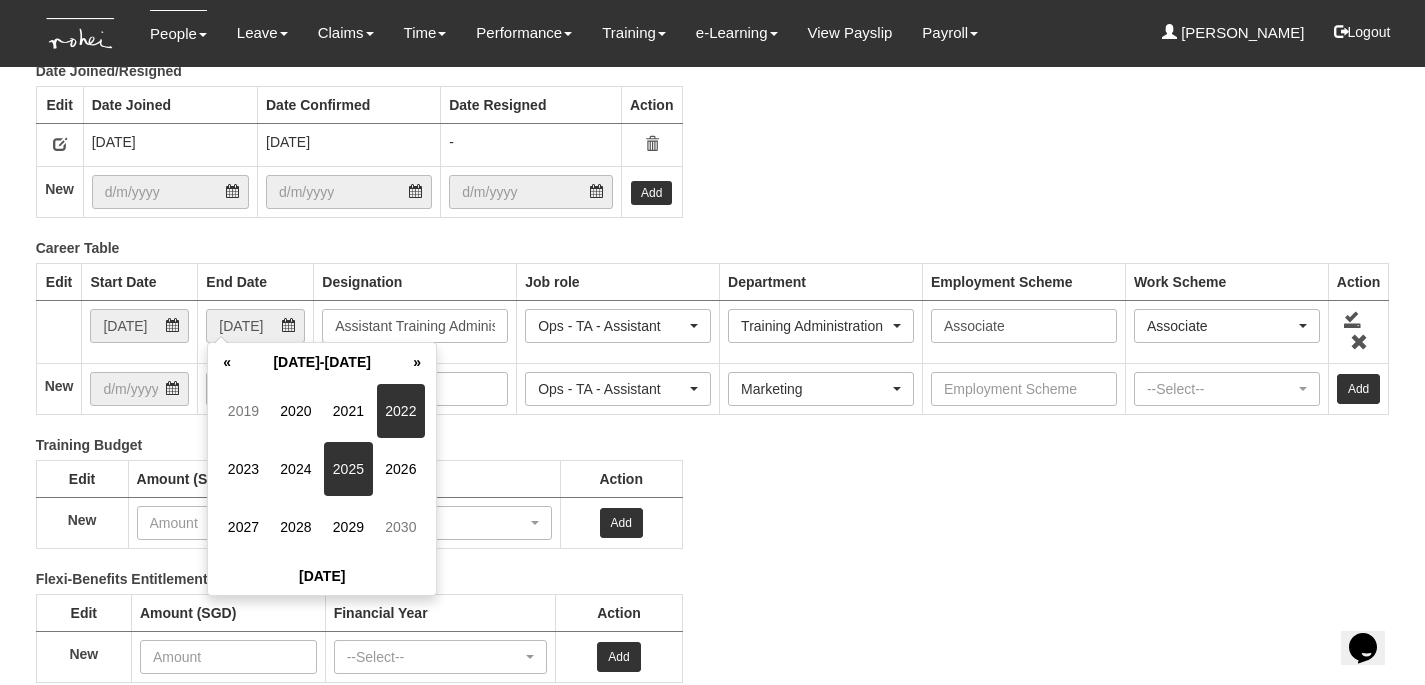 click on "2022" at bounding box center (401, 411) 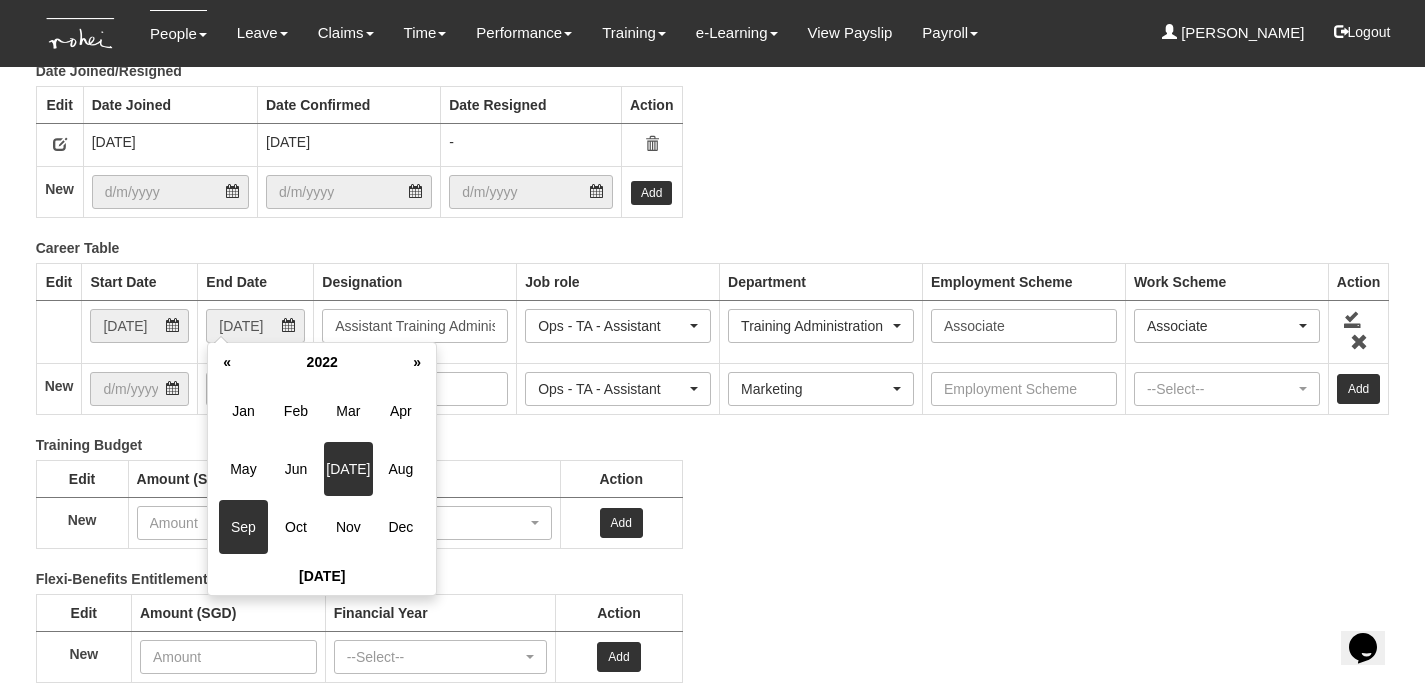 click on "Sep" at bounding box center [243, 527] 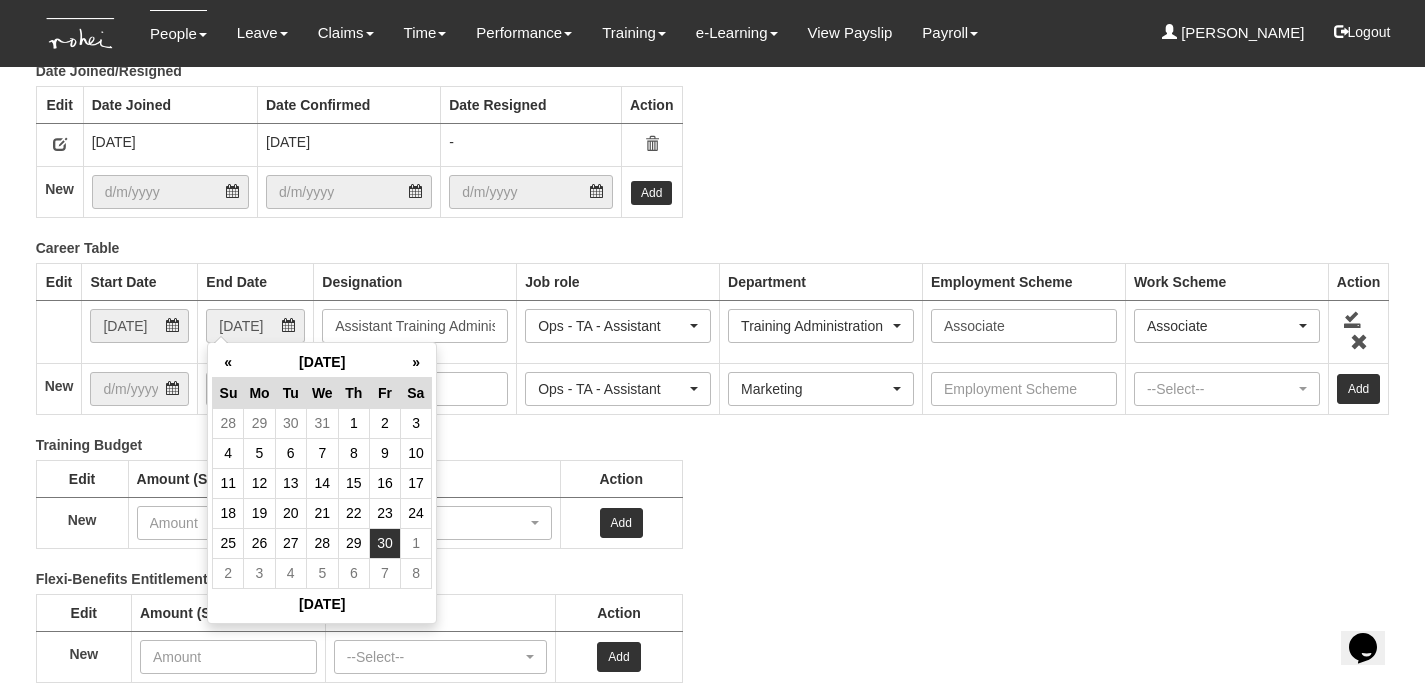 click on "30" at bounding box center [384, 543] 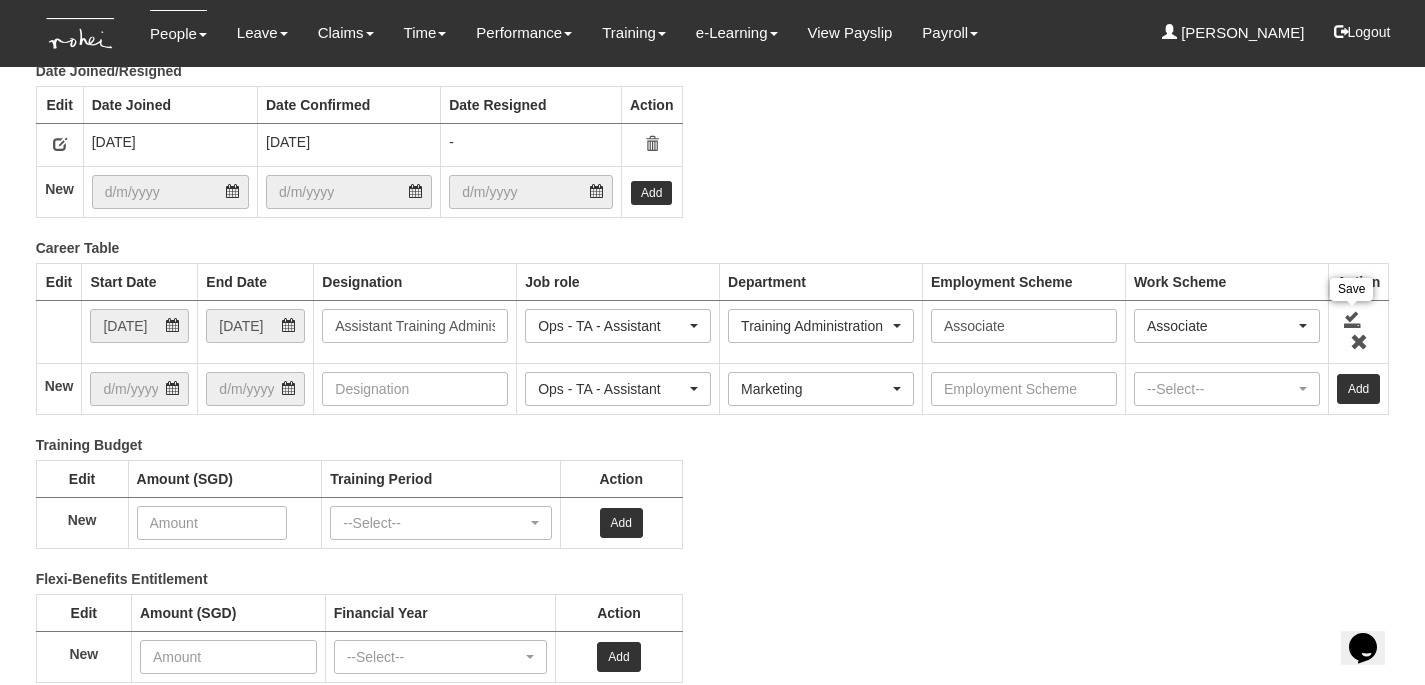 click at bounding box center (1353, 319) 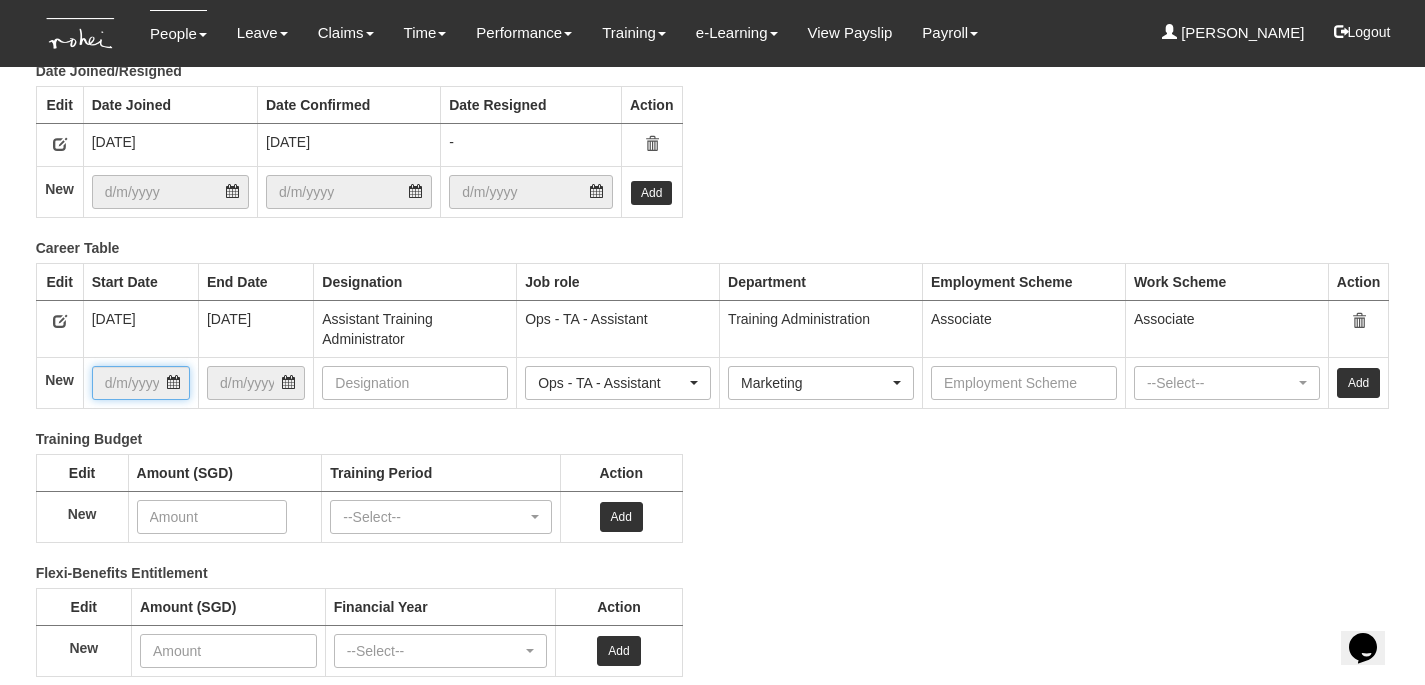 click at bounding box center (141, 383) 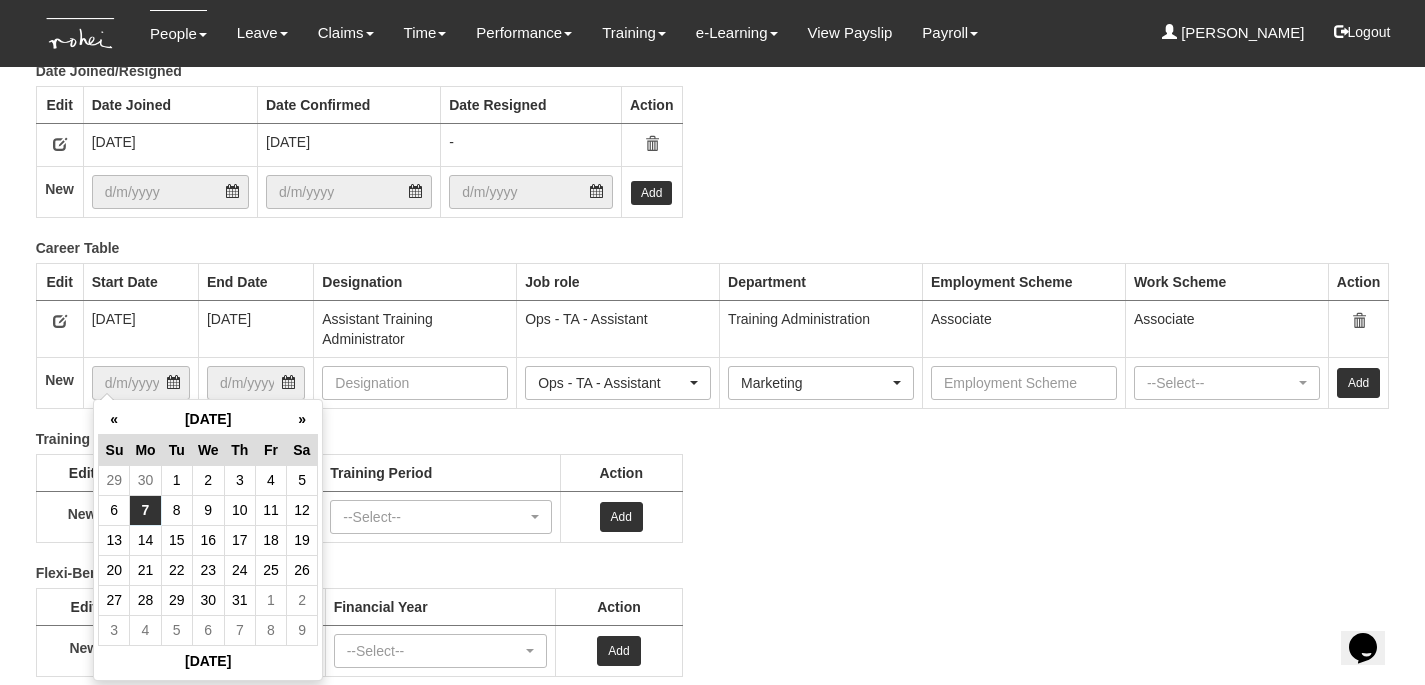click on "7" at bounding box center (145, 510) 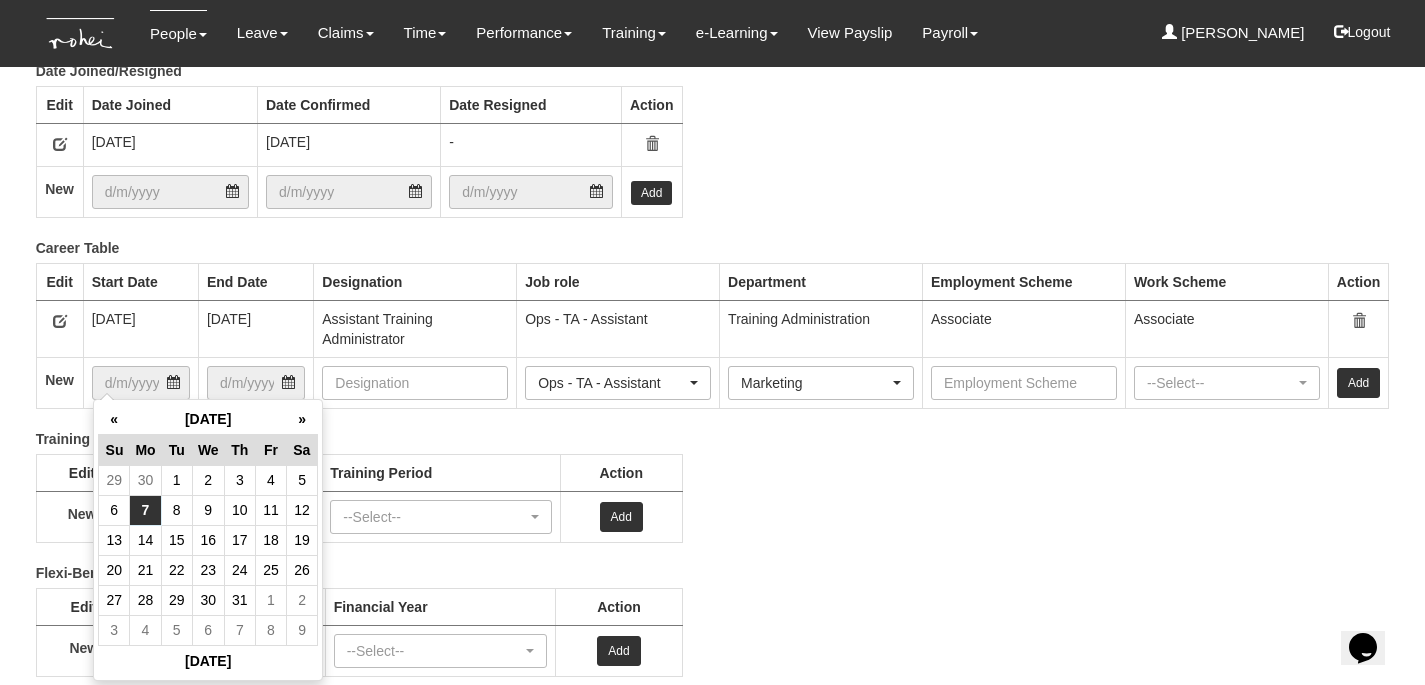 type on "7/7/2025" 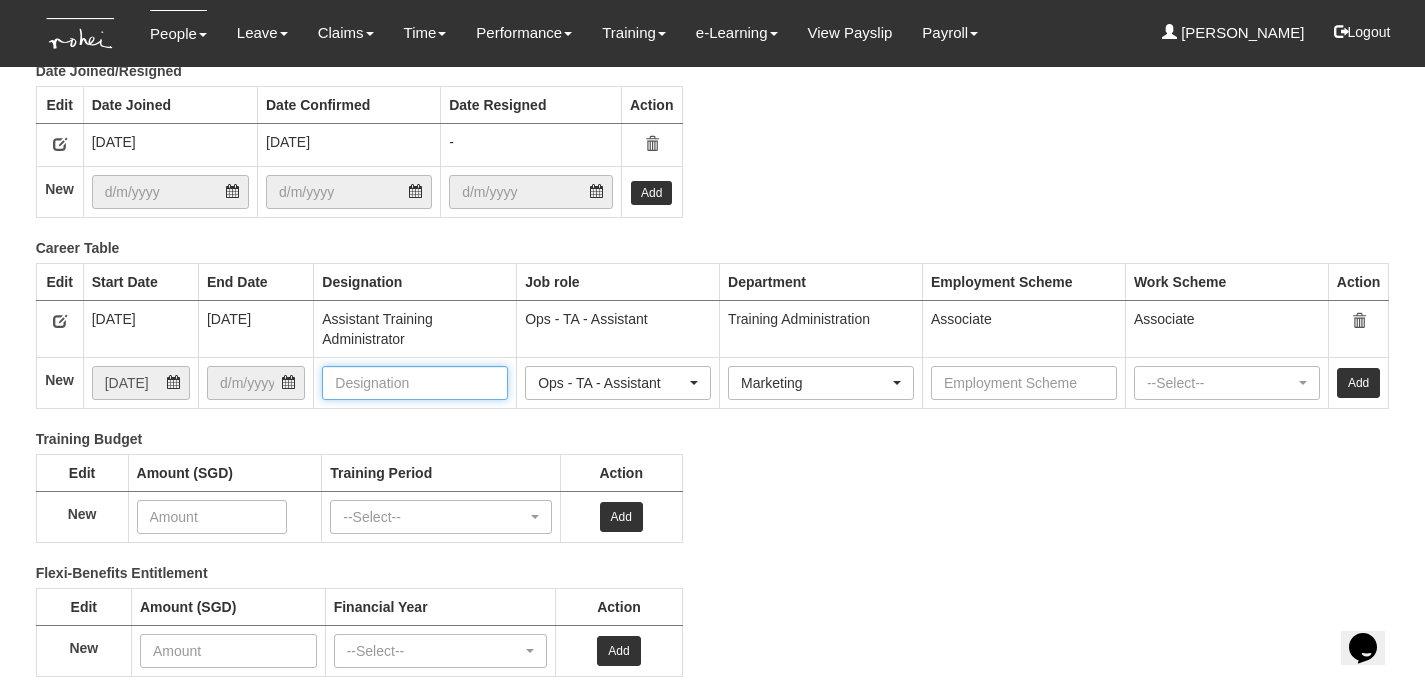 click at bounding box center [415, 383] 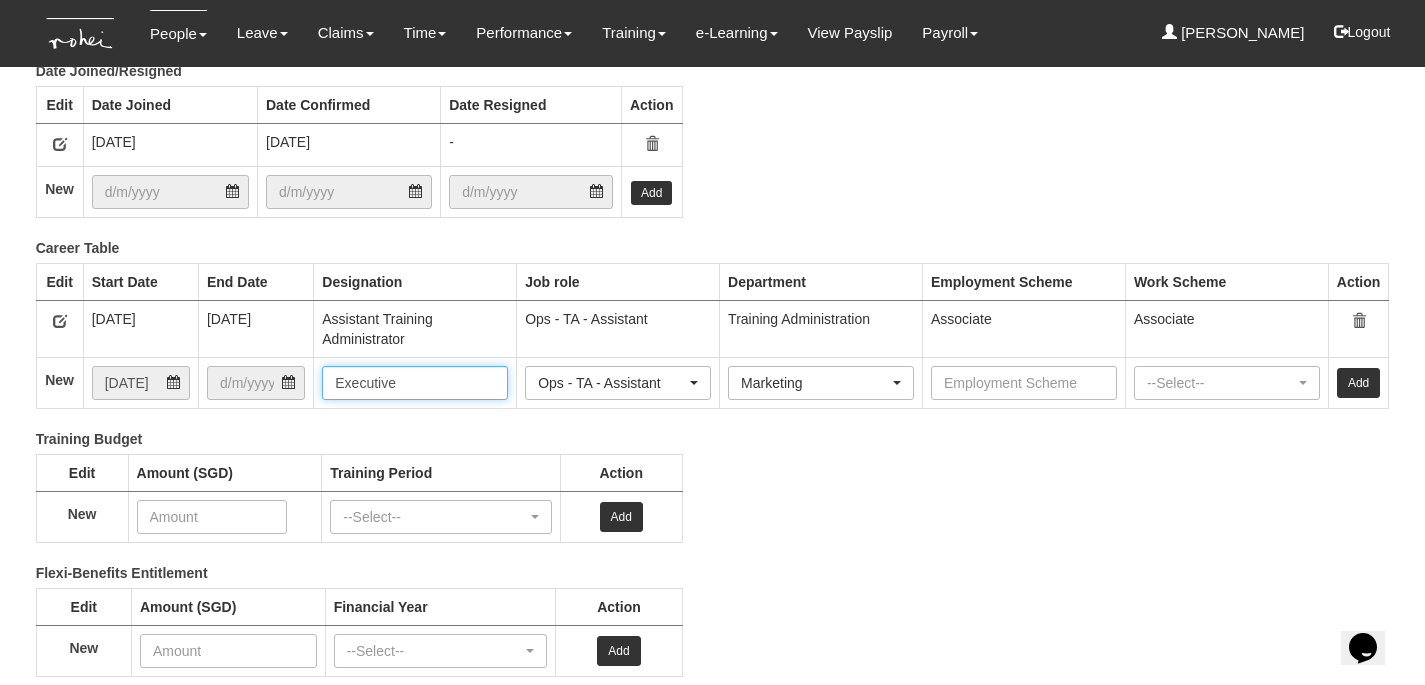 type on "Executive" 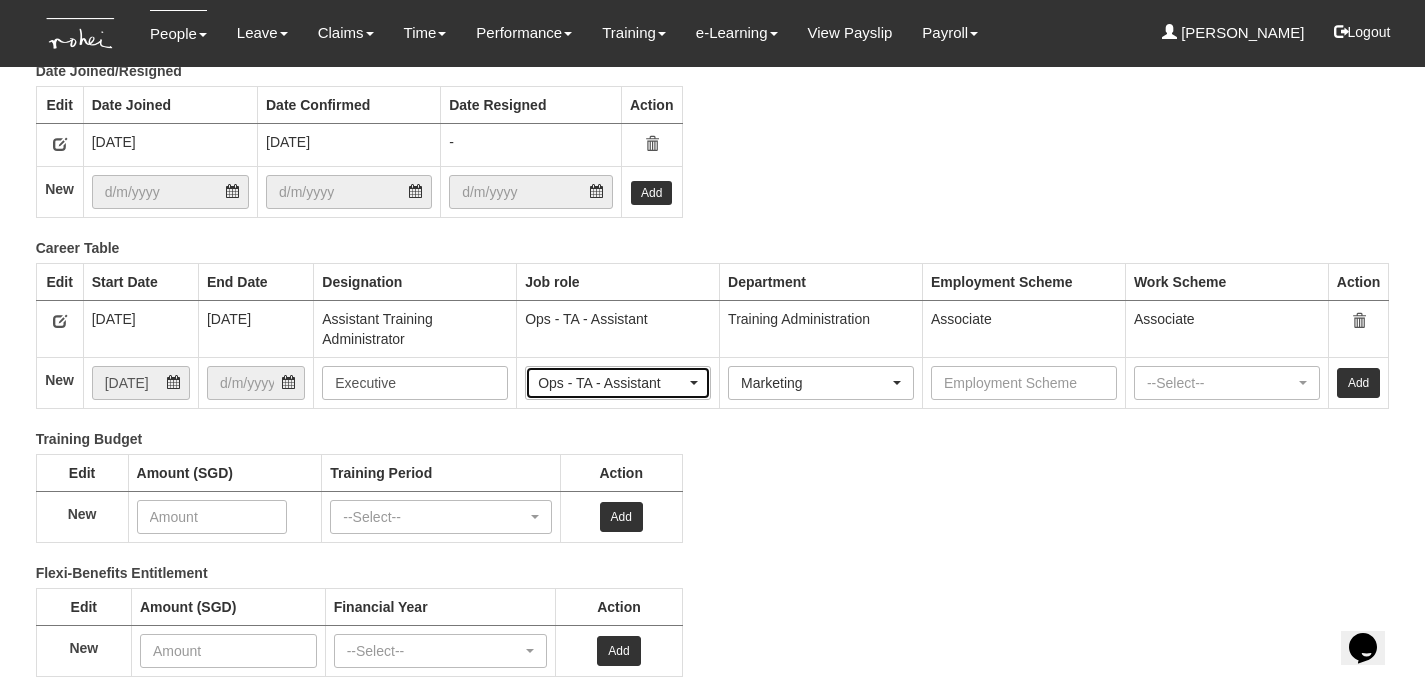 click on "Ops - TA - Assistant" at bounding box center (618, 383) 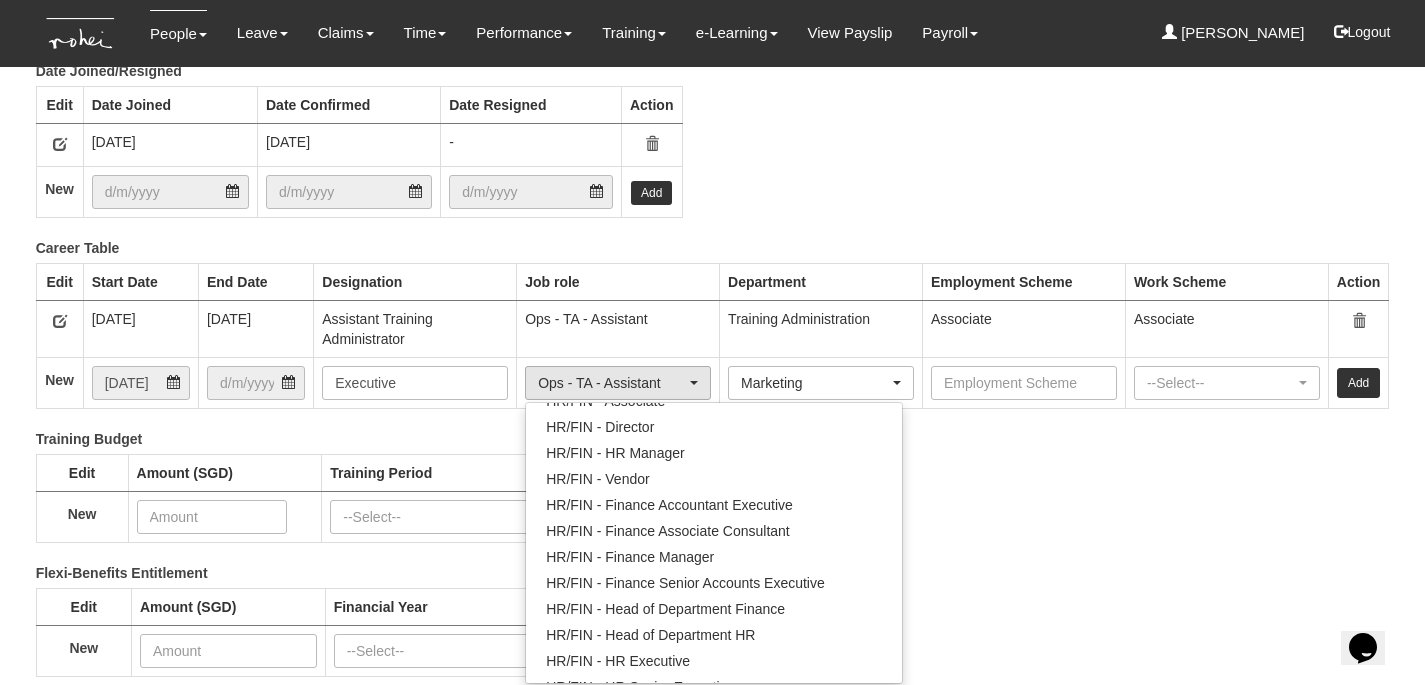 scroll, scrollTop: 0, scrollLeft: 0, axis: both 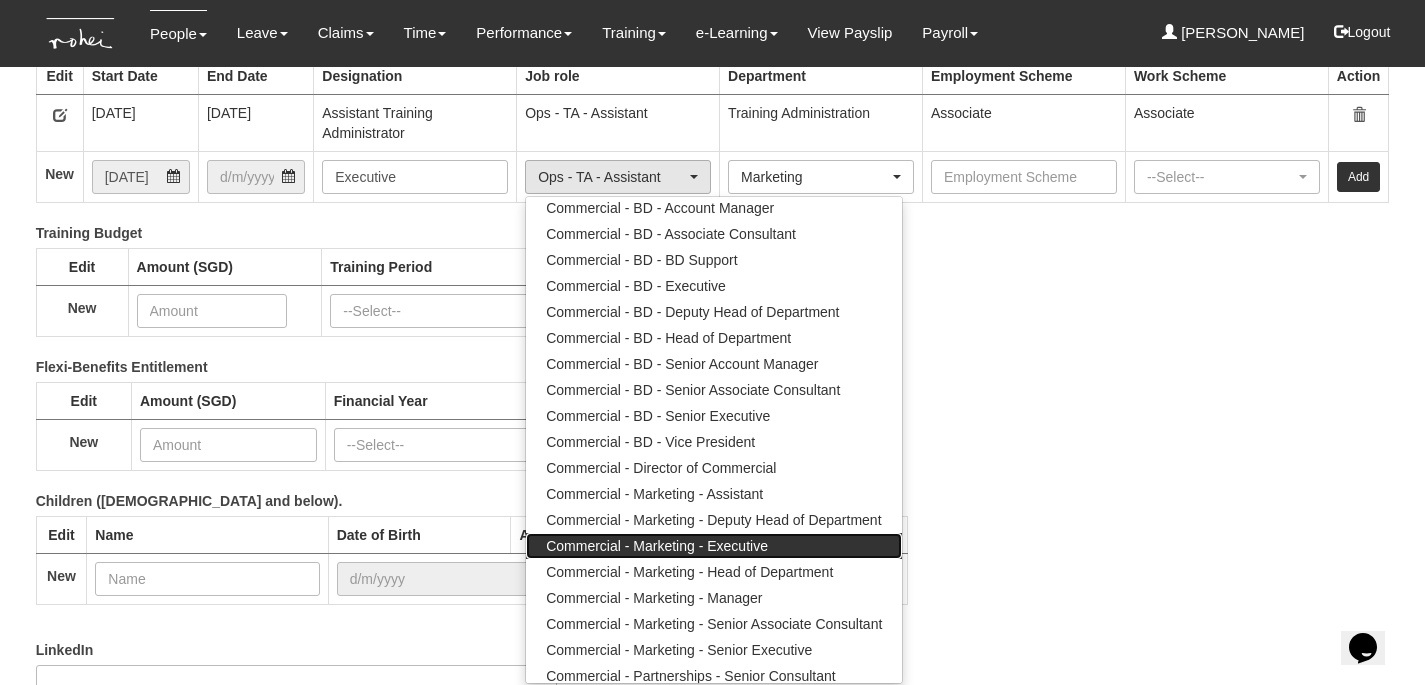 click on "Commercial - Marketing - Executive" at bounding box center [657, 546] 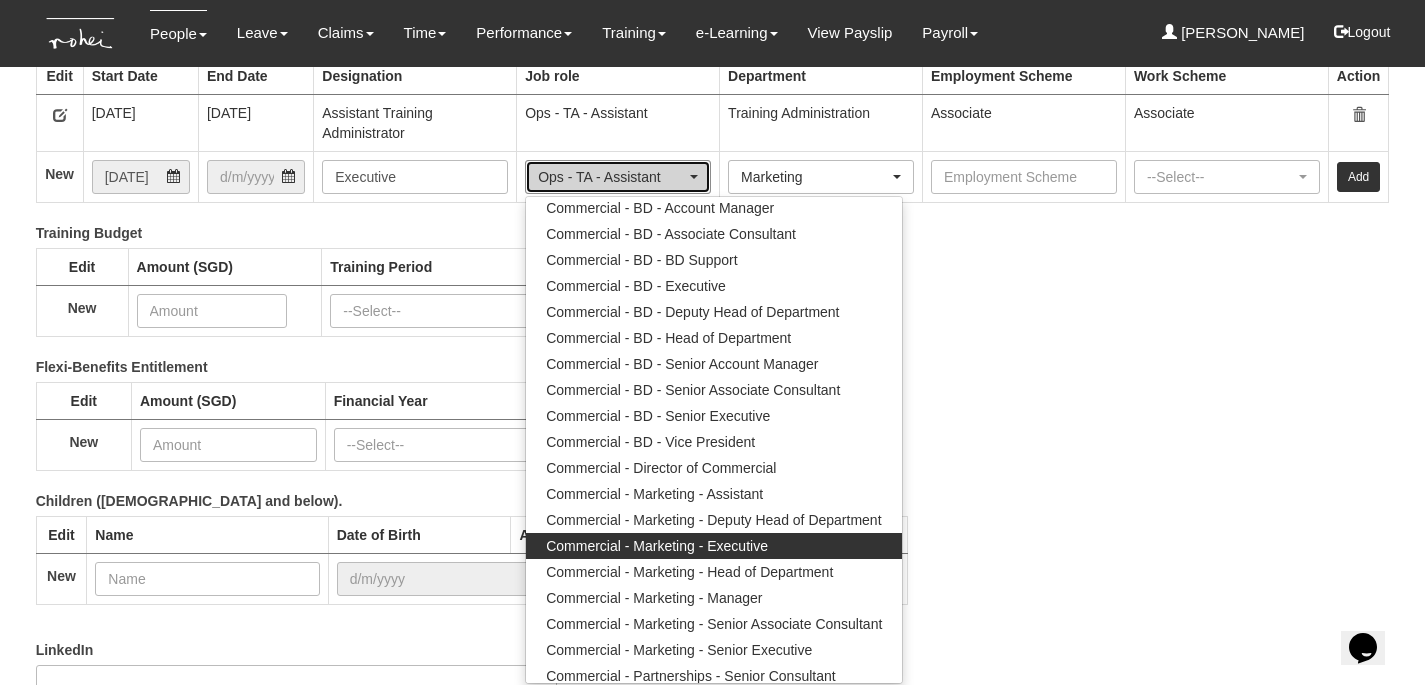 select on "215" 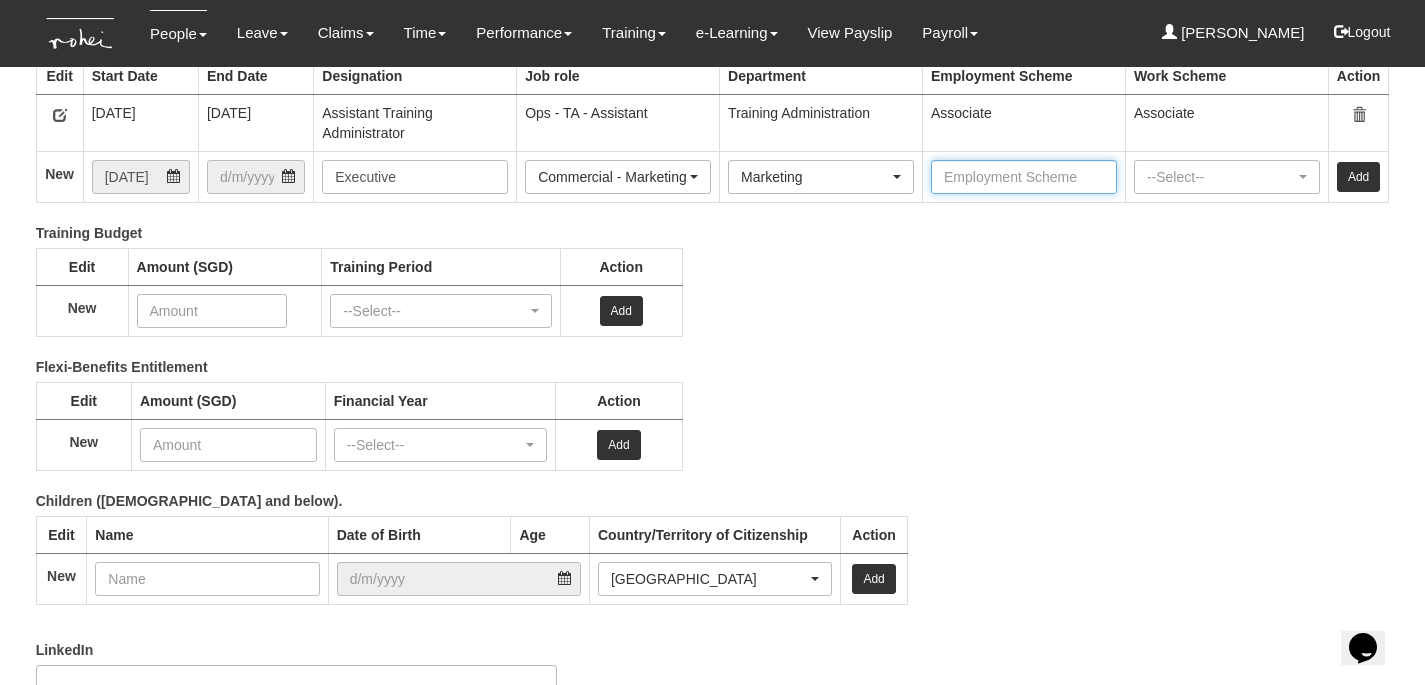 click at bounding box center (1024, 177) 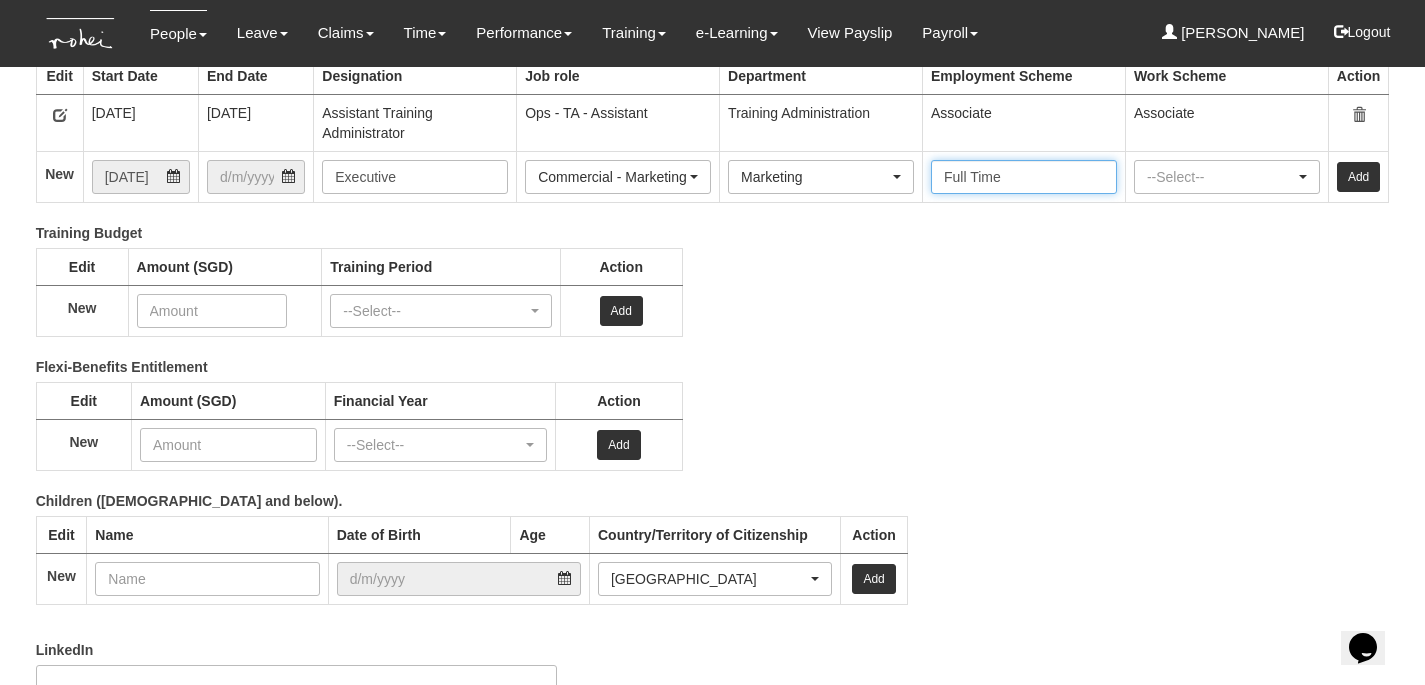 type on "Full Time" 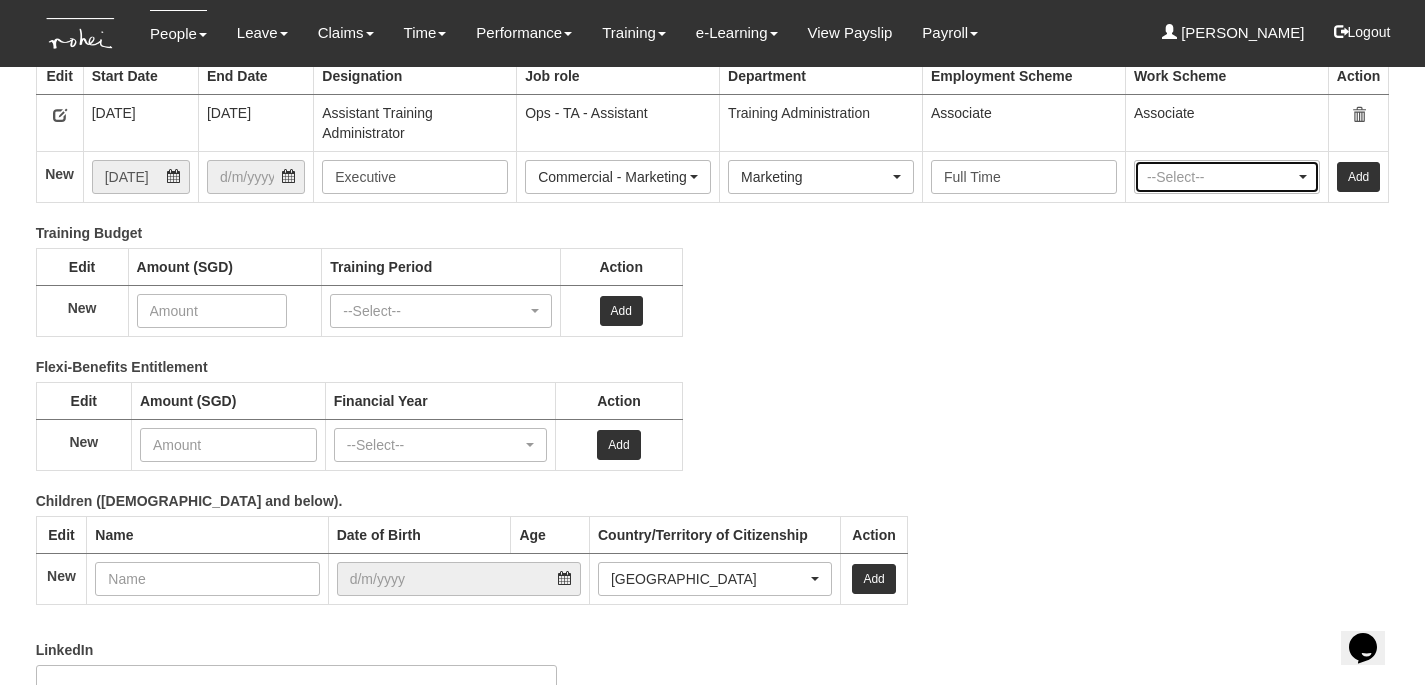 click on "--Select--" at bounding box center [1227, 177] 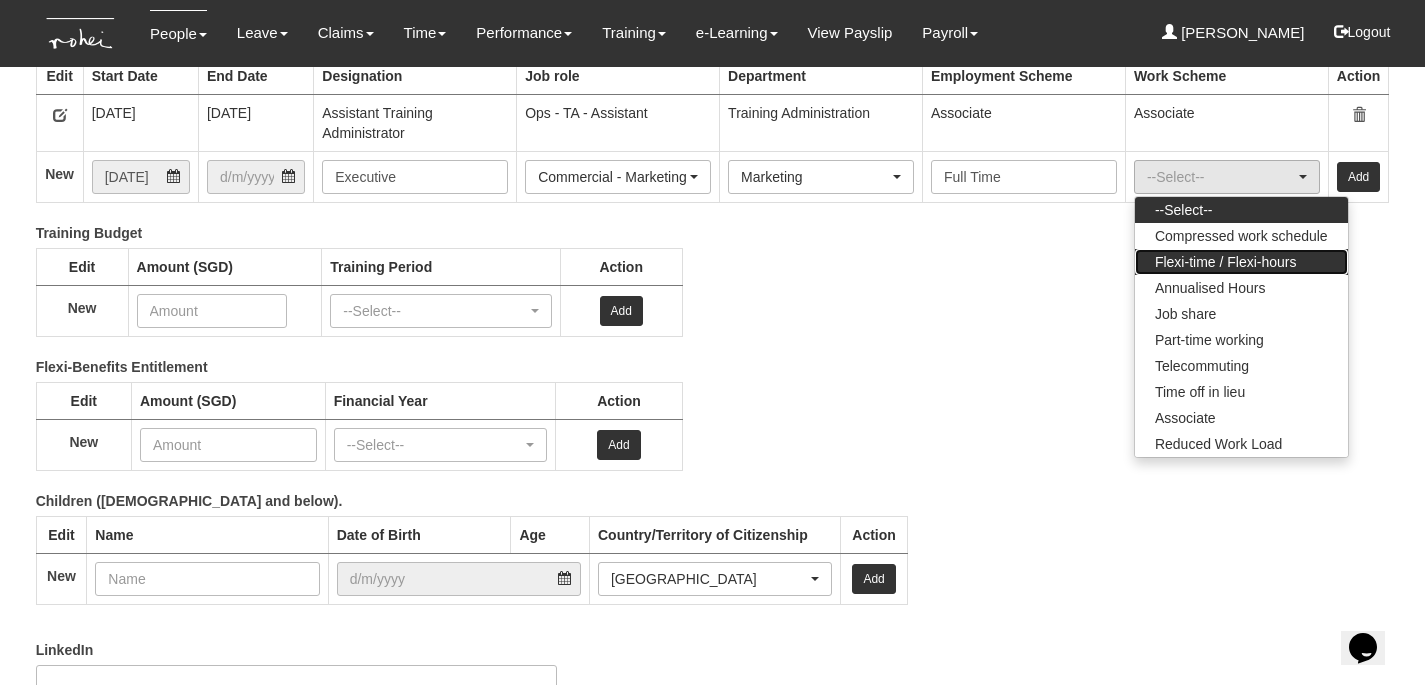 click on "Flexi-time / Flexi-hours" at bounding box center [1226, 262] 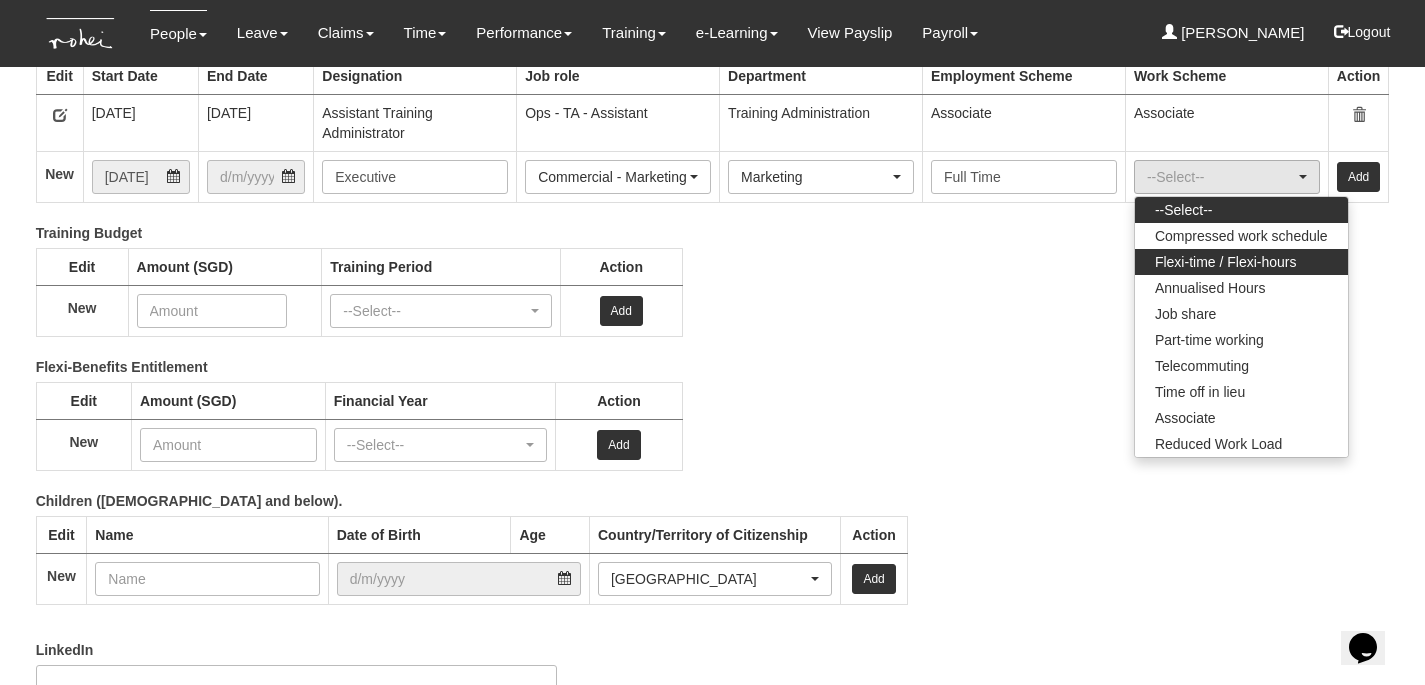 select on "Flexi-time / Flexi-hours" 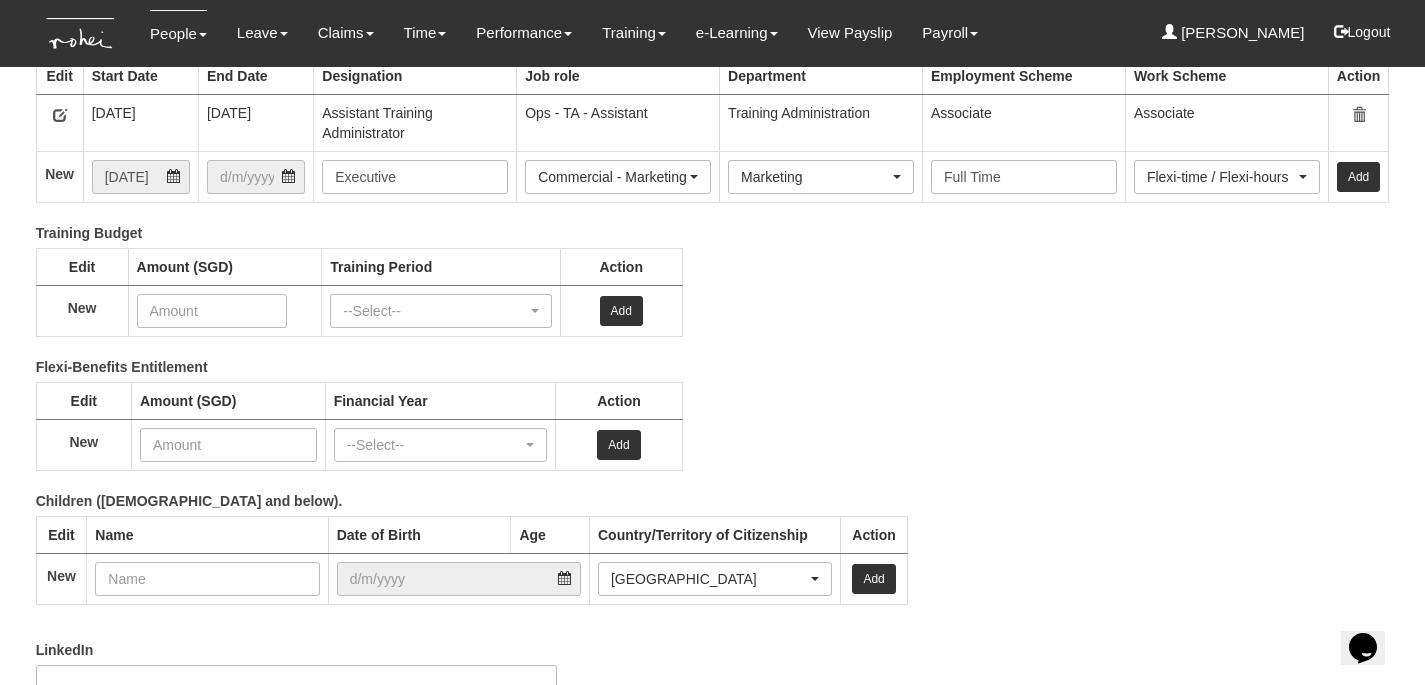 click on "Add" at bounding box center (1358, 177) 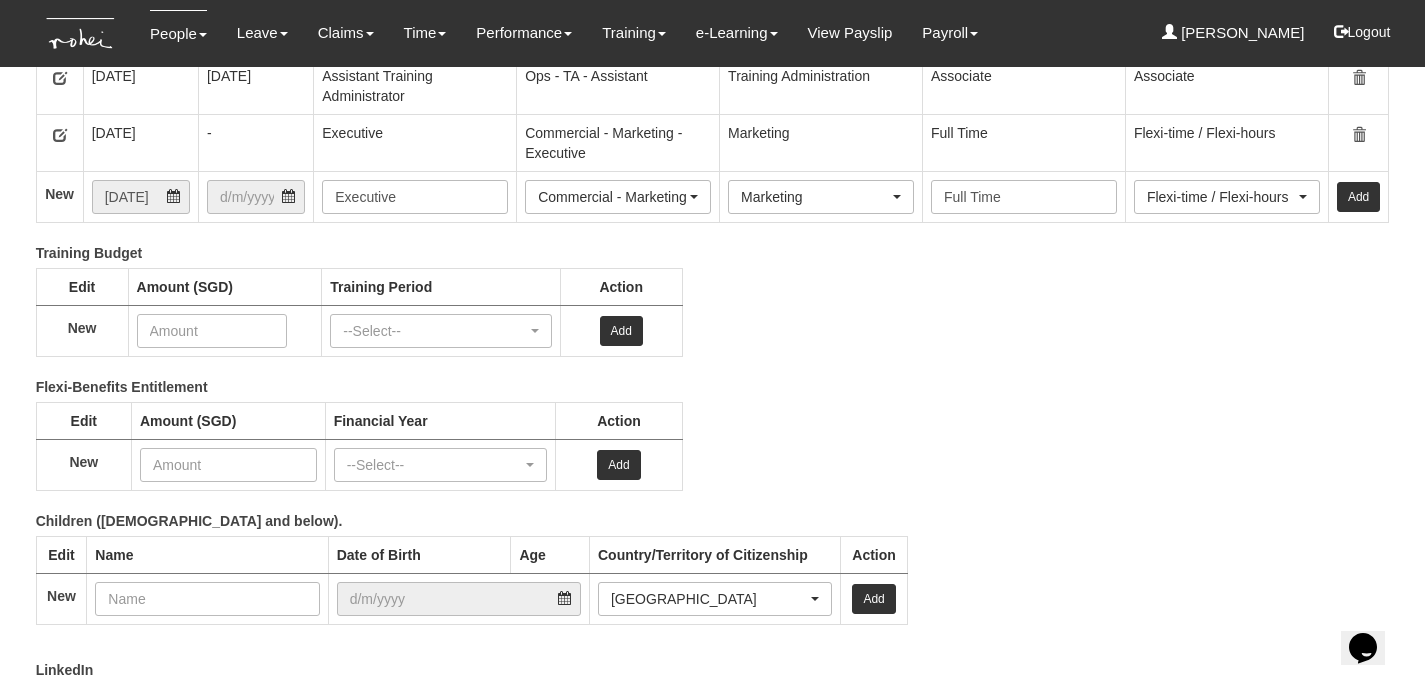 scroll, scrollTop: 2979, scrollLeft: 0, axis: vertical 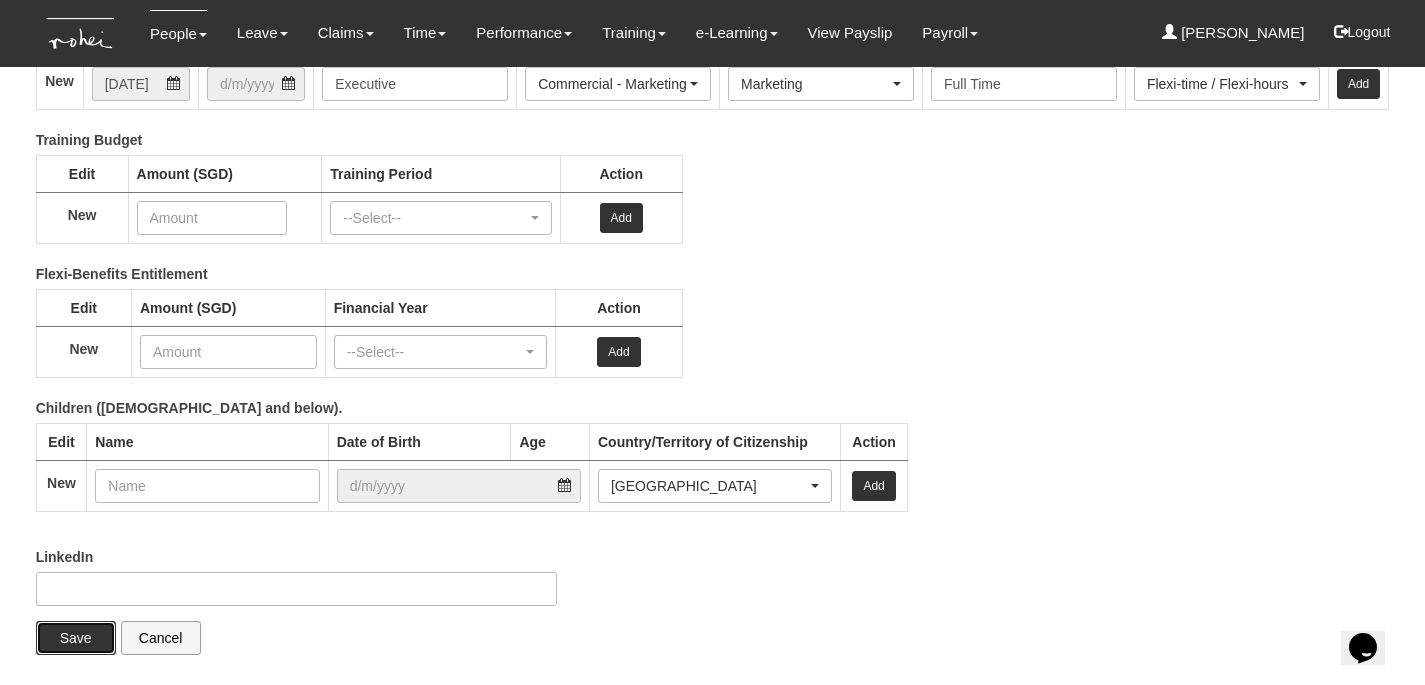 click on "Save" at bounding box center [76, 638] 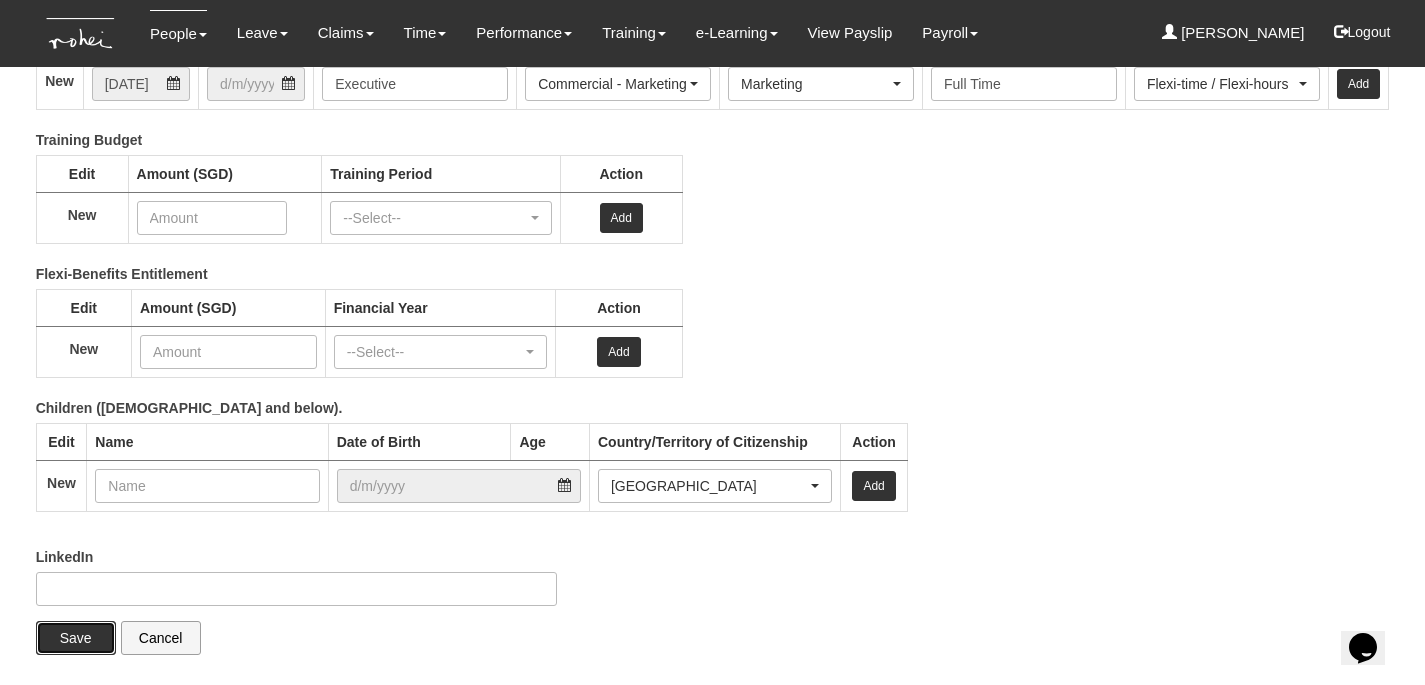 click on "Save" at bounding box center (76, 638) 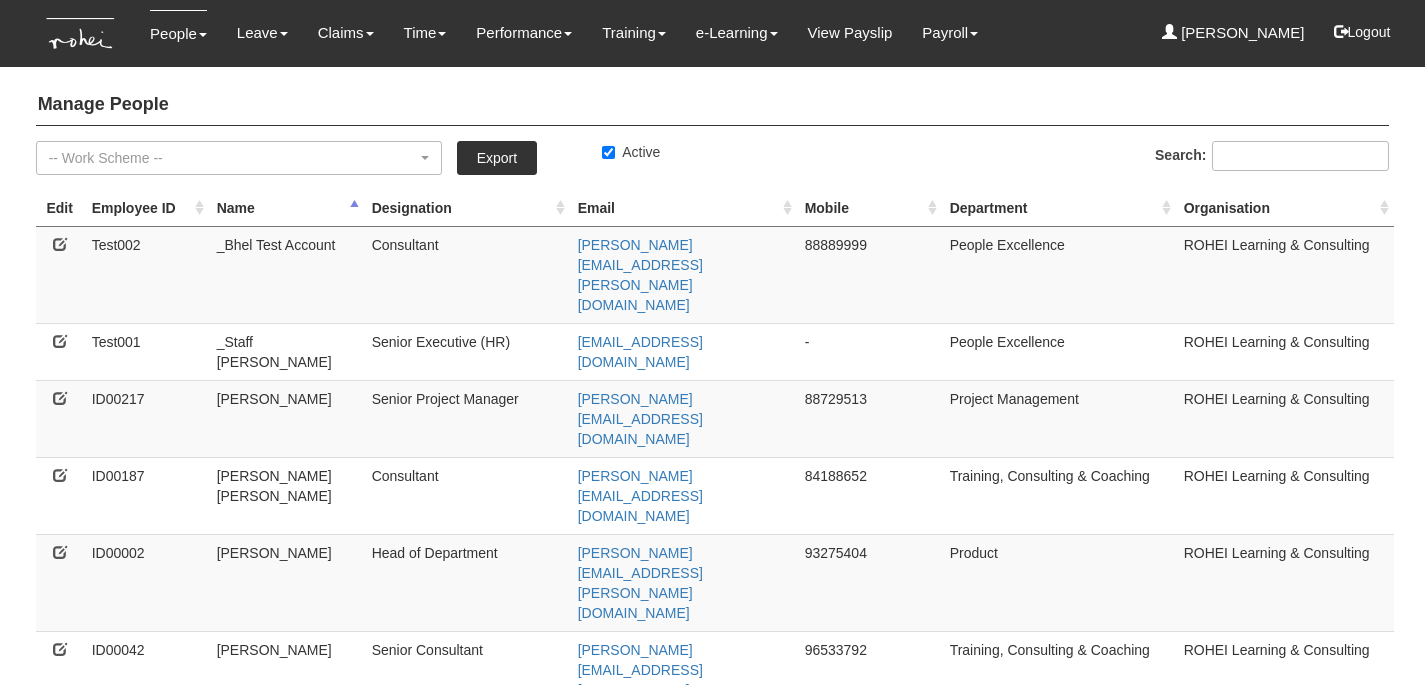 select on "50" 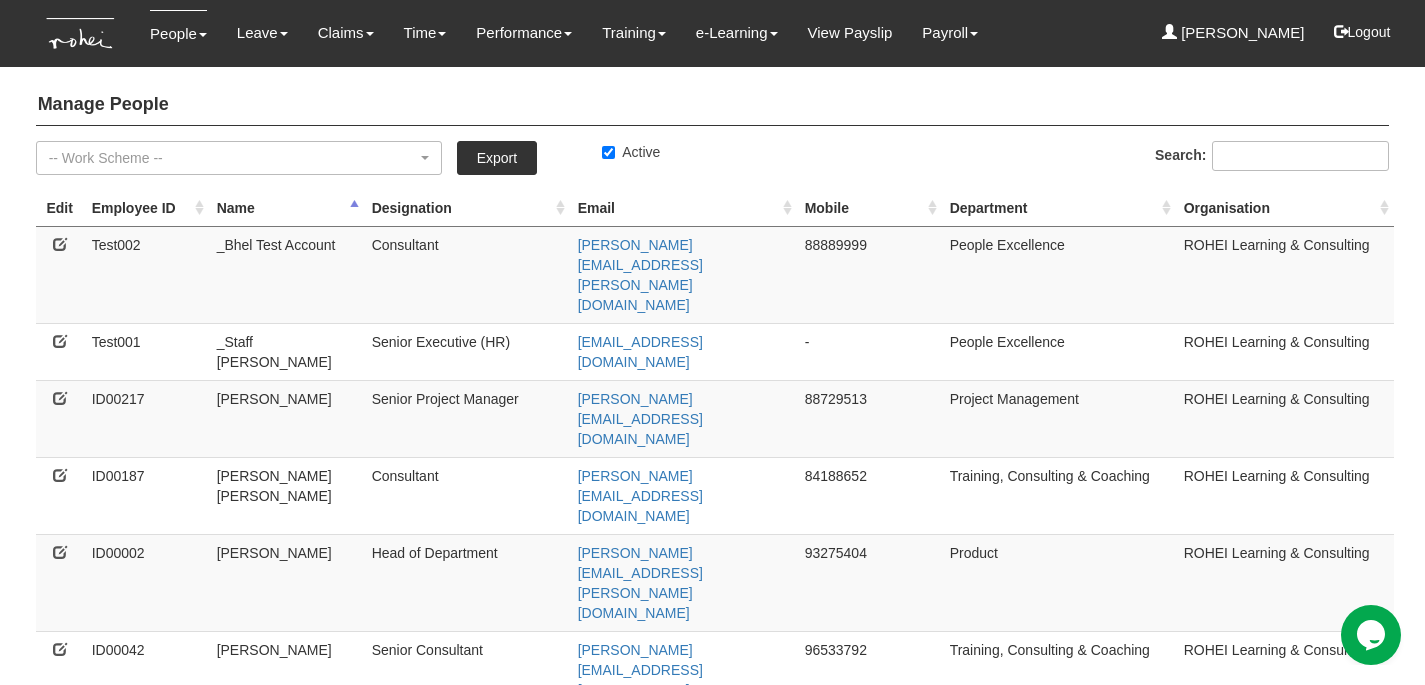 scroll, scrollTop: 0, scrollLeft: 0, axis: both 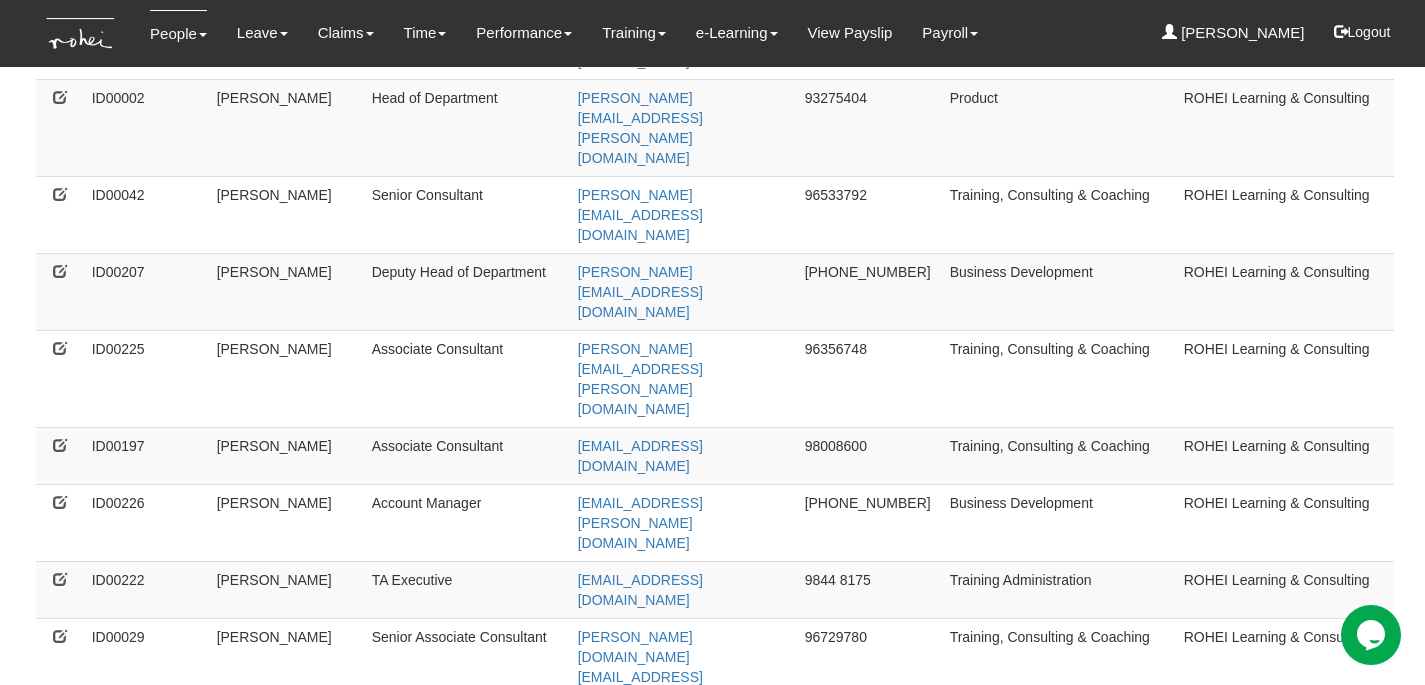 click at bounding box center [60, 944] 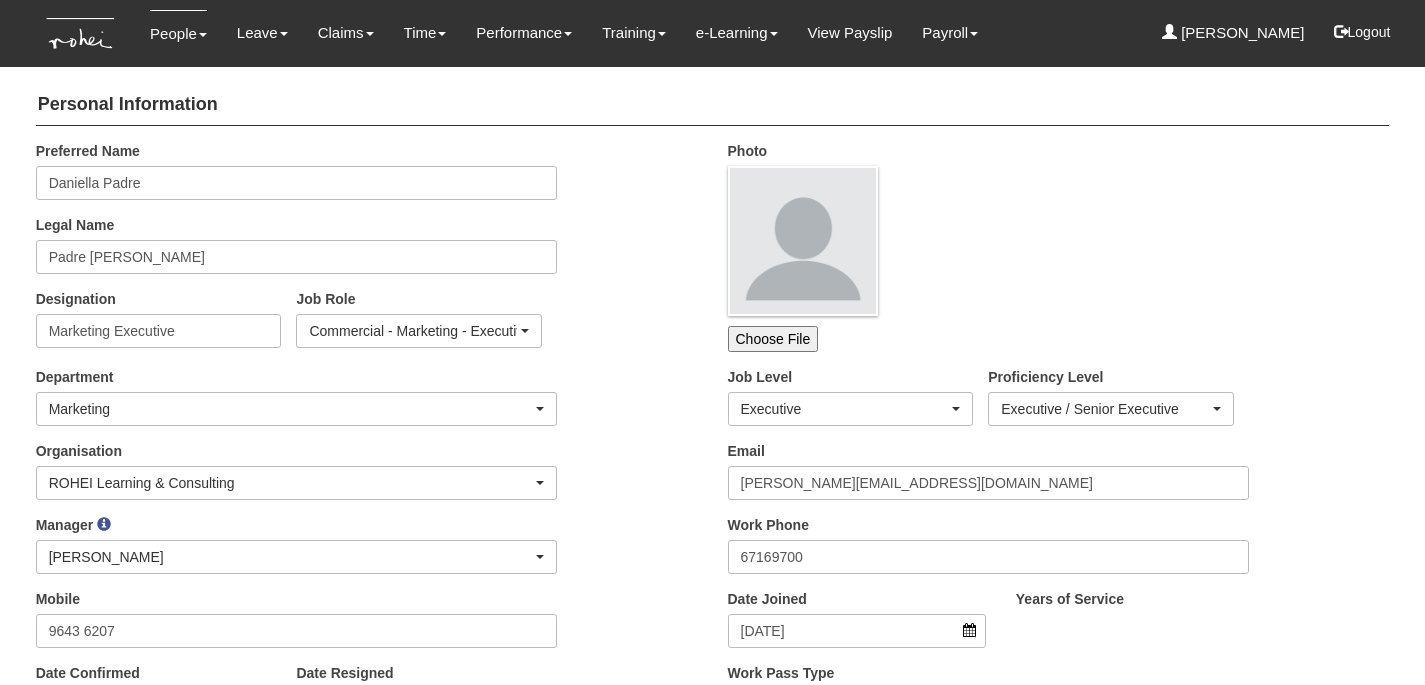 scroll, scrollTop: 0, scrollLeft: 0, axis: both 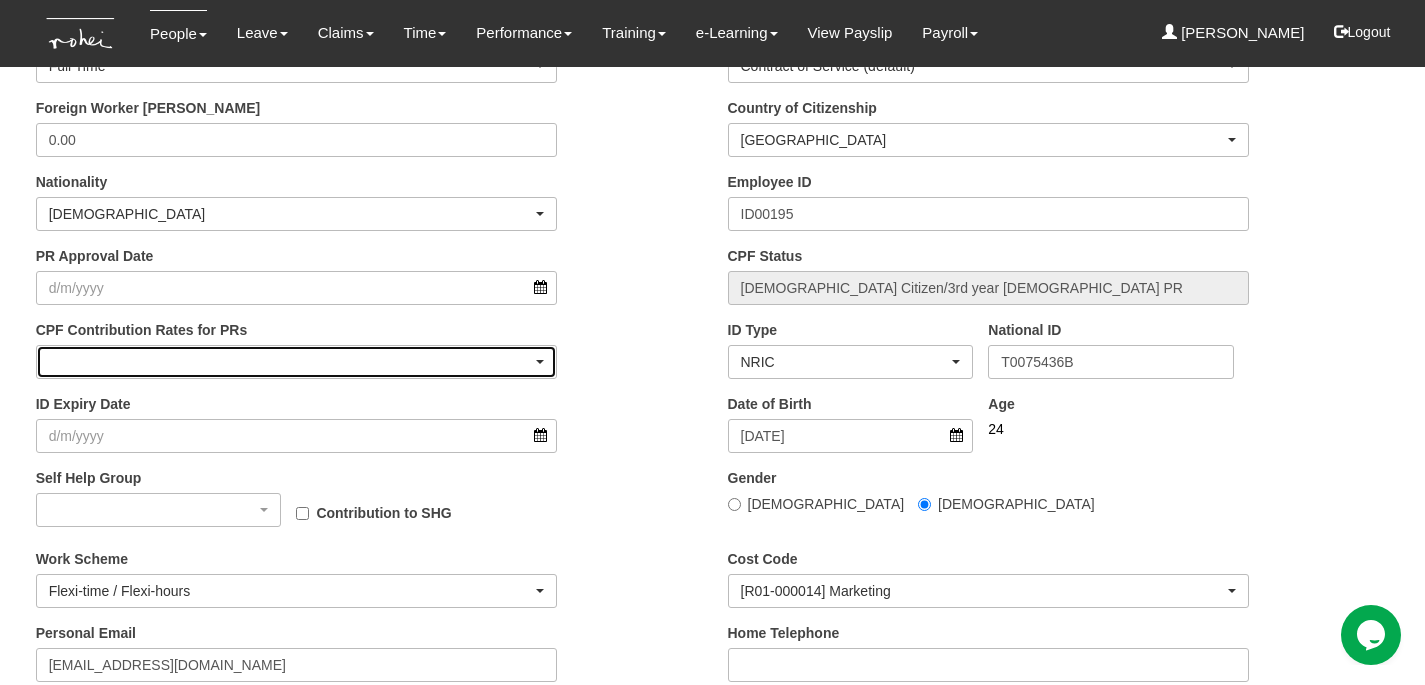 click at bounding box center (297, 362) 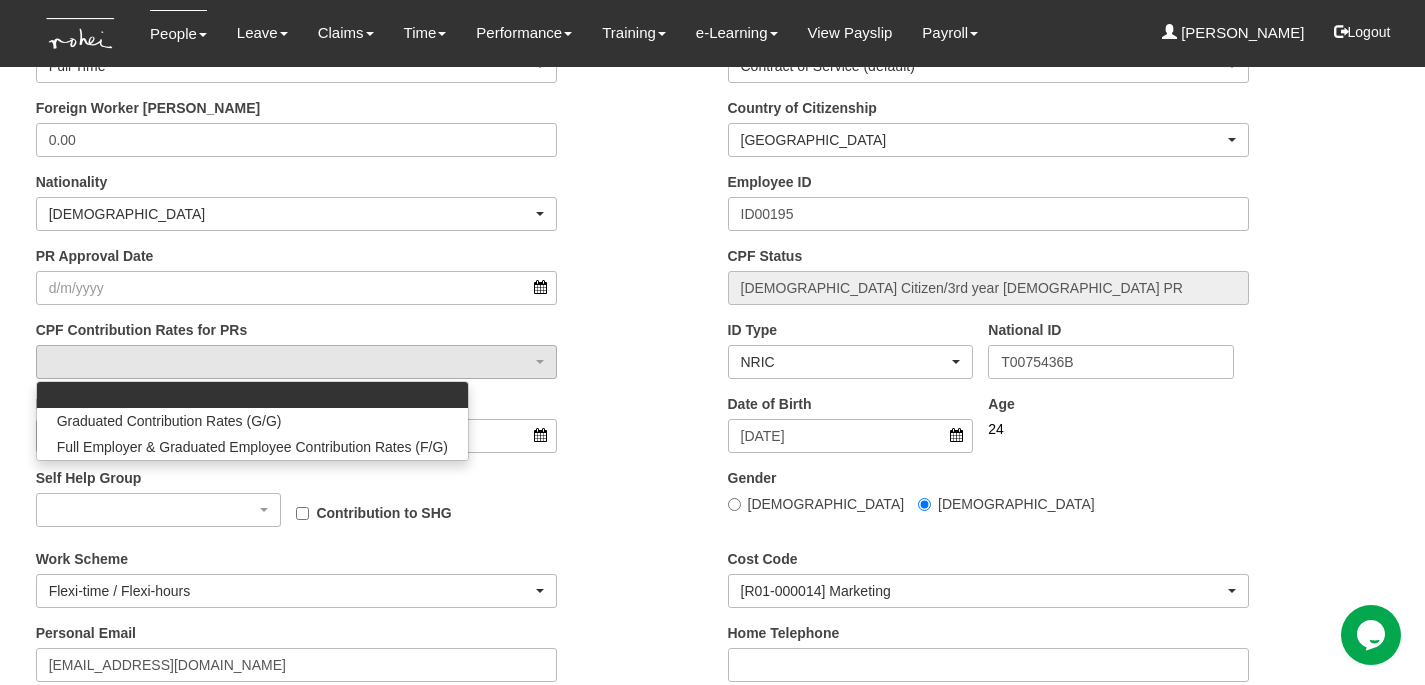click on "CPF Contribution Rates for PRs
Graduated Contribution Rates (G/G)
Full Employer & Graduated Employee Contribution Rates (F/G)
Graduated Contribution Rates (G/G) Full Employer & Graduated Employee Contribution Rates (F/G)" at bounding box center (367, 357) 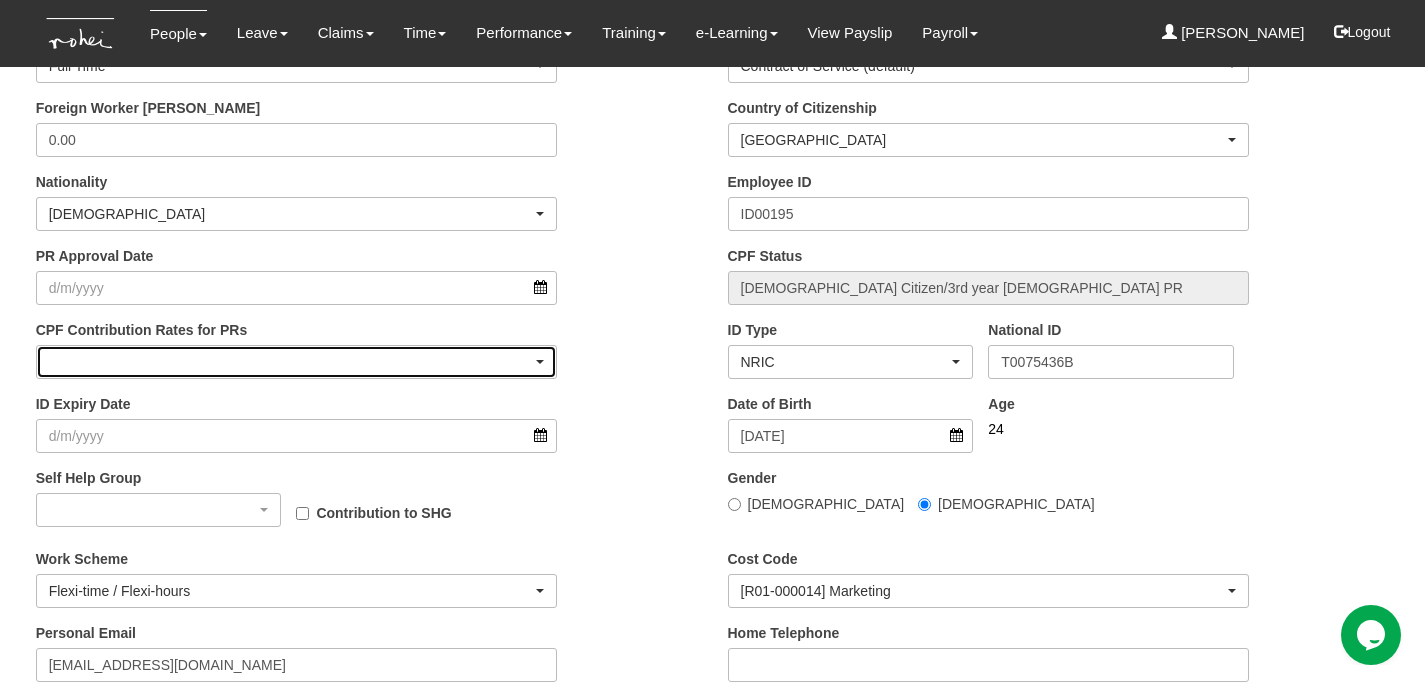 click at bounding box center [297, 362] 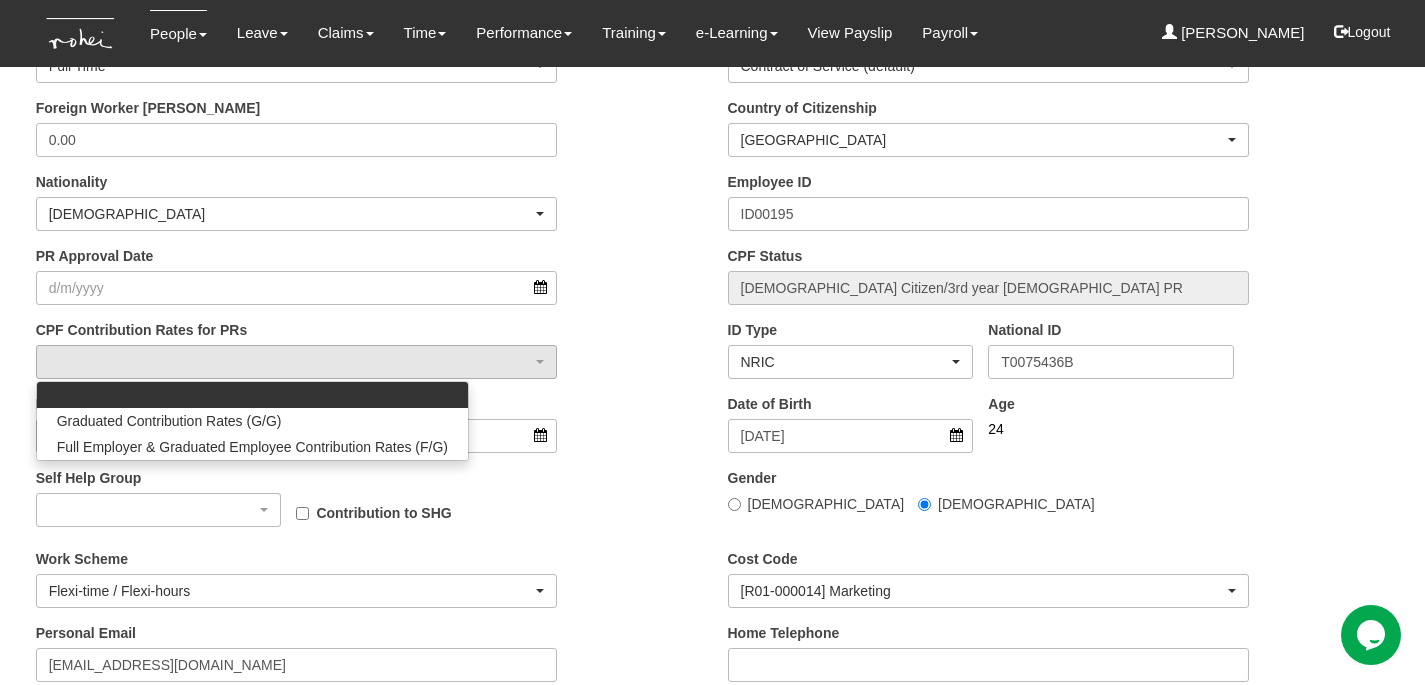 click on "CPF Contribution Rates for PRs
Graduated Contribution Rates (G/G)
Full Employer & Graduated Employee Contribution Rates (F/G)
Graduated Contribution Rates (G/G) Full Employer & Graduated Employee Contribution Rates (F/G)" at bounding box center (367, 357) 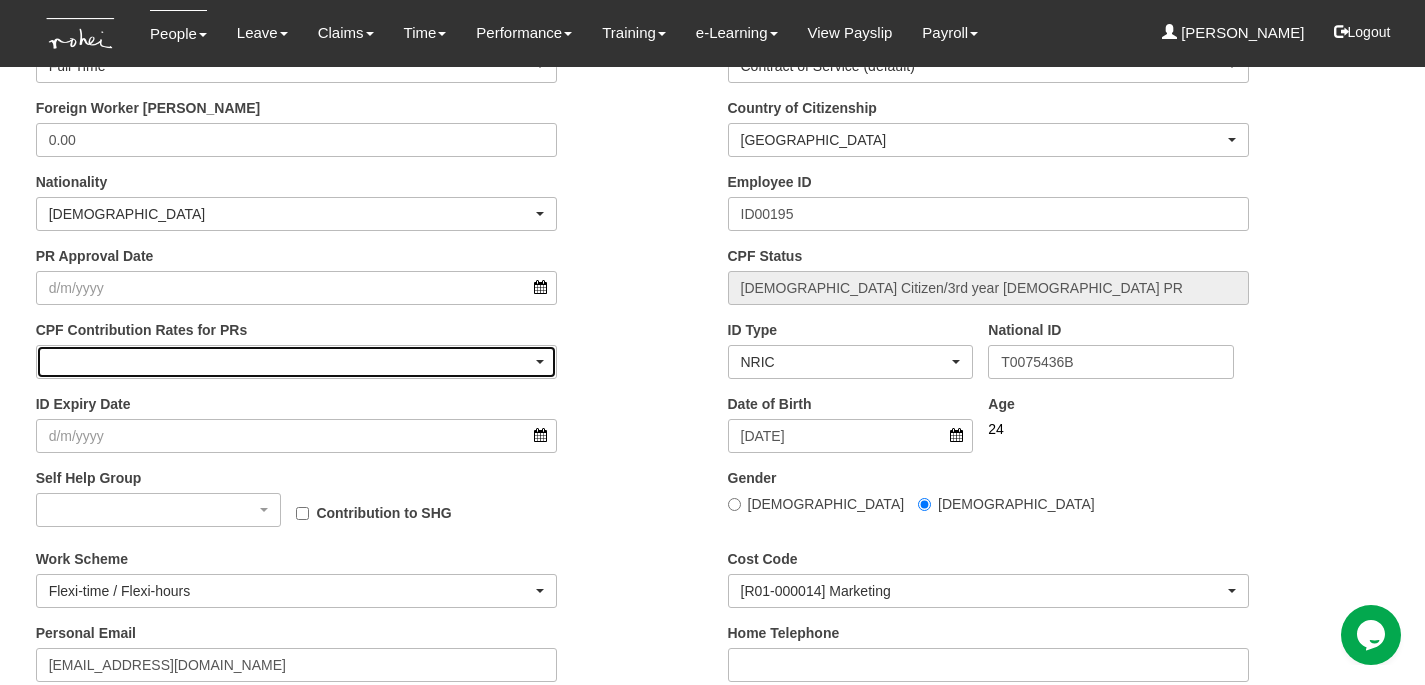 click at bounding box center (297, 362) 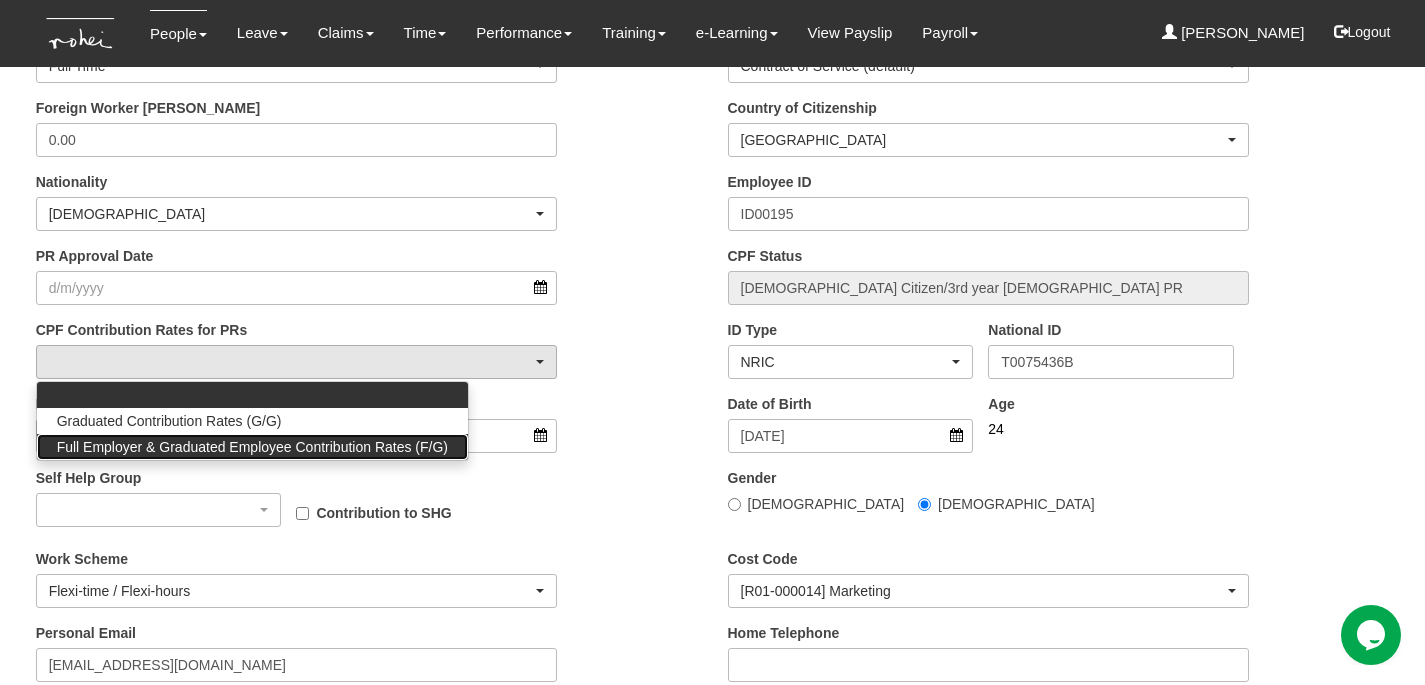 click on "Full Employer & Graduated Employee Contribution Rates (F/G)" at bounding box center (252, 447) 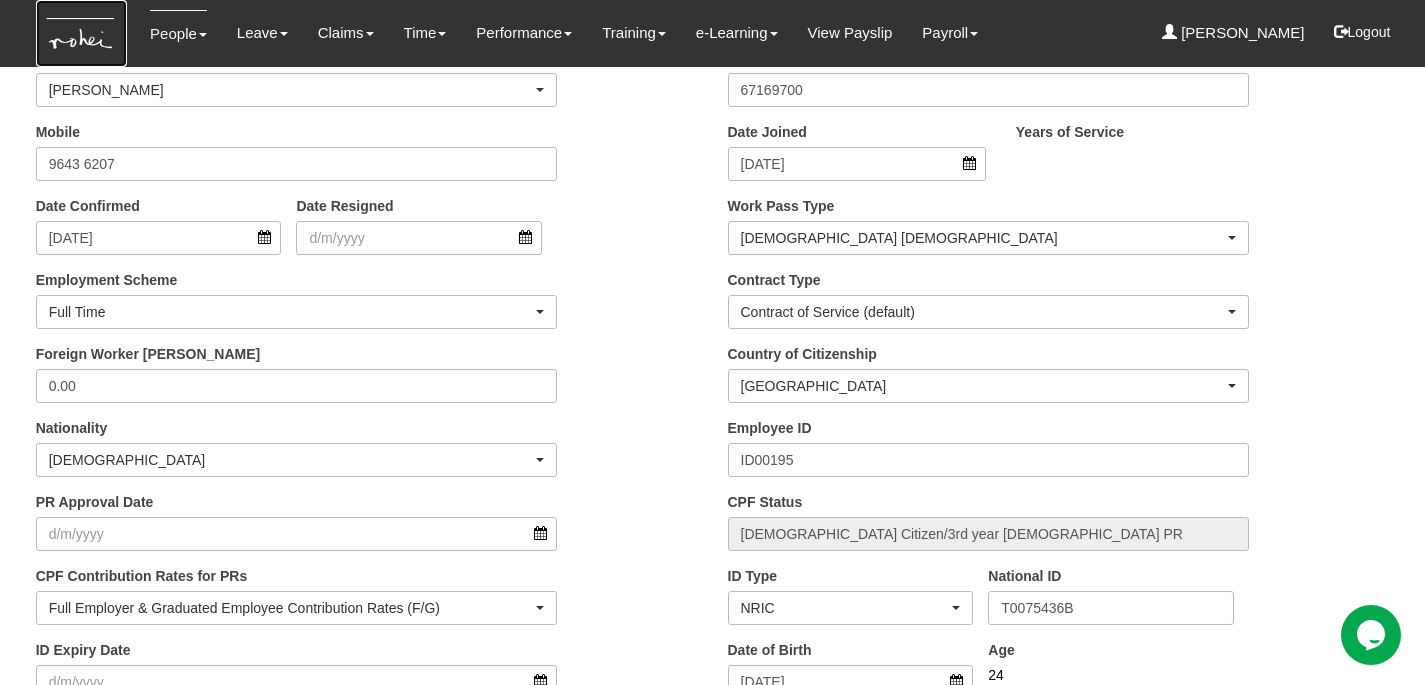 scroll, scrollTop: 539, scrollLeft: 0, axis: vertical 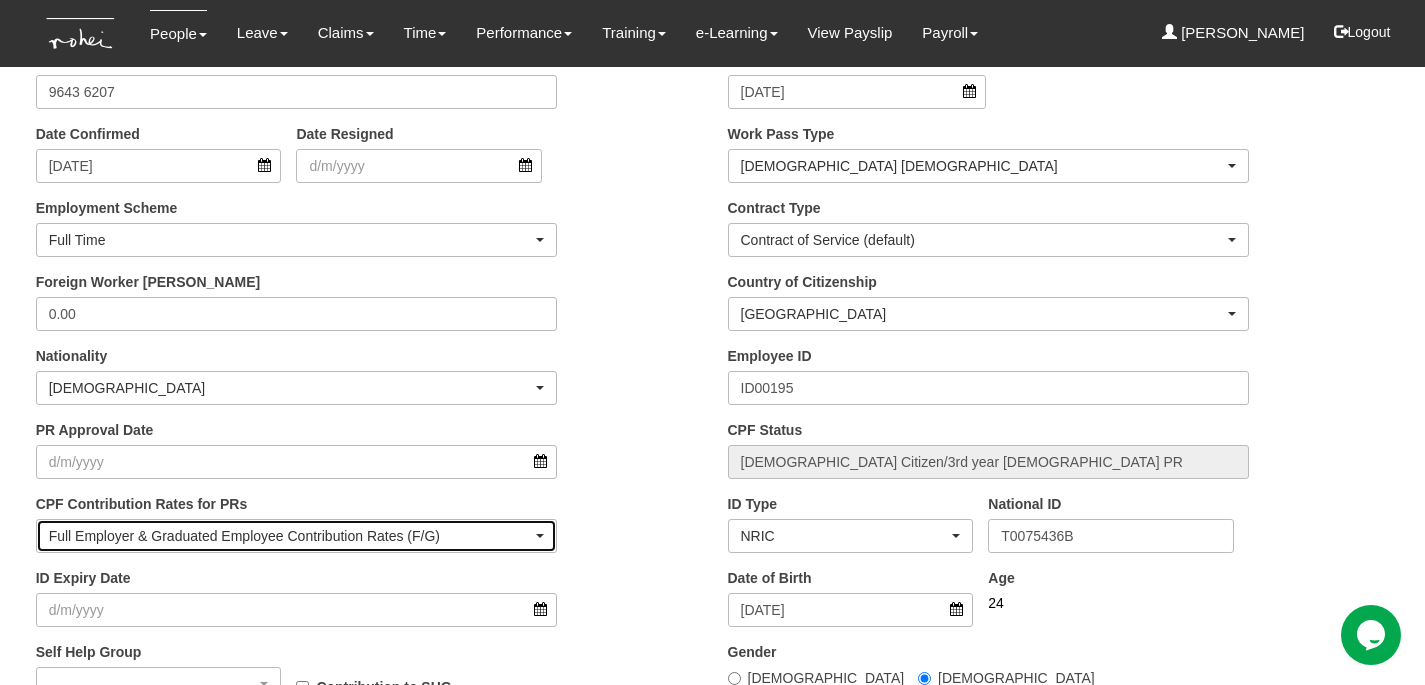 click on "Full Employer & Graduated Employee Contribution Rates (F/G)" at bounding box center (291, 536) 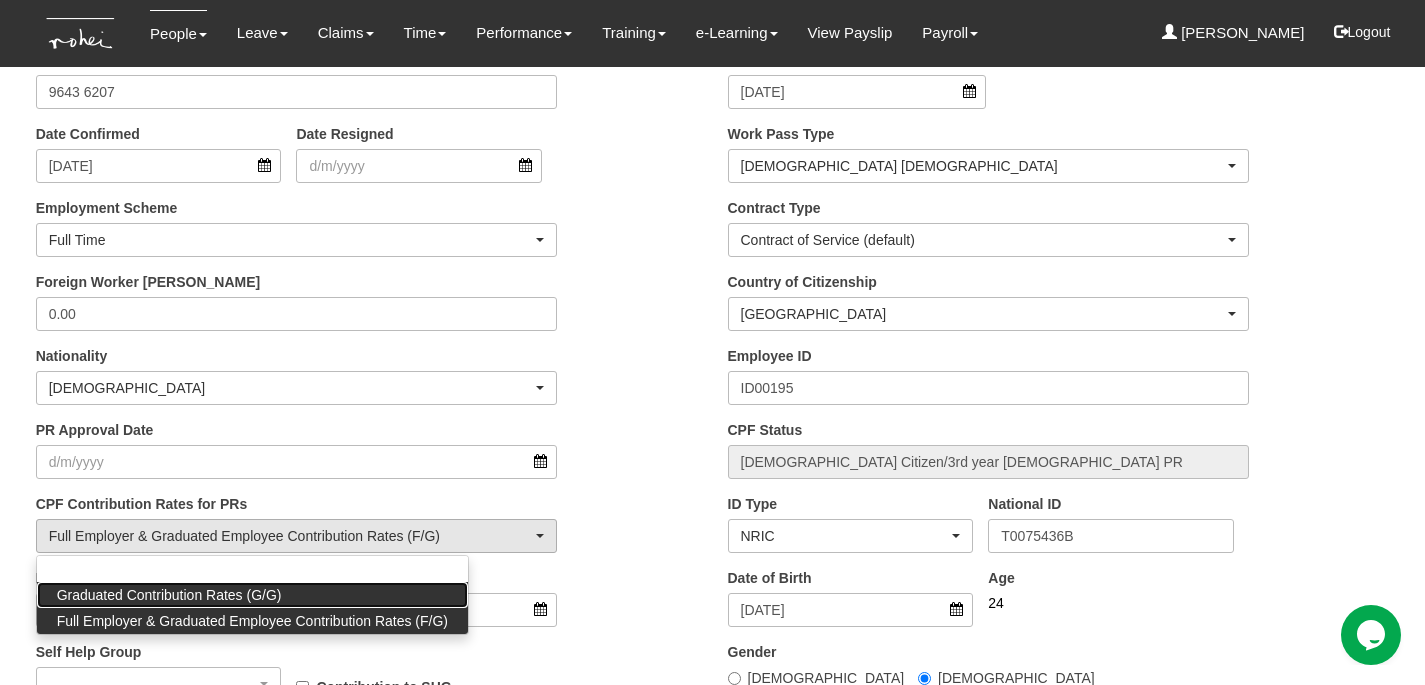 click on "Graduated Contribution Rates (G/G)" at bounding box center [169, 595] 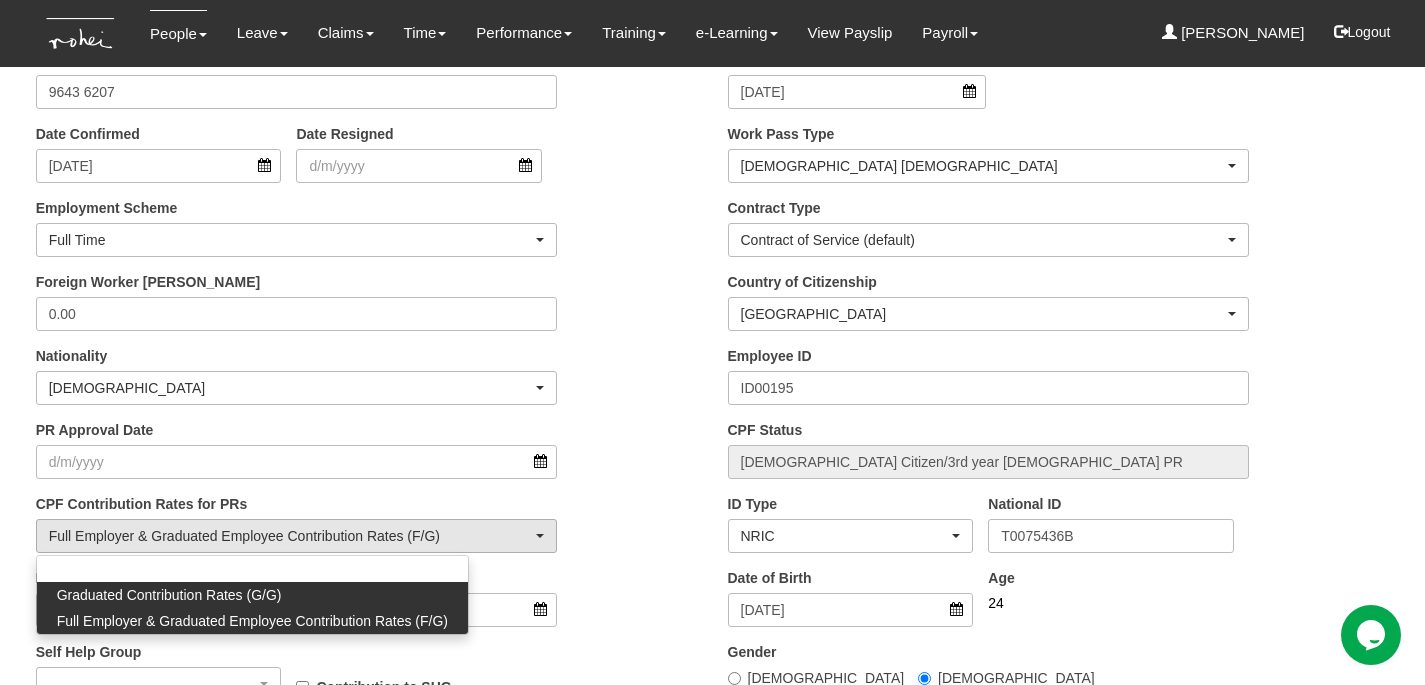 select on "Partial" 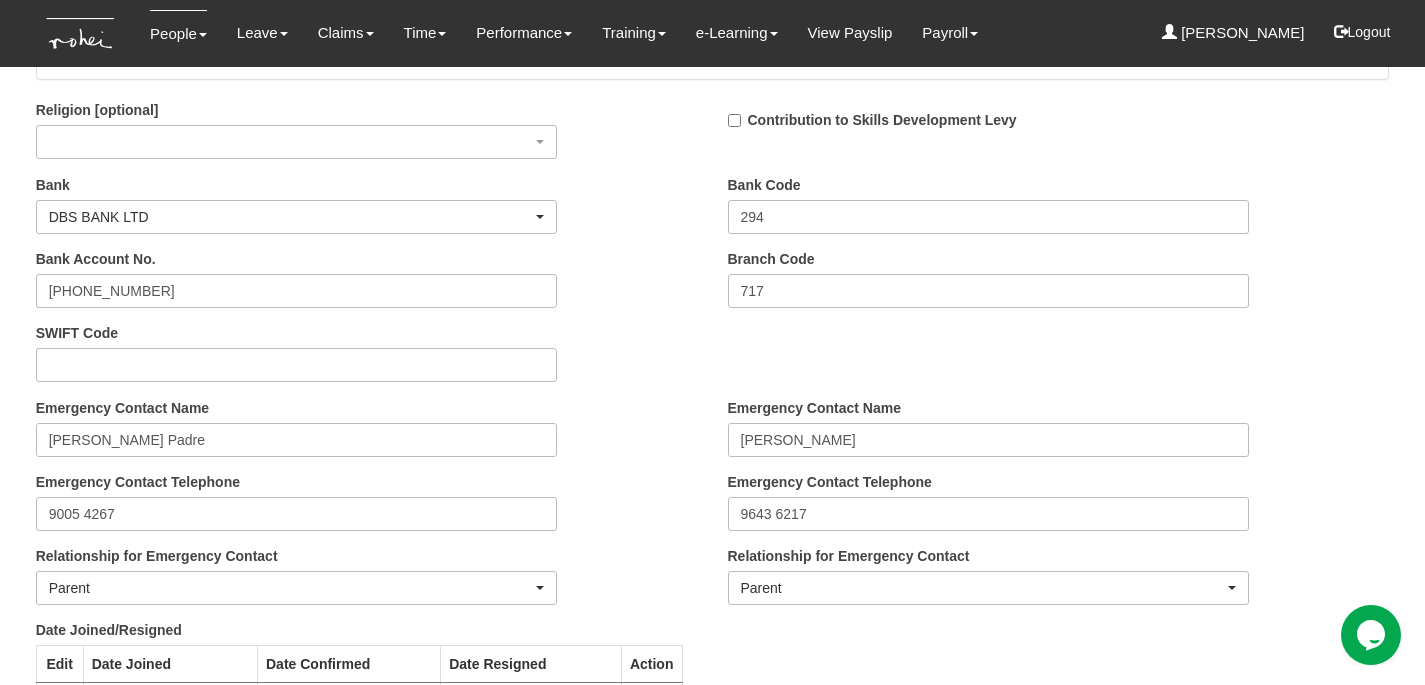 scroll, scrollTop: 2067, scrollLeft: 0, axis: vertical 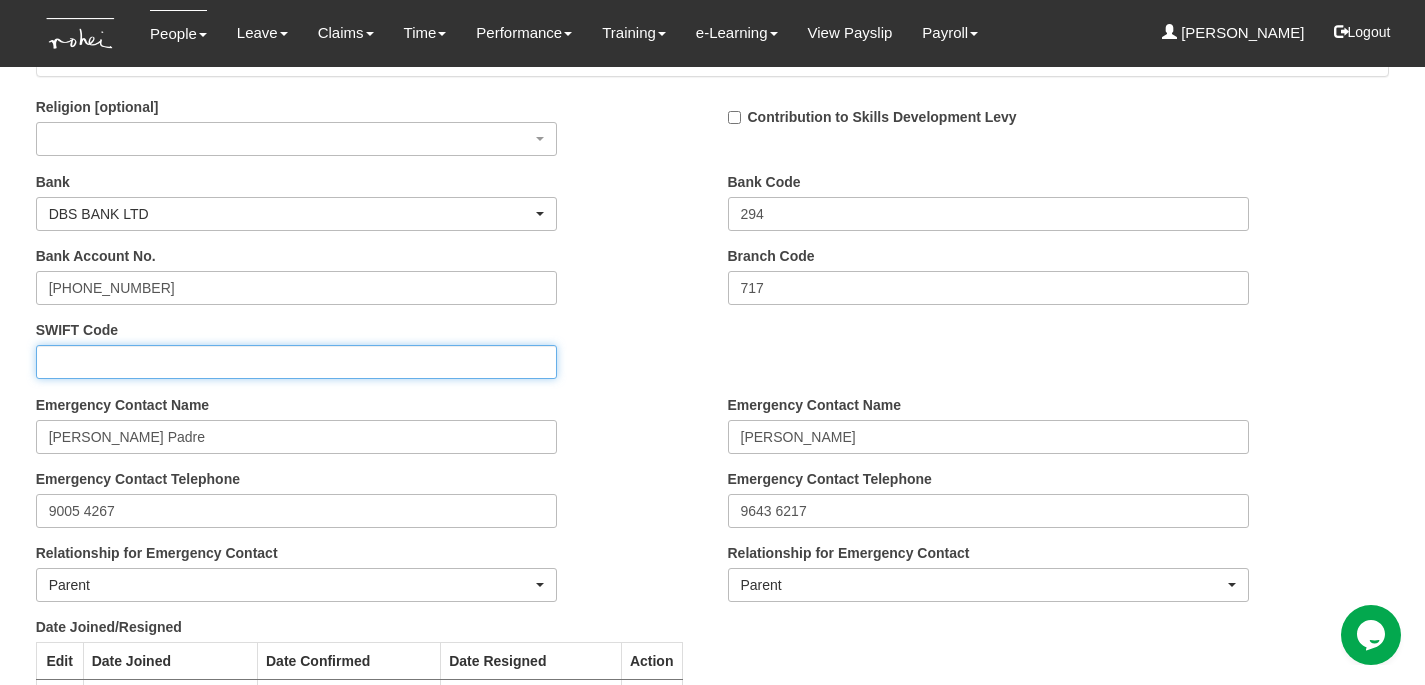 click on "SWIFT Code" at bounding box center [297, 362] 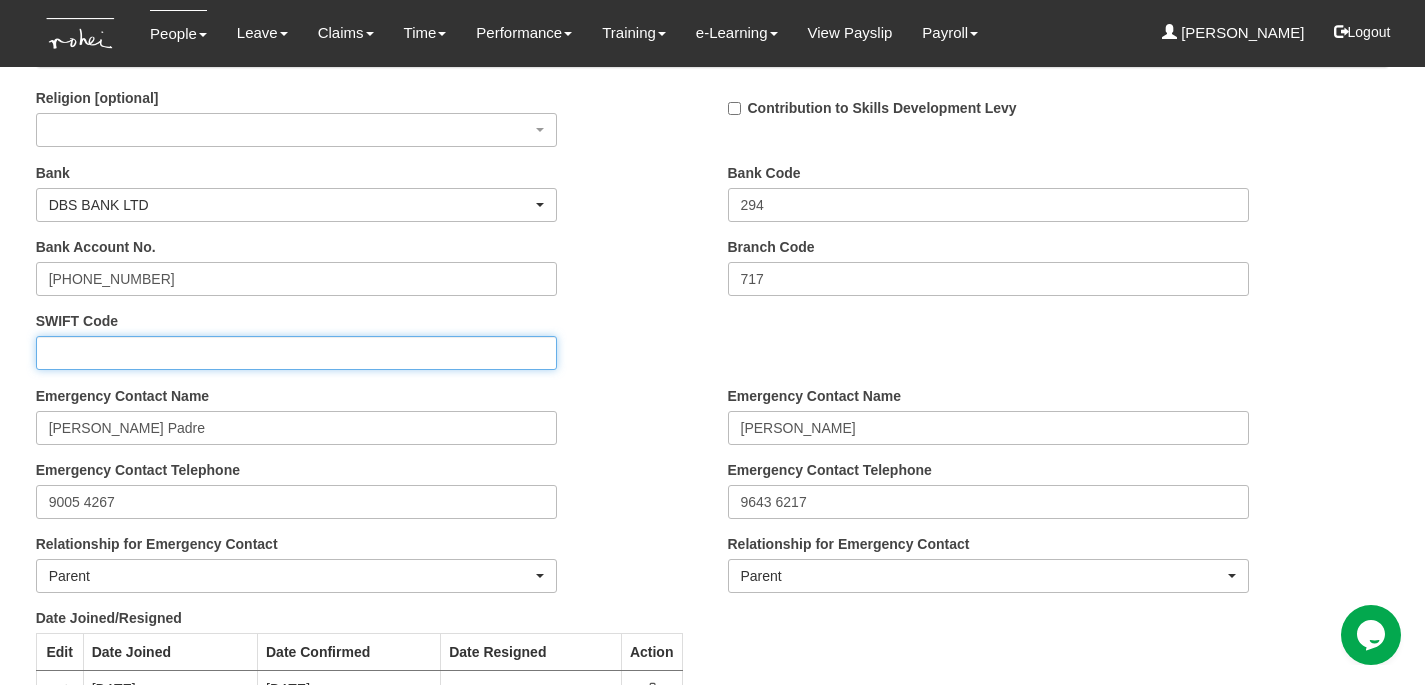 paste on "DBSSSGSG" 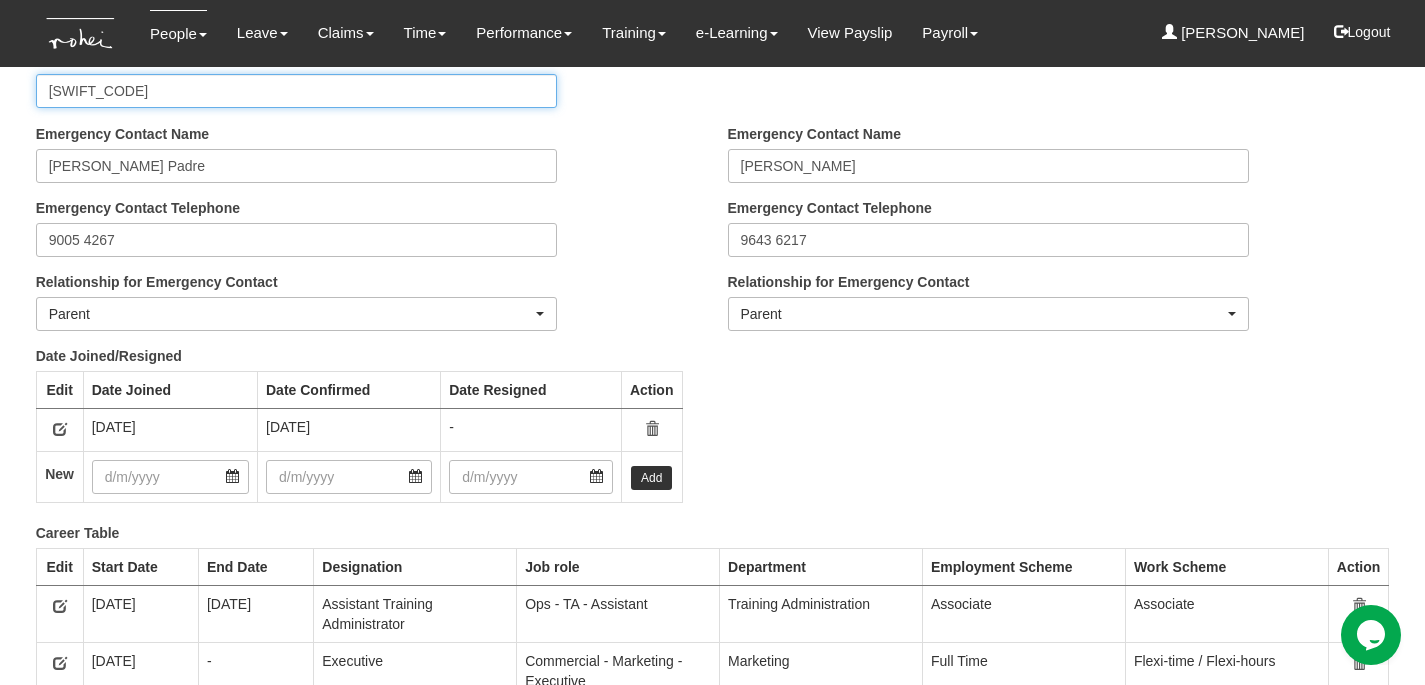 scroll, scrollTop: 2979, scrollLeft: 0, axis: vertical 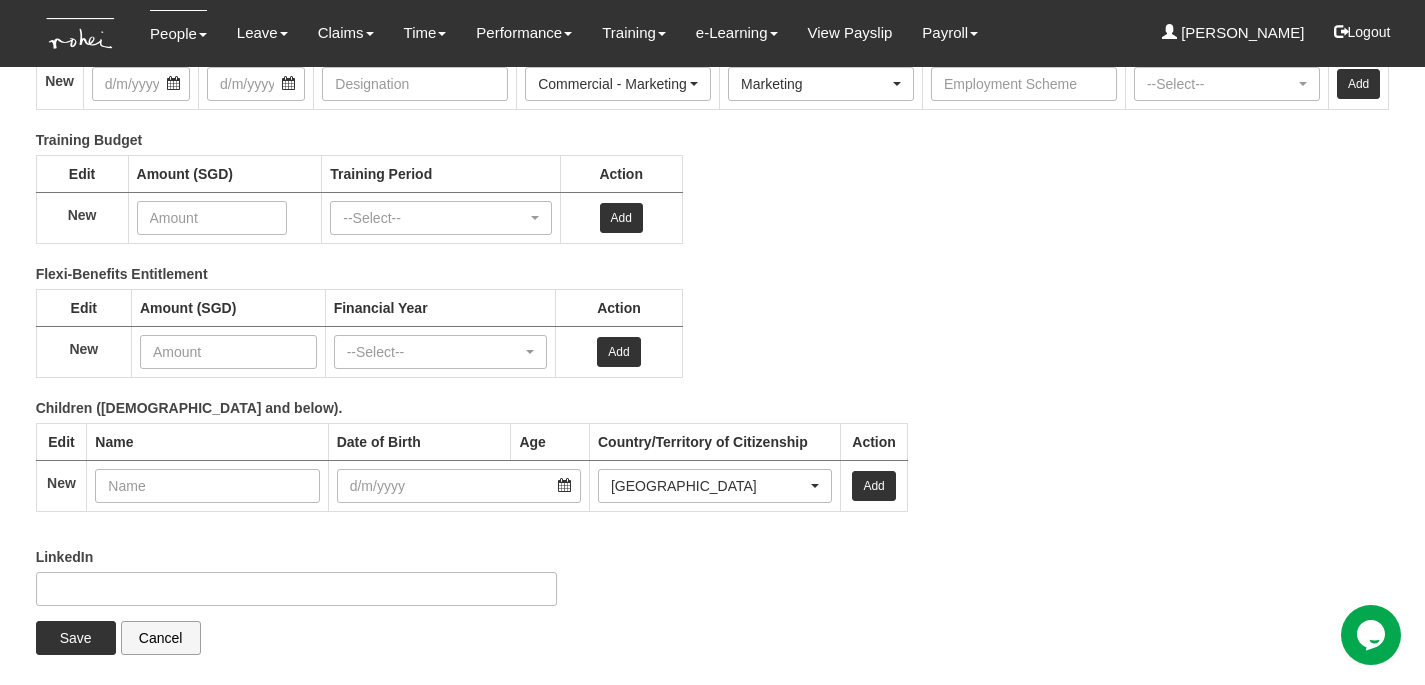 type on "DBSSSGSG" 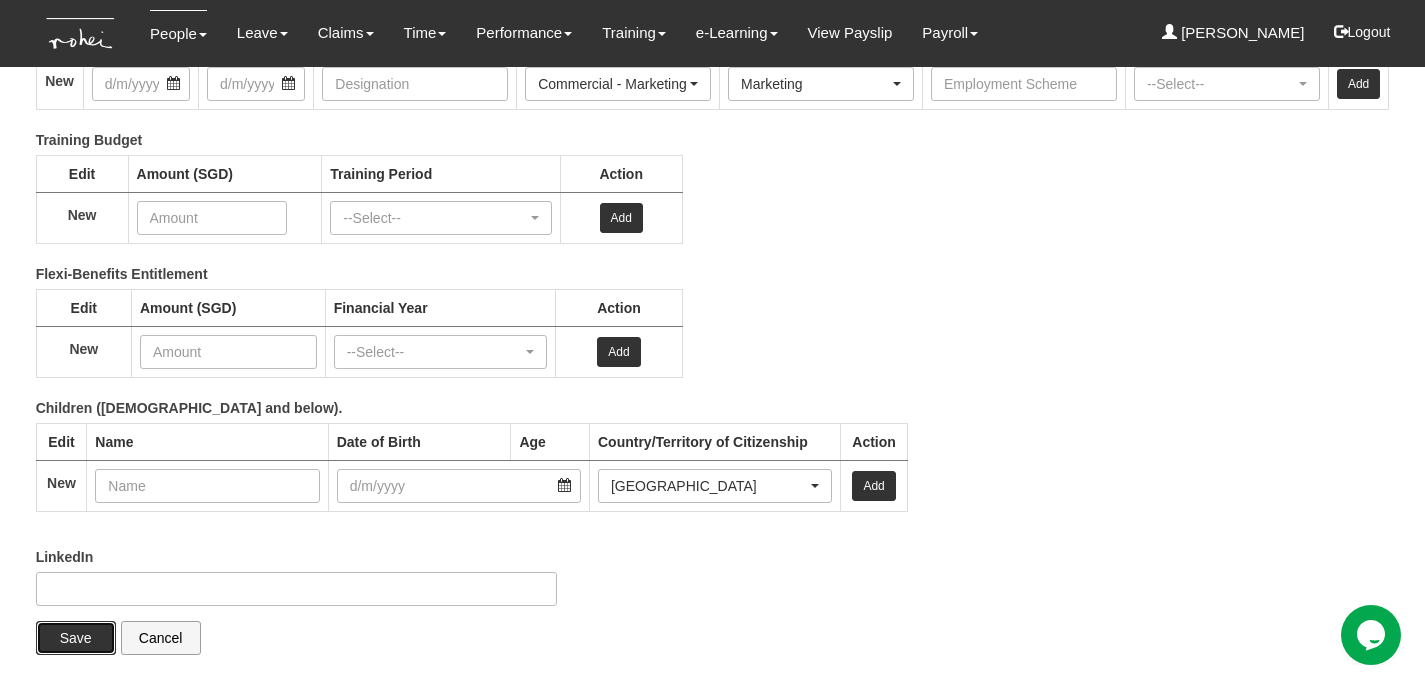 click on "Save" at bounding box center (76, 638) 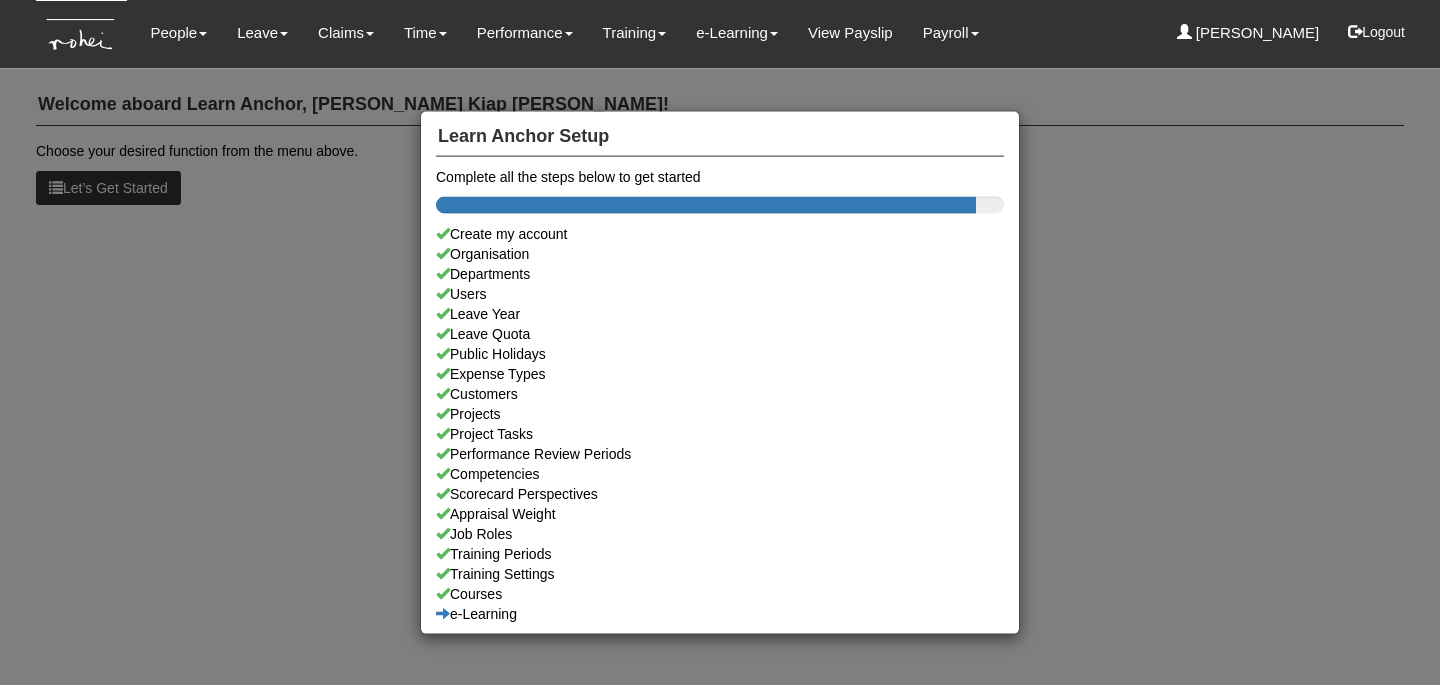 scroll, scrollTop: 0, scrollLeft: 0, axis: both 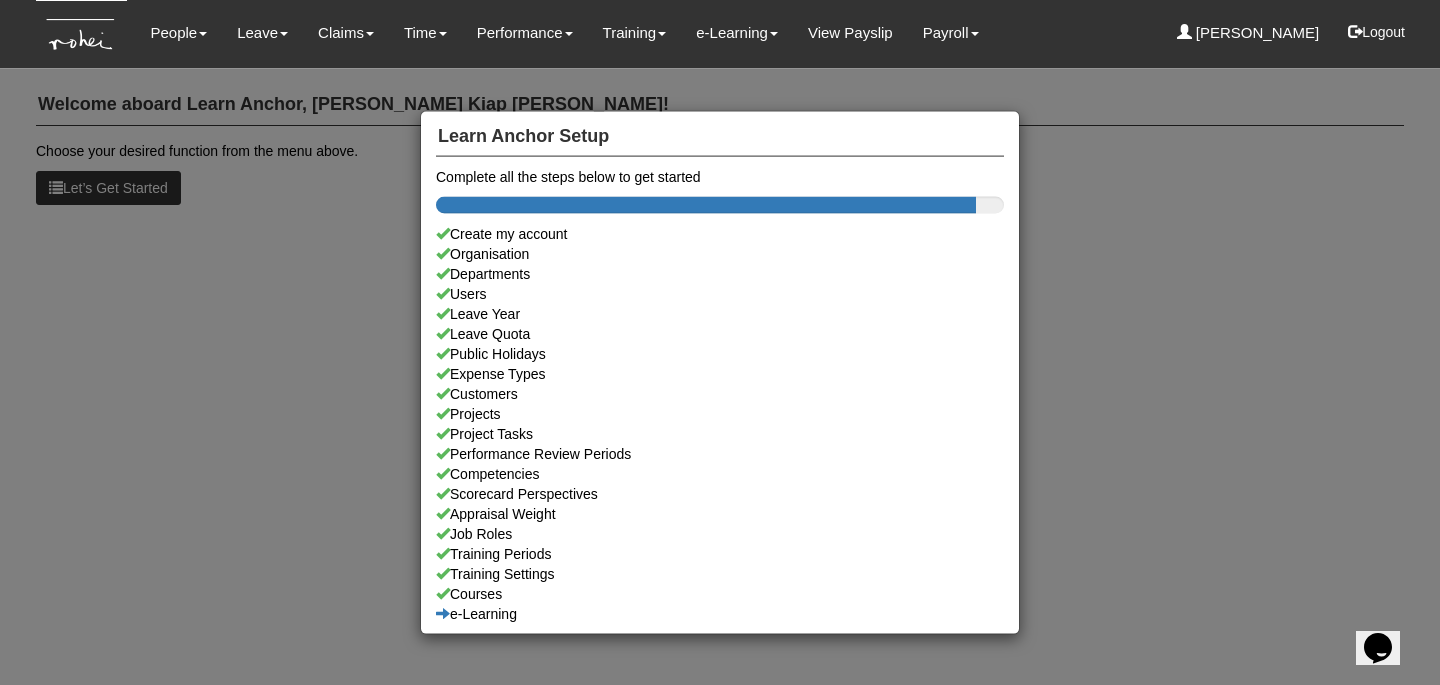 click on "Learn Anchor Setup
Complete all the steps below to get started
Create my account
Organisation
Departments
Users
Leave Year
Leave Quota
Public Holidays
Expense Types
Customers
Projects
Project Tasks
Performance Review Periods
Competencies
Scorecard Perspectives
Appraisal Weight
Job Roles
Training Periods
Training Settings
Courses
e-Learning" at bounding box center [720, 342] 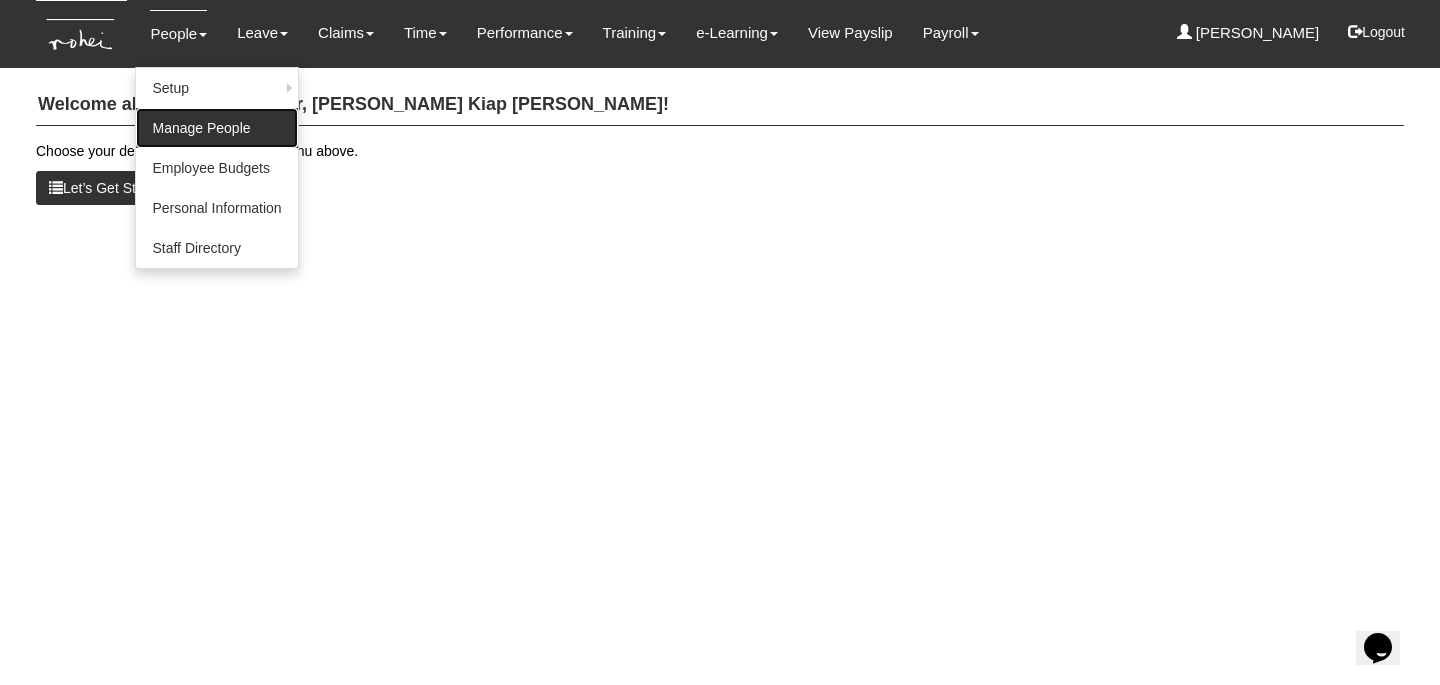click on "Manage People" at bounding box center (216, 128) 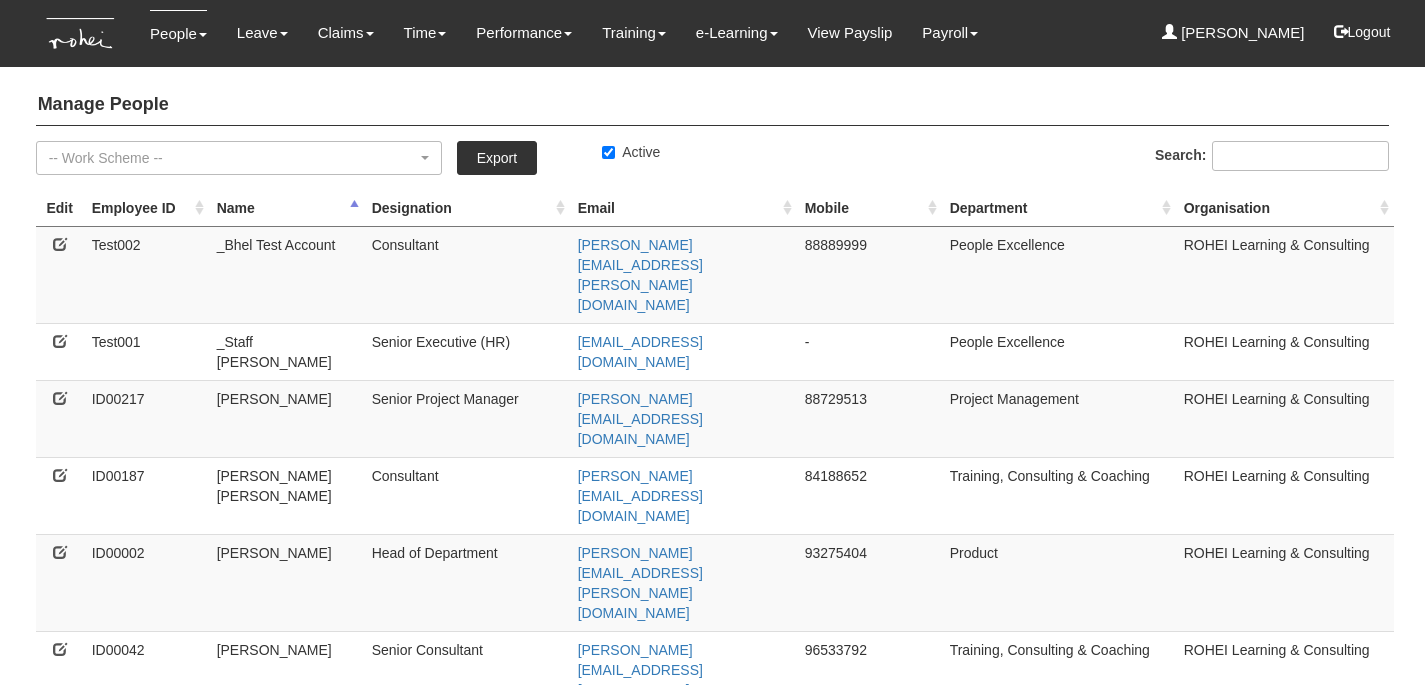 select on "50" 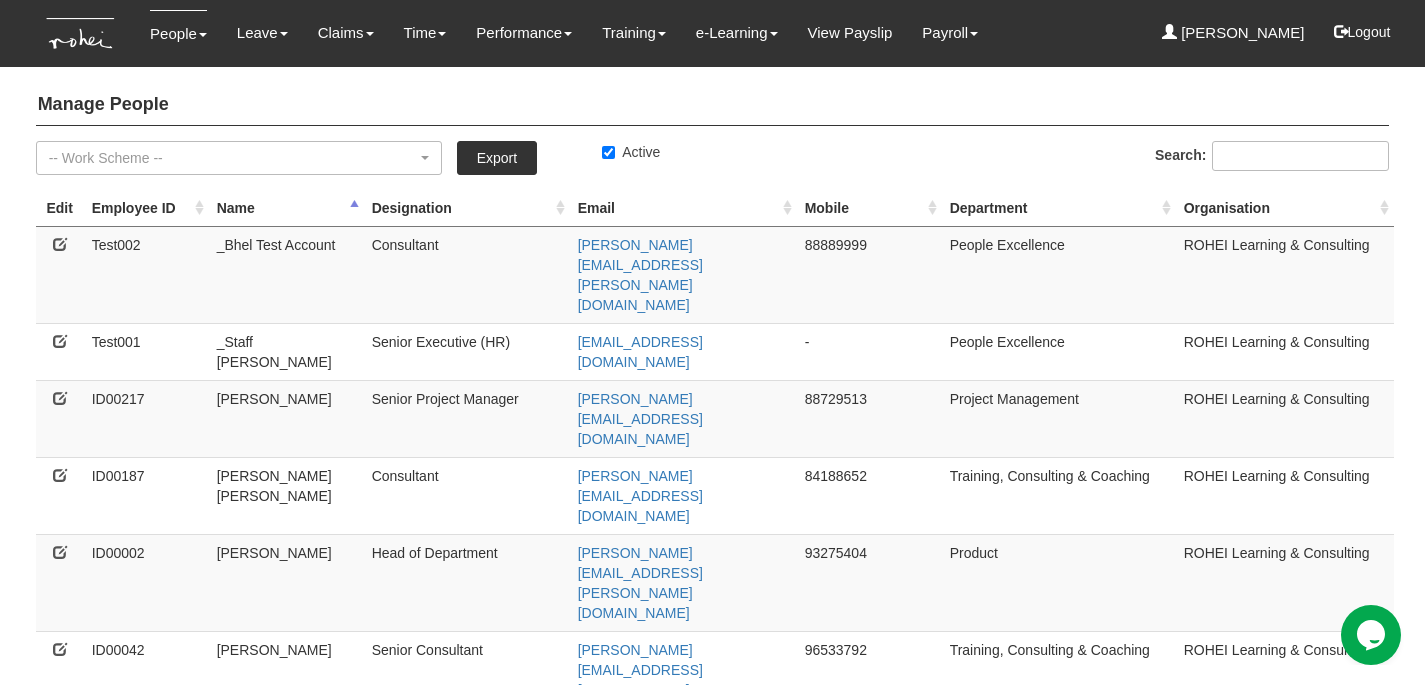 scroll, scrollTop: 0, scrollLeft: 0, axis: both 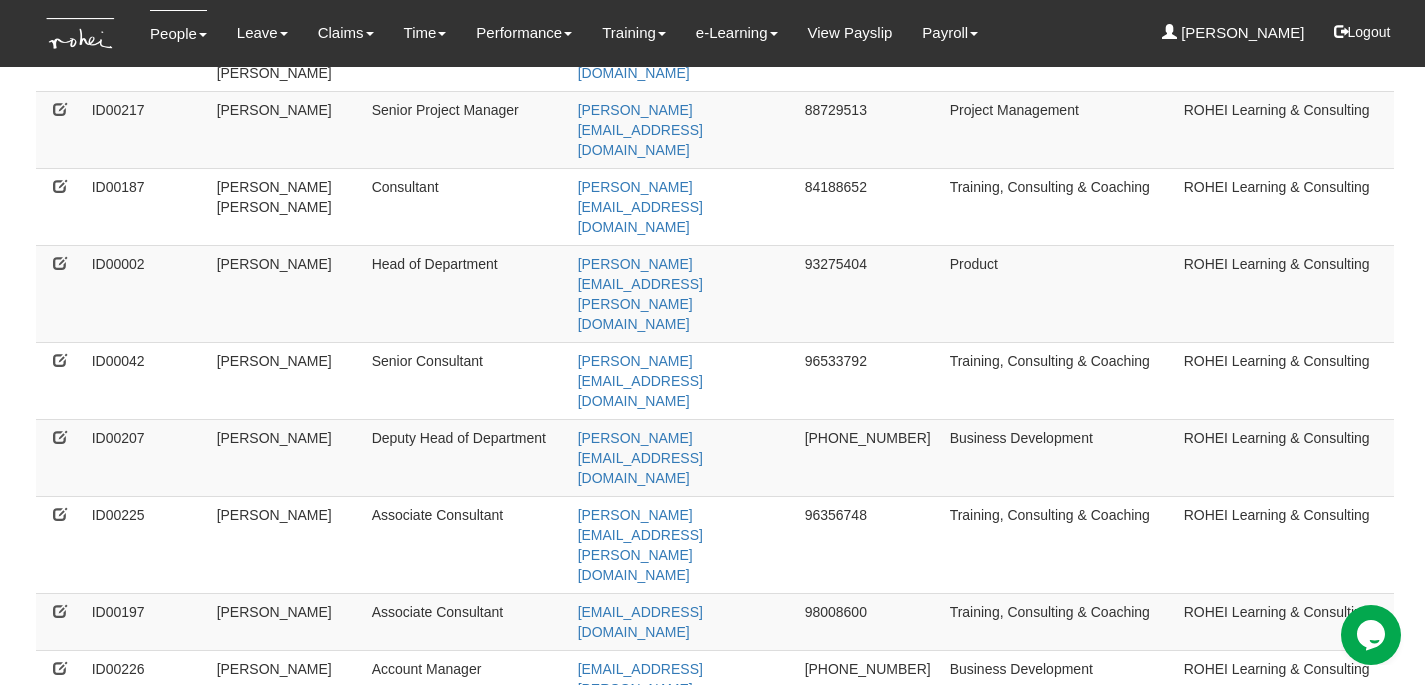 click at bounding box center [60, 976] 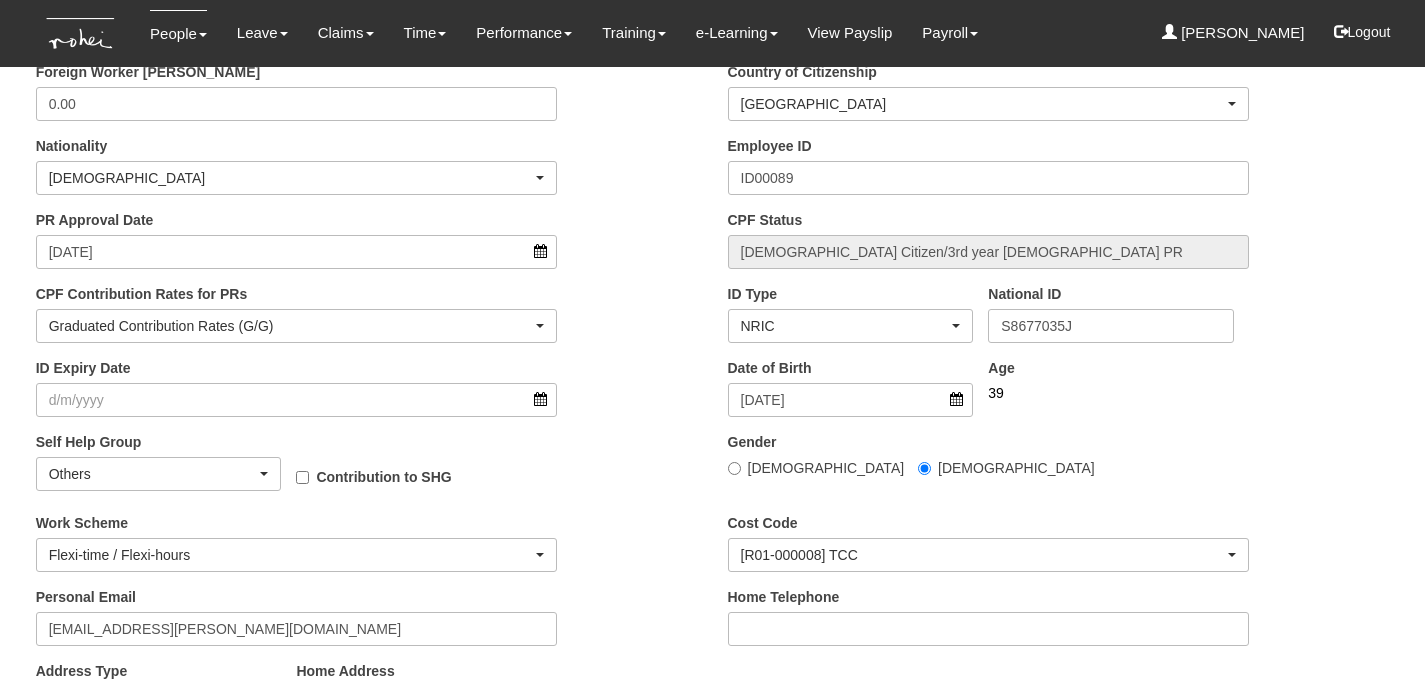 scroll, scrollTop: 1858, scrollLeft: 0, axis: vertical 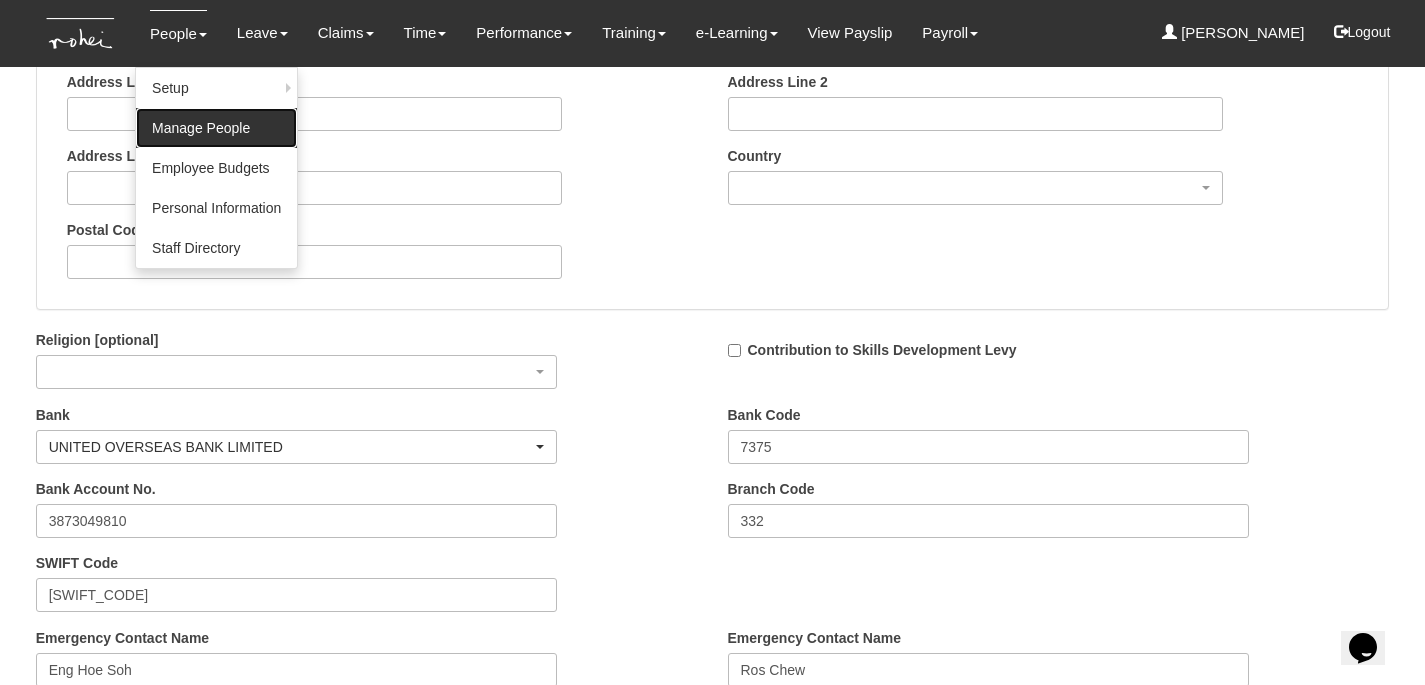 click on "Manage People" at bounding box center (216, 128) 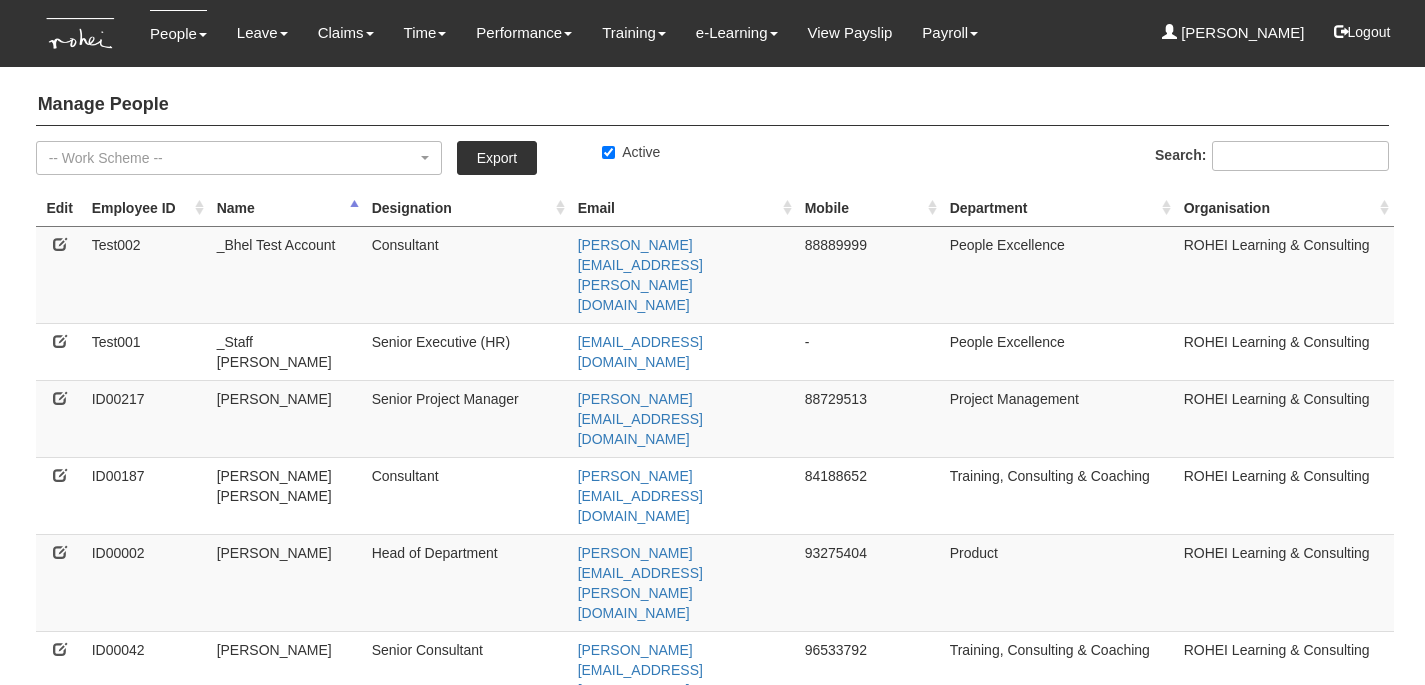select on "50" 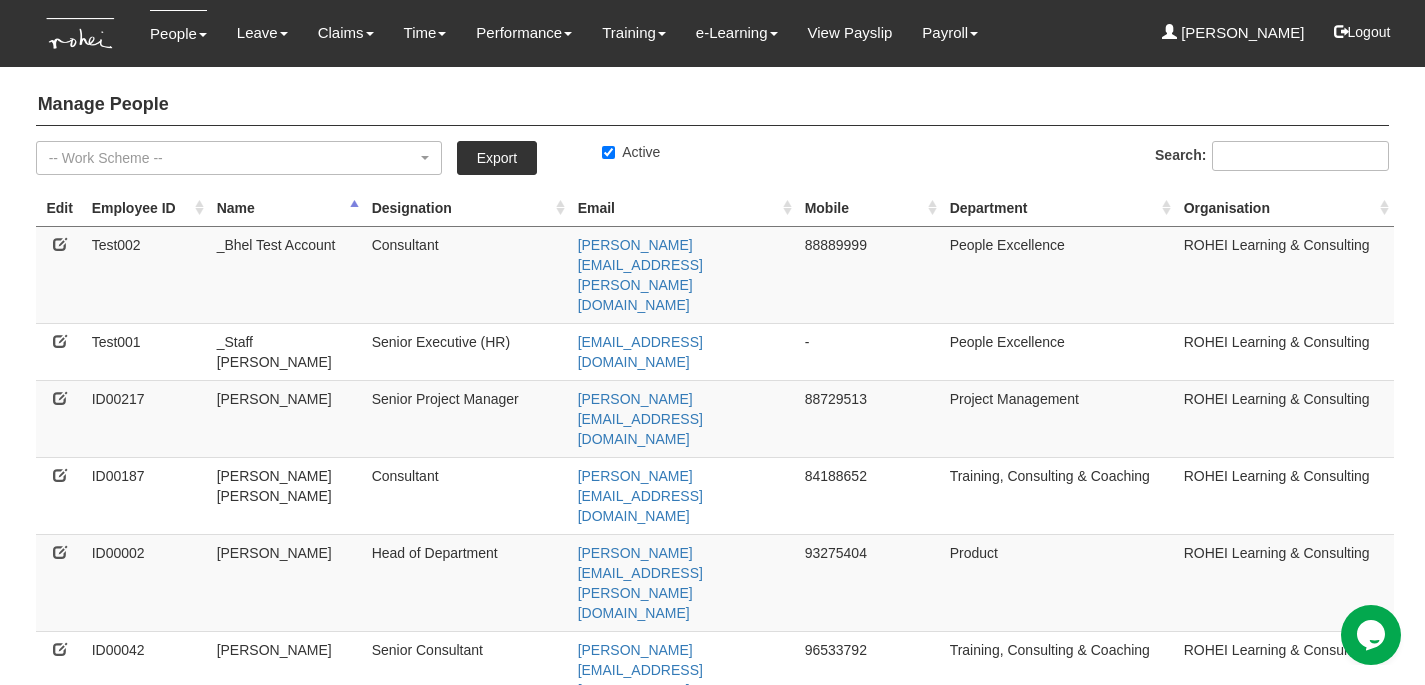 scroll, scrollTop: 0, scrollLeft: 0, axis: both 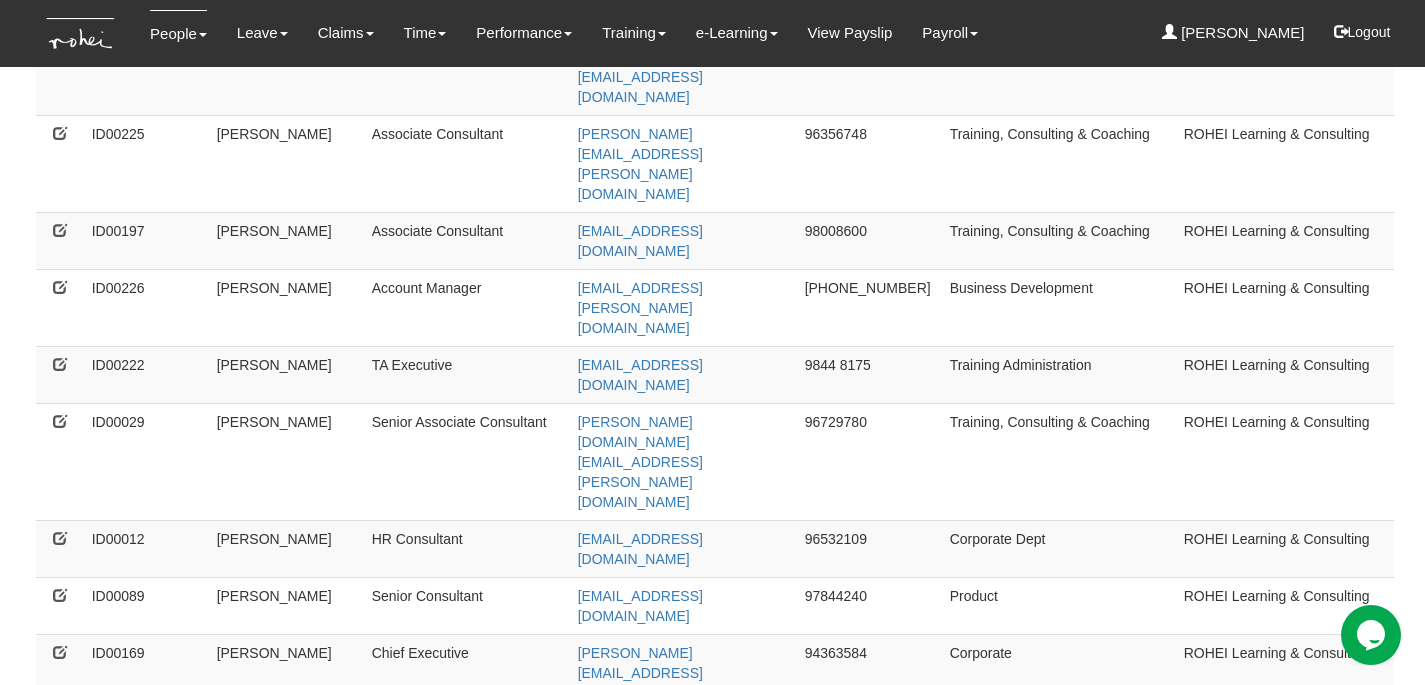 click at bounding box center [60, 1519] 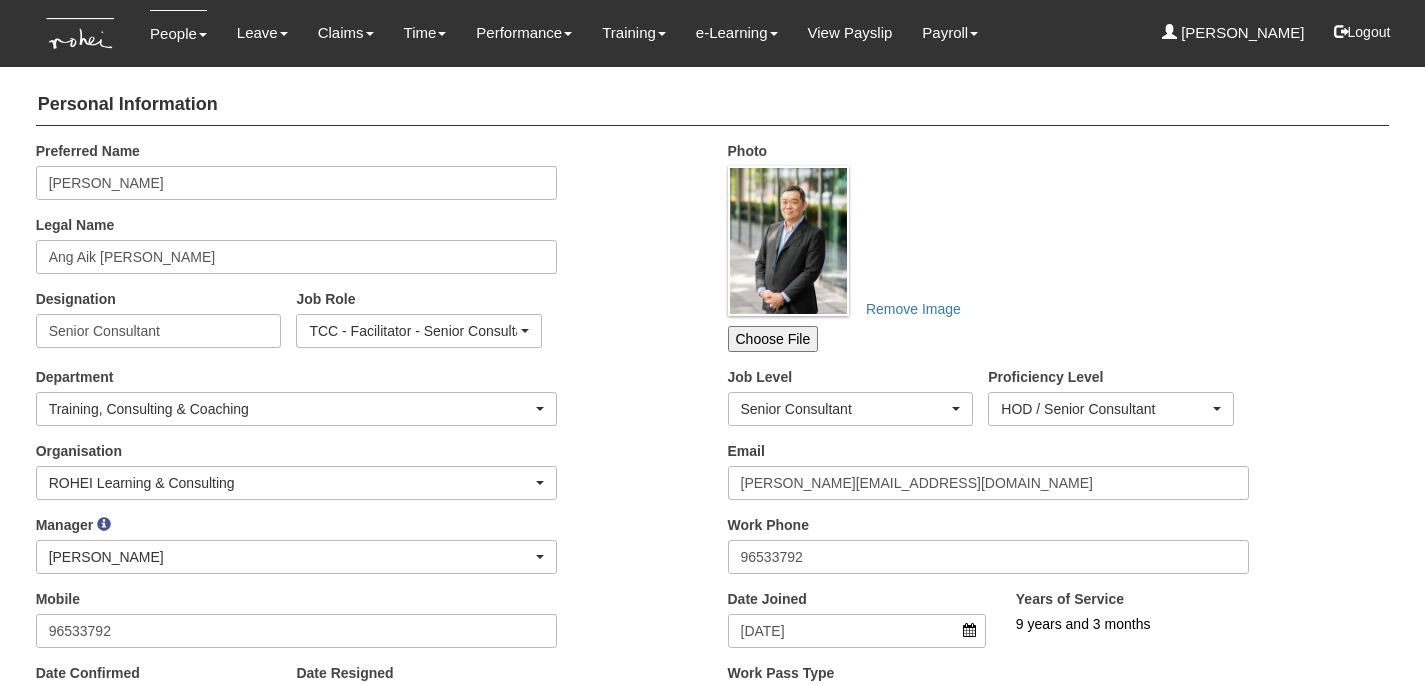 scroll, scrollTop: 0, scrollLeft: 0, axis: both 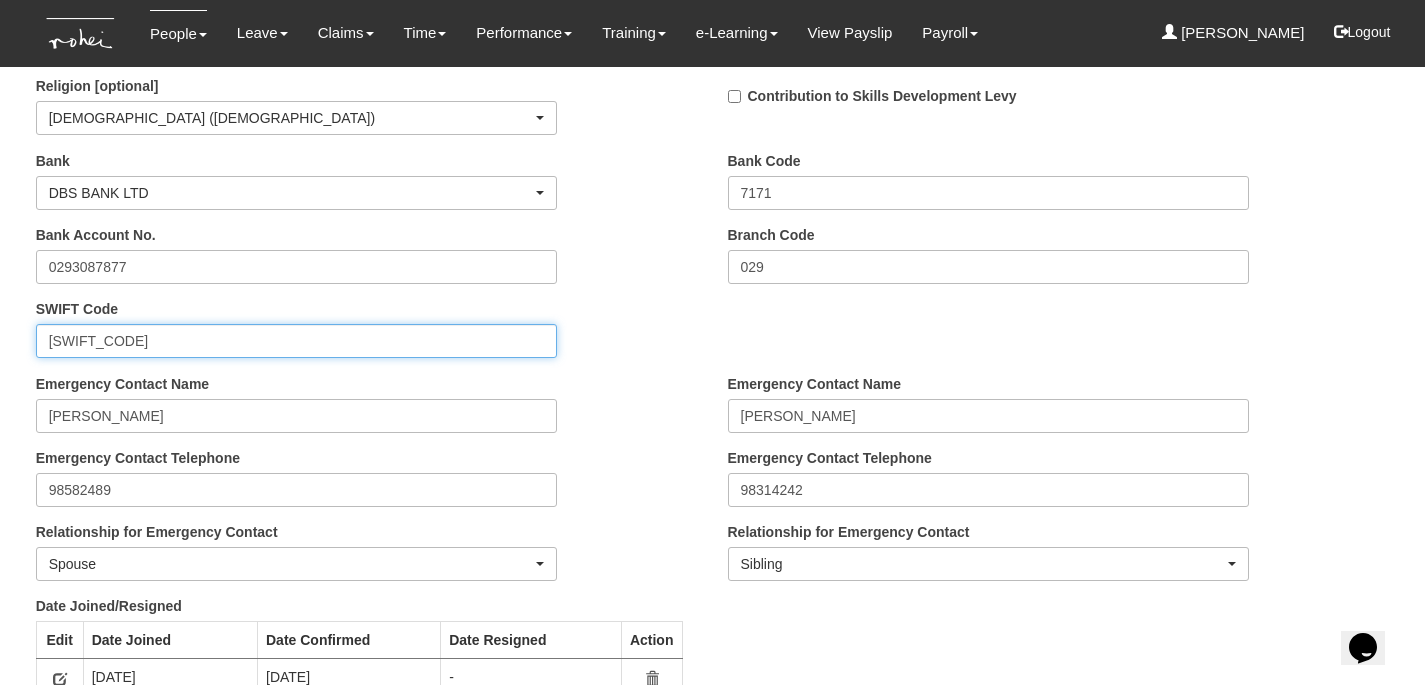 click on "[SWIFT_CODE]" at bounding box center (297, 341) 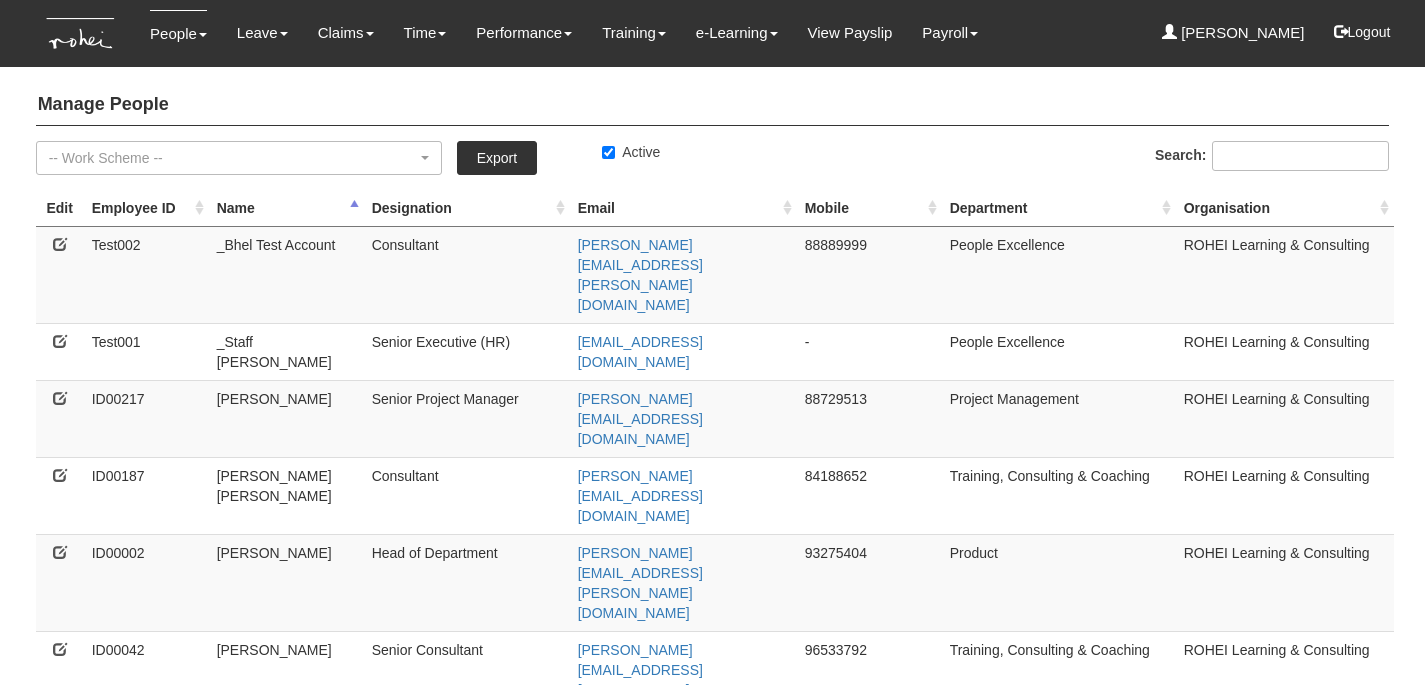 select on "50" 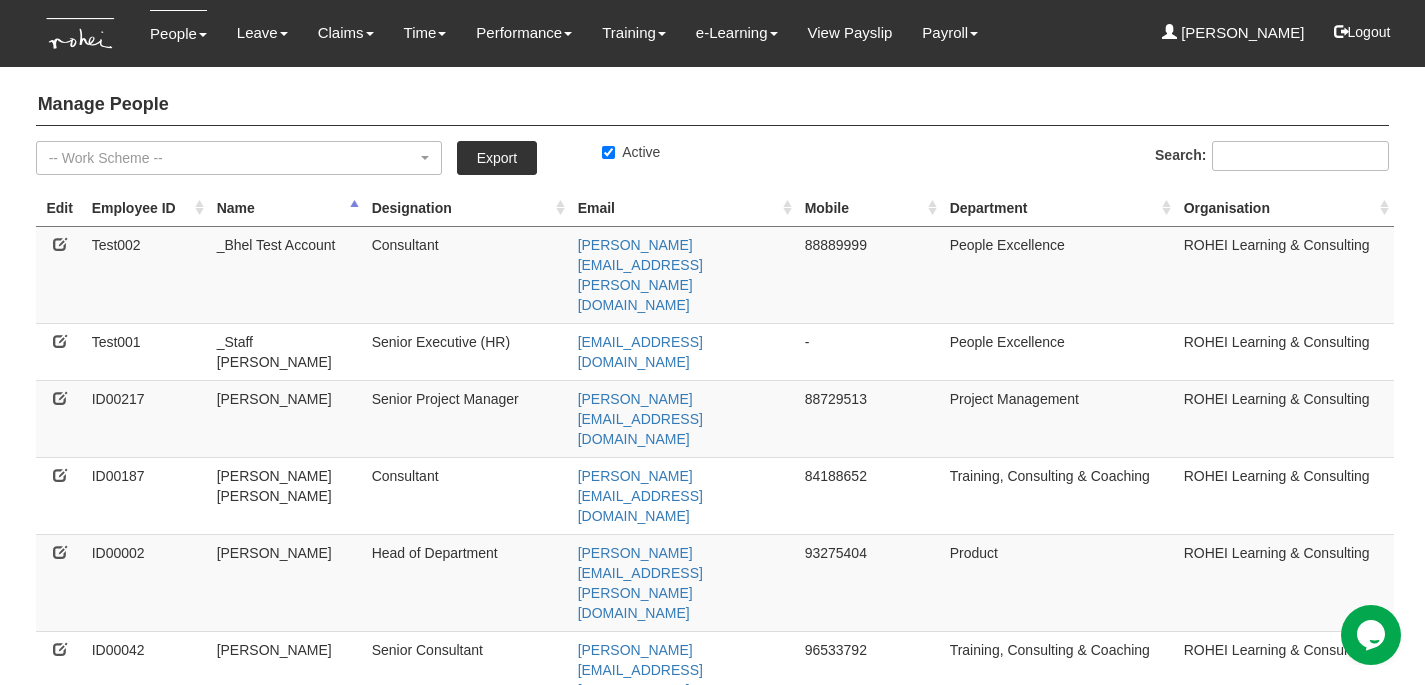 scroll, scrollTop: 0, scrollLeft: 0, axis: both 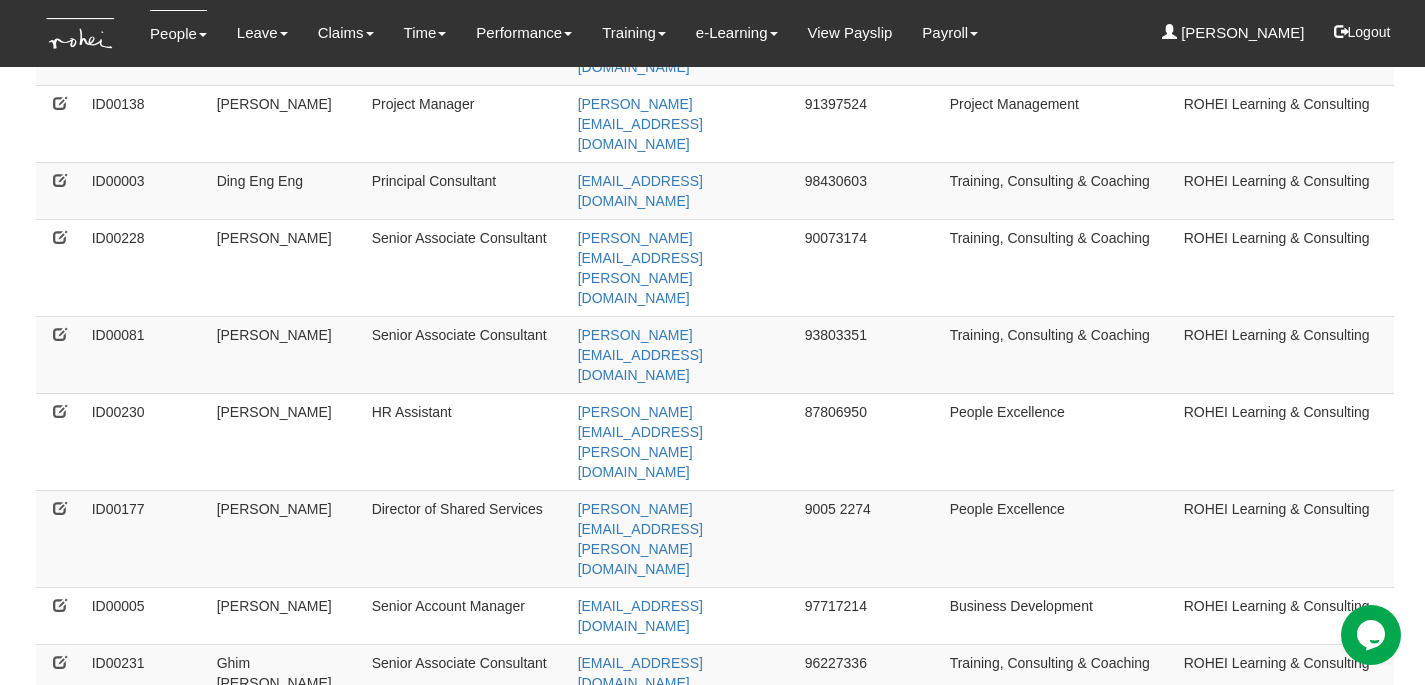 click on "2" at bounding box center (118, 2741) 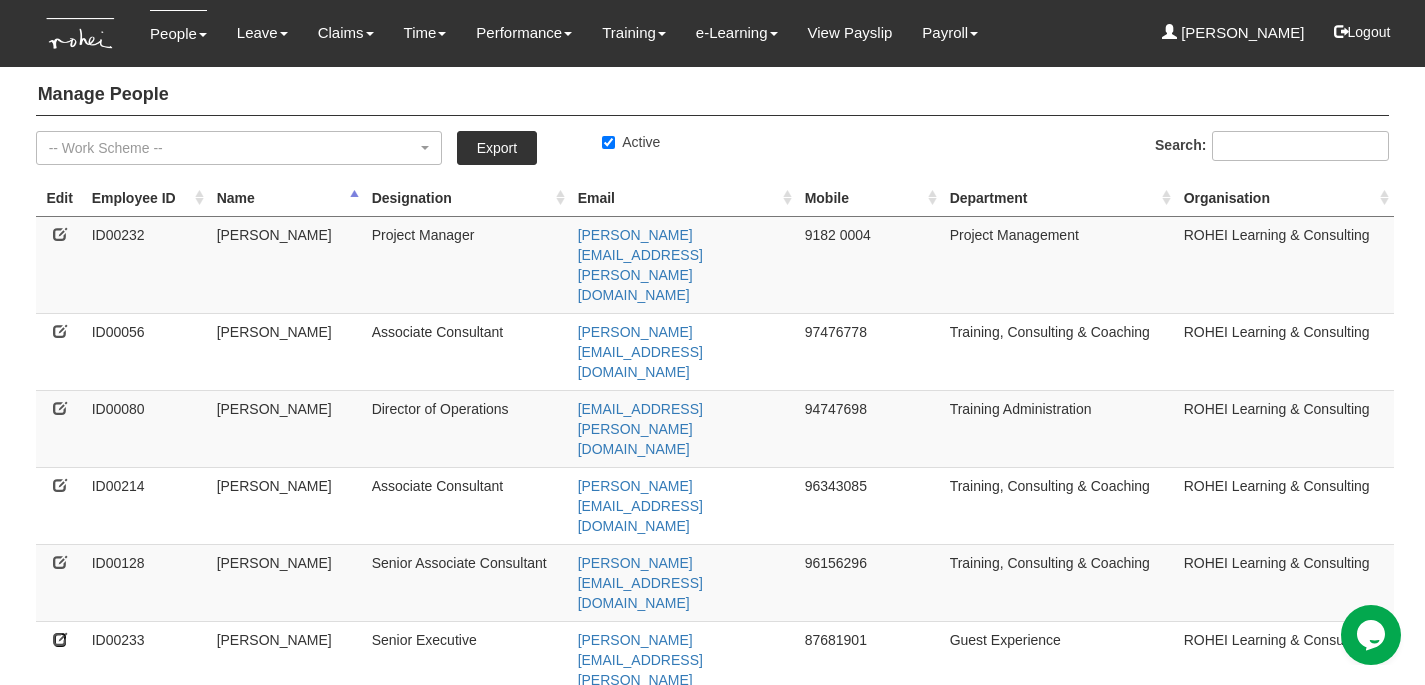 click at bounding box center (60, 639) 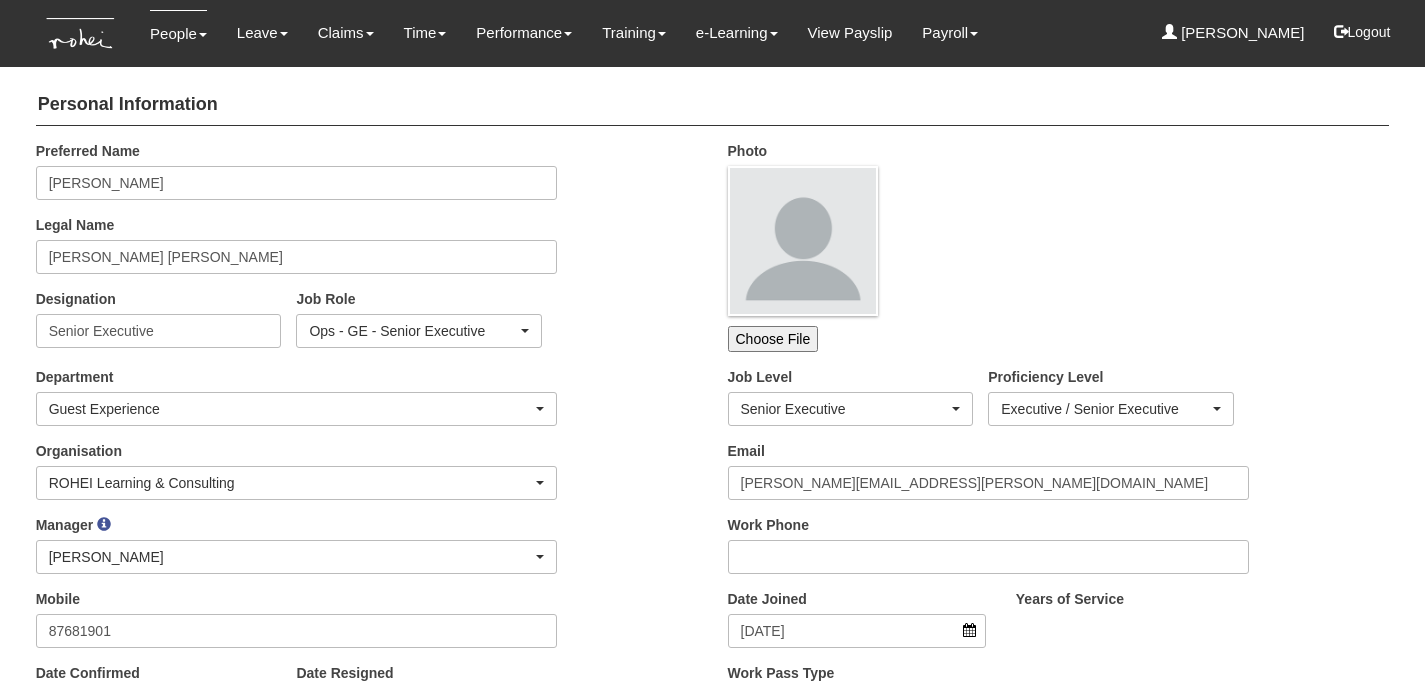 scroll, scrollTop: 0, scrollLeft: 0, axis: both 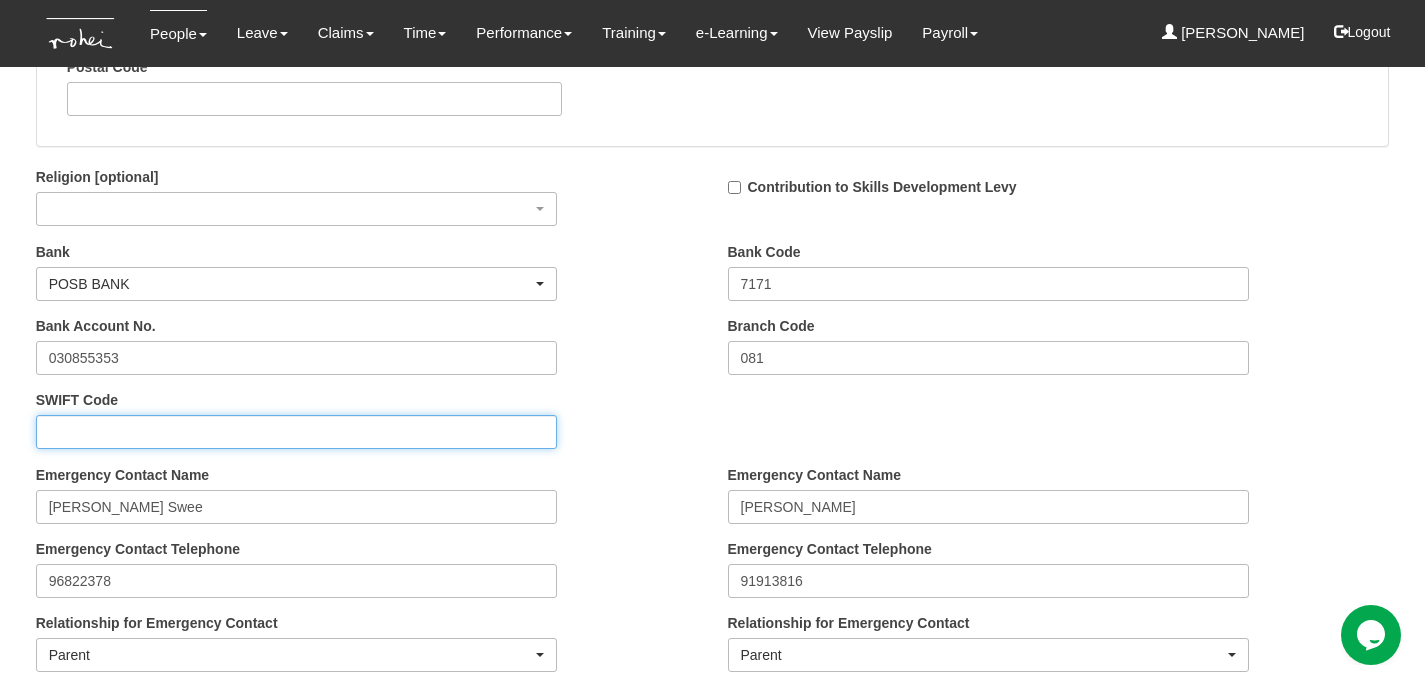 click on "SWIFT Code" at bounding box center (297, 432) 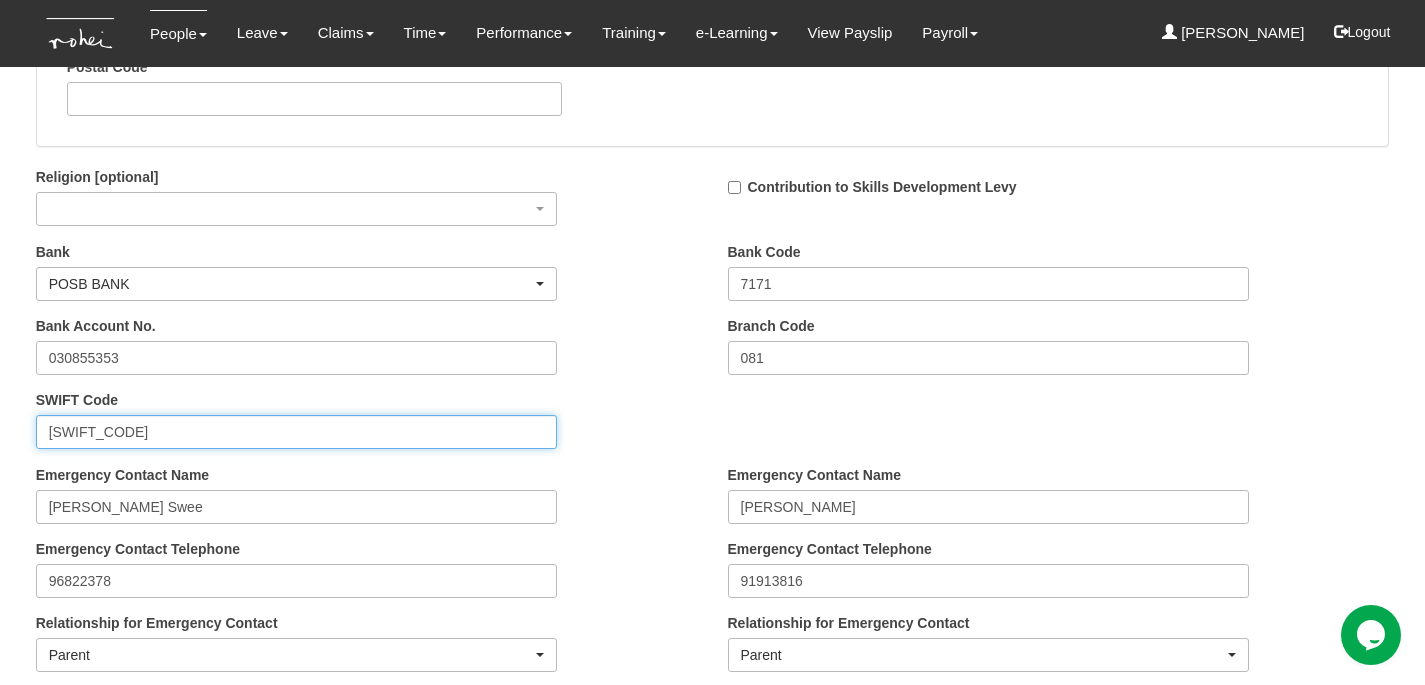 type on "[SWIFT_CODE]" 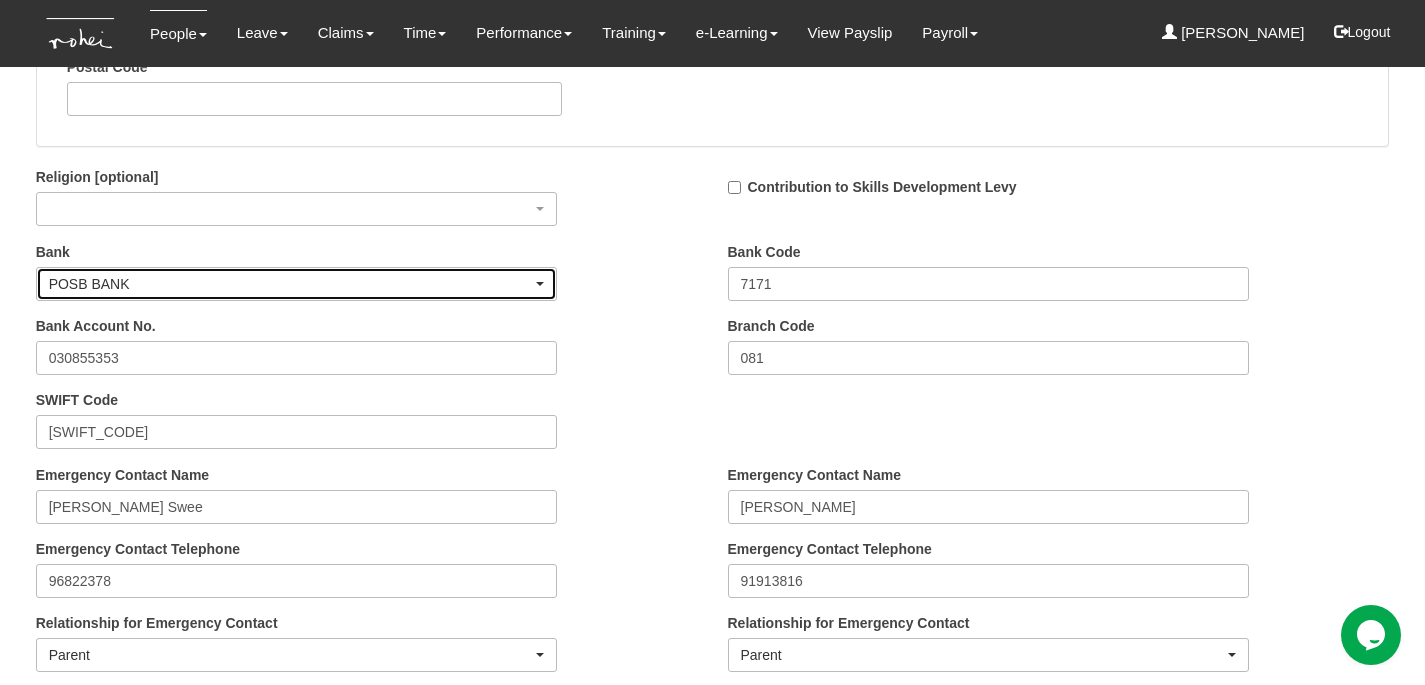 click on "POSB BANK" at bounding box center (291, 284) 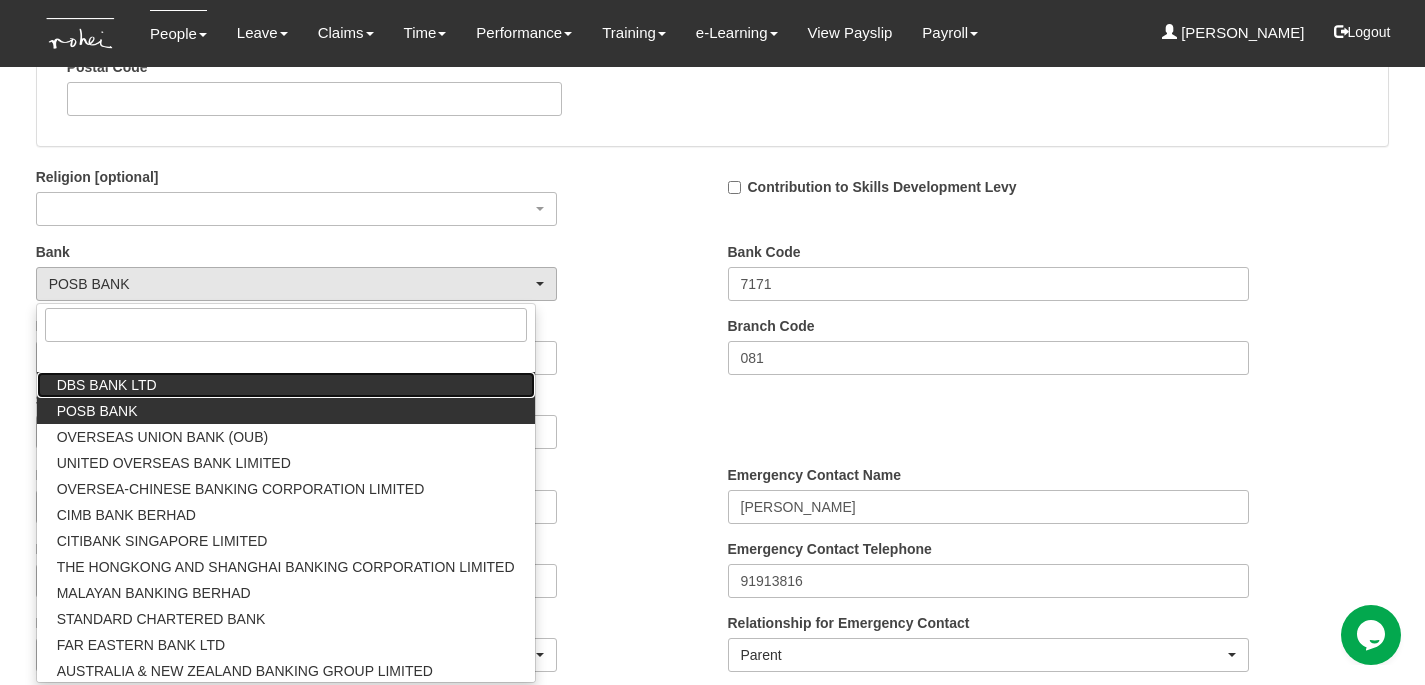 click on "DBS BANK LTD" at bounding box center [286, 385] 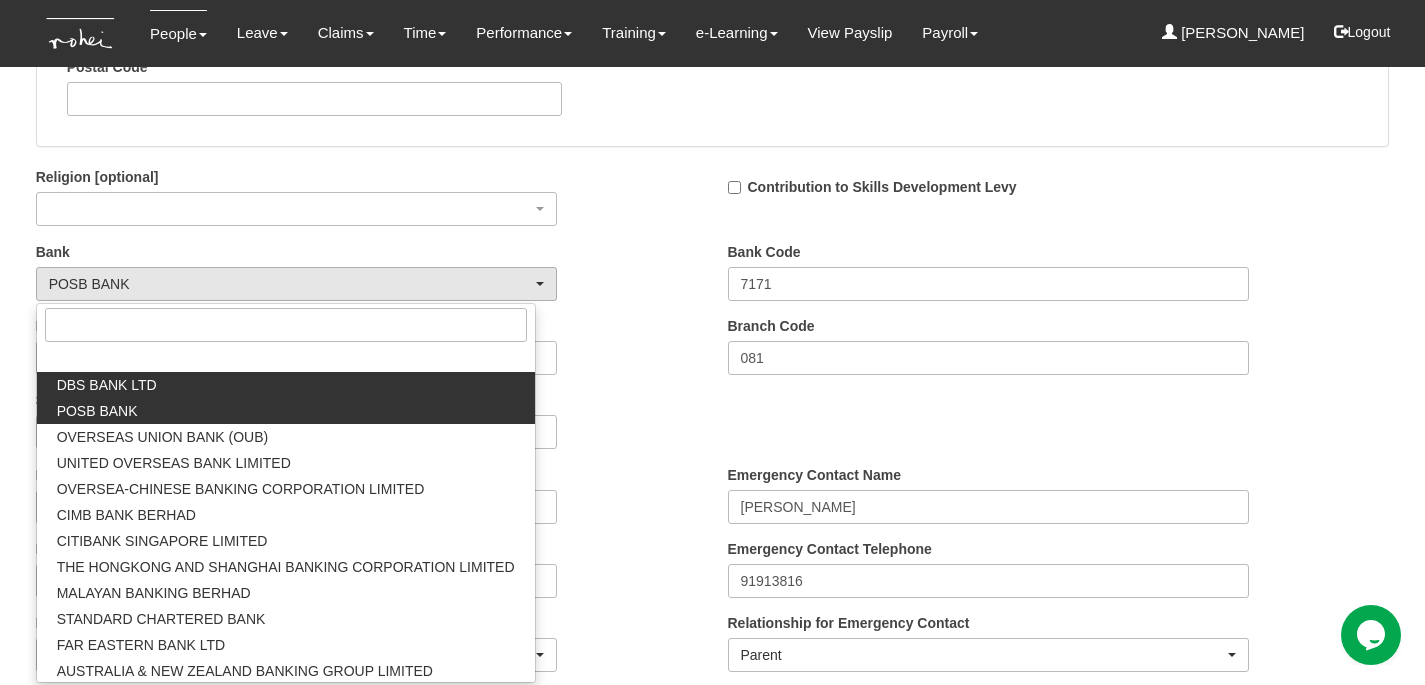 select on "1" 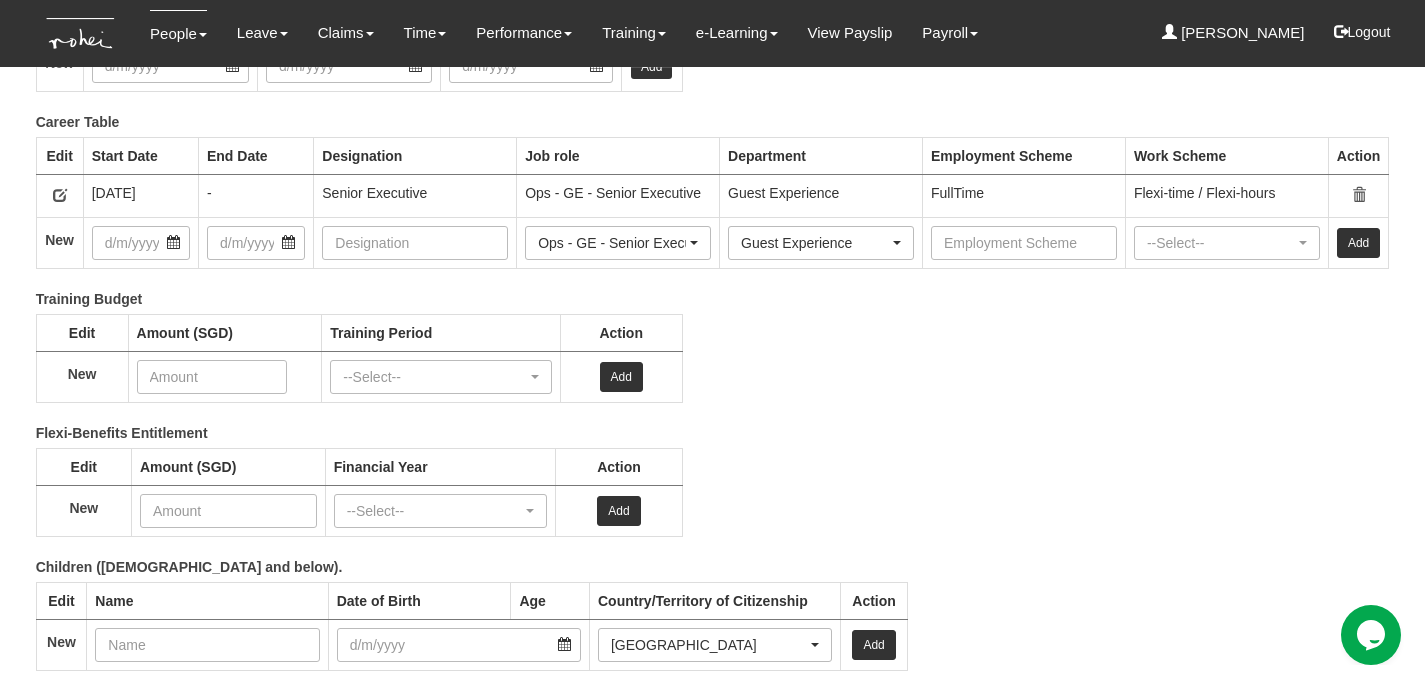 scroll, scrollTop: 2908, scrollLeft: 0, axis: vertical 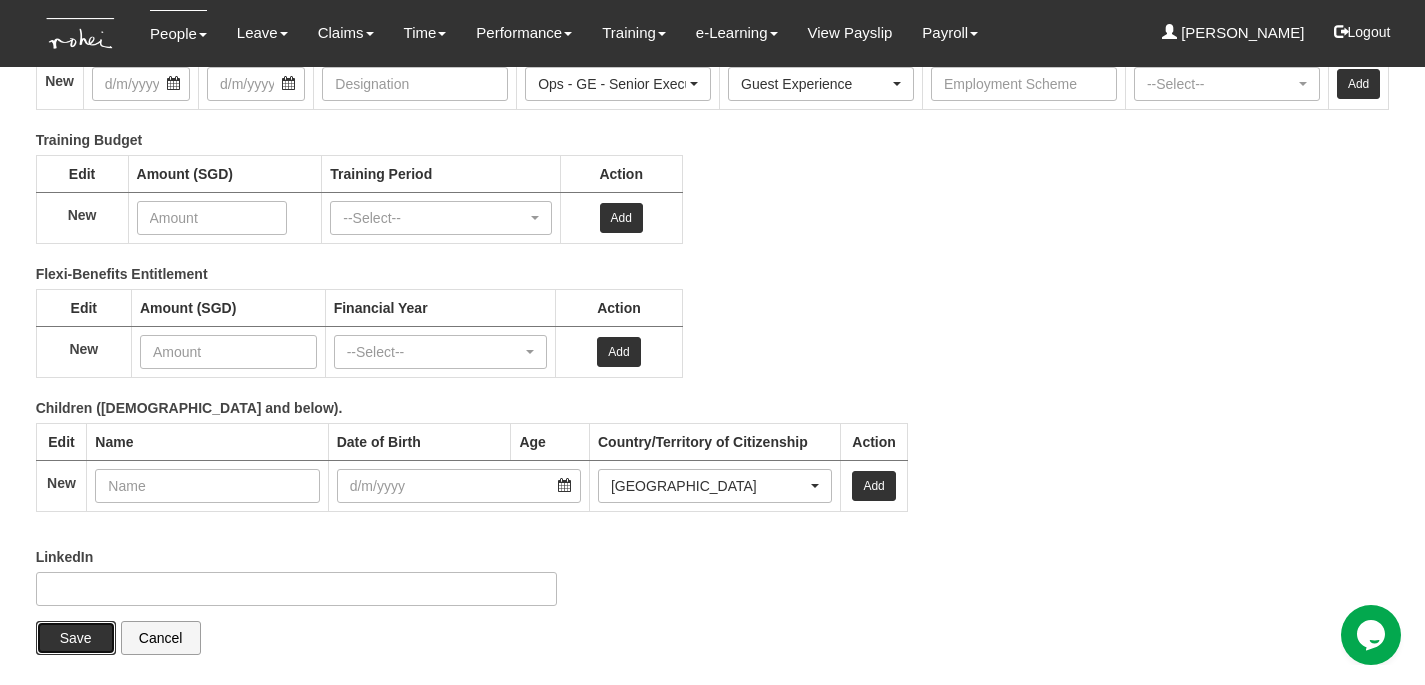 click on "Save" at bounding box center [76, 638] 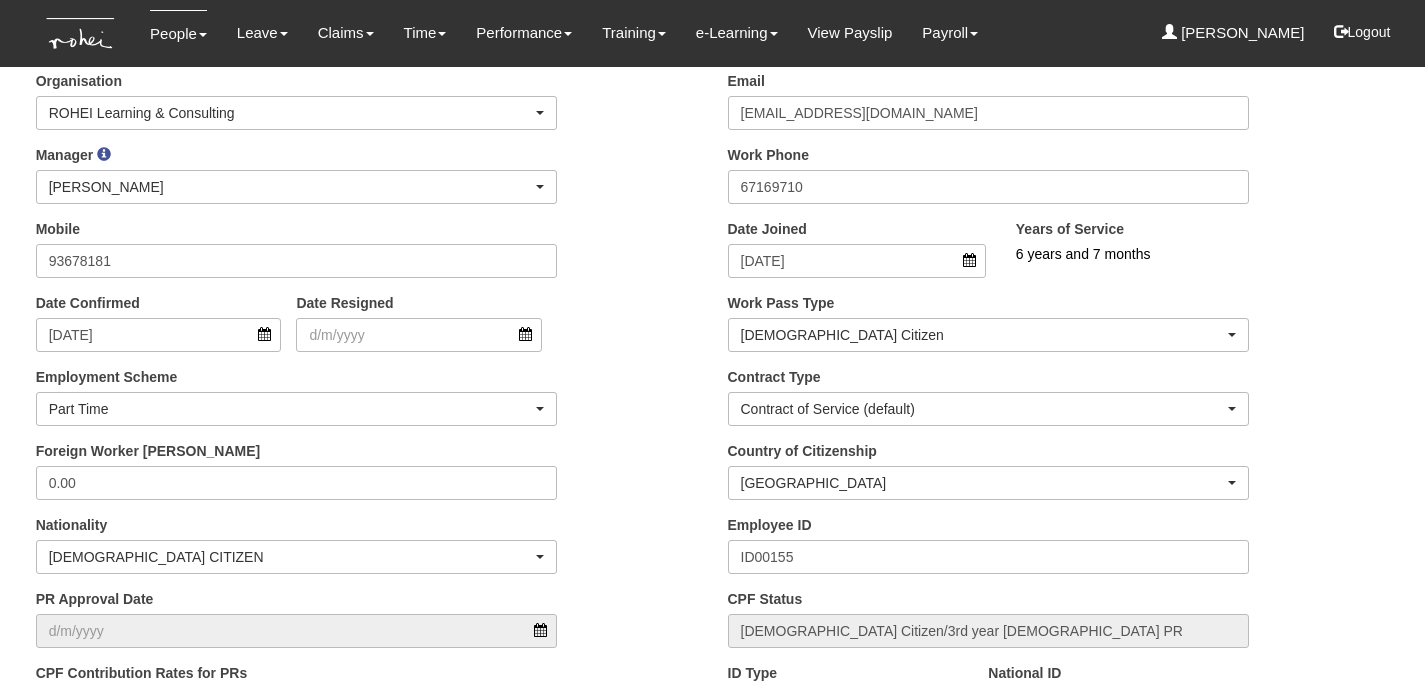 scroll, scrollTop: 814, scrollLeft: 0, axis: vertical 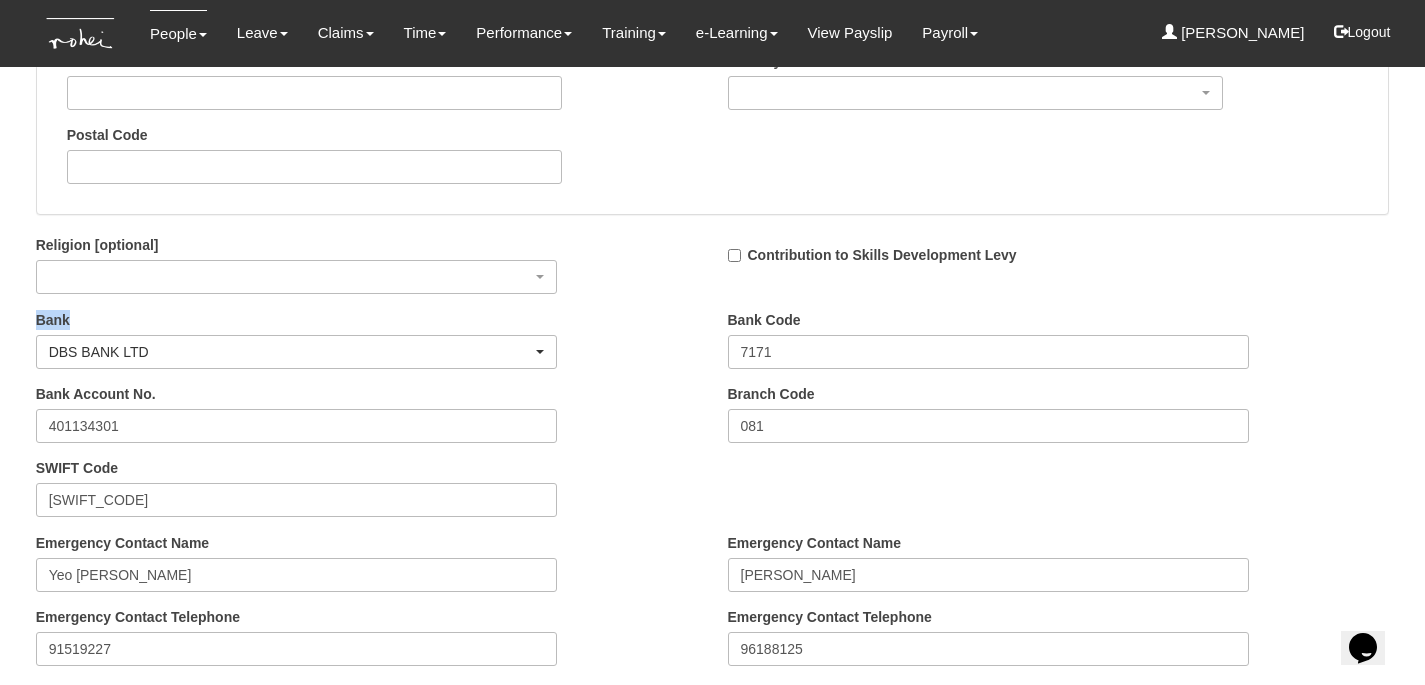 click on "Bank
DBS BANK LTD
POSB BANK
OVERSEAS UNION BANK (OUB)
UNITED OVERSEAS BANK LIMITED
OVERSEA-CHINESE BANKING CORPORATION LIMITED
CIMB BANK BERHAD
CITIBANK SINGAPORE LIMITED
THE HONGKONG AND SHANGHAI BANKING CORPORATION LIMITED
MALAYAN BANKING BERHAD
STANDARD CHARTERED BANK
FAR EASTERN BANK LTD
AUSTRALIA & NEW ZEALAND BANKING GROUP LIMITED
BANGKOK BANK PUBLIC COMPANY LIMITED
BANK OF AMERICA, NATIONAL ASSOCIATION
BANK OF CHINA LIMITED
BANK OF EAST ASIA LTD
BANK OF INDIA
BANK OF TOKYO-MITSUBISHI UFJ, LTD
BNP PARIBAS
CREDIT AGRICOLE CORPORATE AND INVESTMENT BANK
HL BANK
ICICI BANK LIMITED
INDIAN BANK
INDIAN OVERSEAS BANK
INDUSTRIAL AND COMMERCIAL BANK OF CHINA LIMITED
JPMORGAN CHASE BANK, N.A.
MIZUHO CORPORATE BANK, LTD
PT BANK NEGARA INDONESIA (PERSERO) TBK
RHB BANK BERHAD
STATE BANK OF INDIA
SUMITOMO MITSUI BANKING CORPORATION" at bounding box center (367, 347) 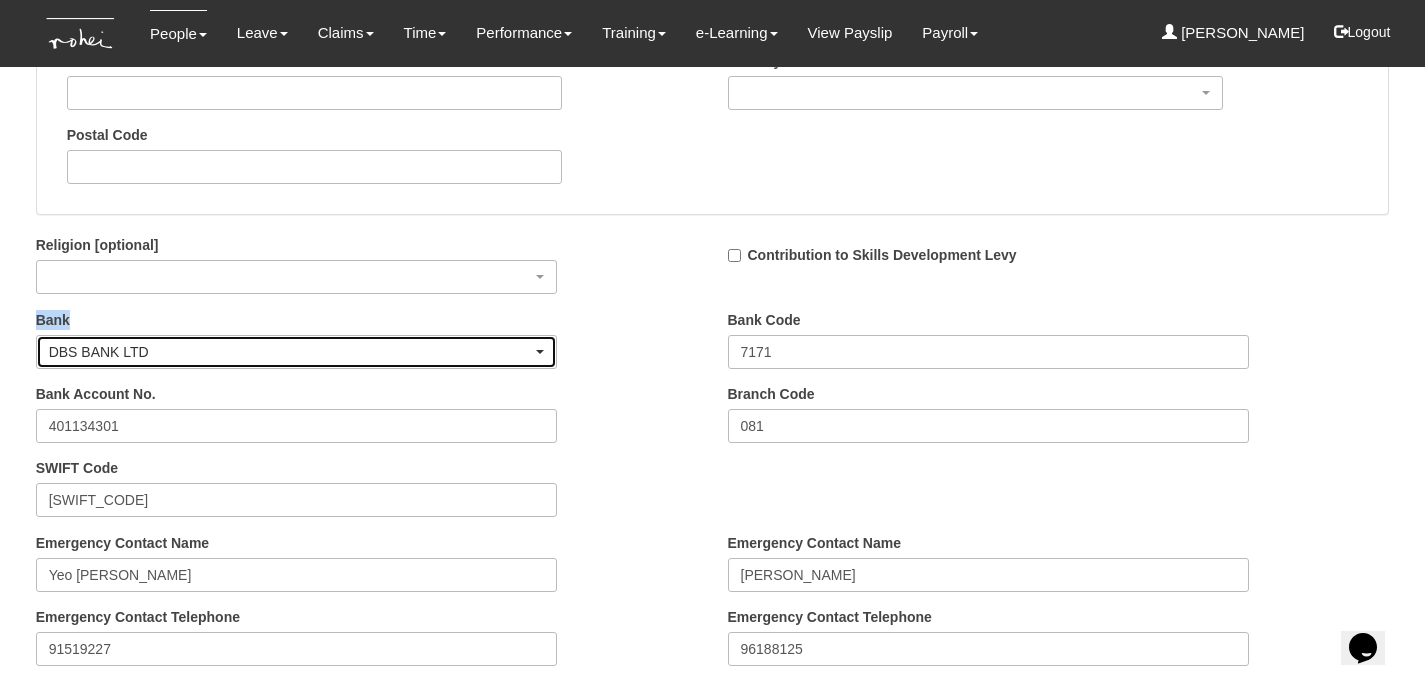 click on "DBS BANK LTD" at bounding box center [291, 352] 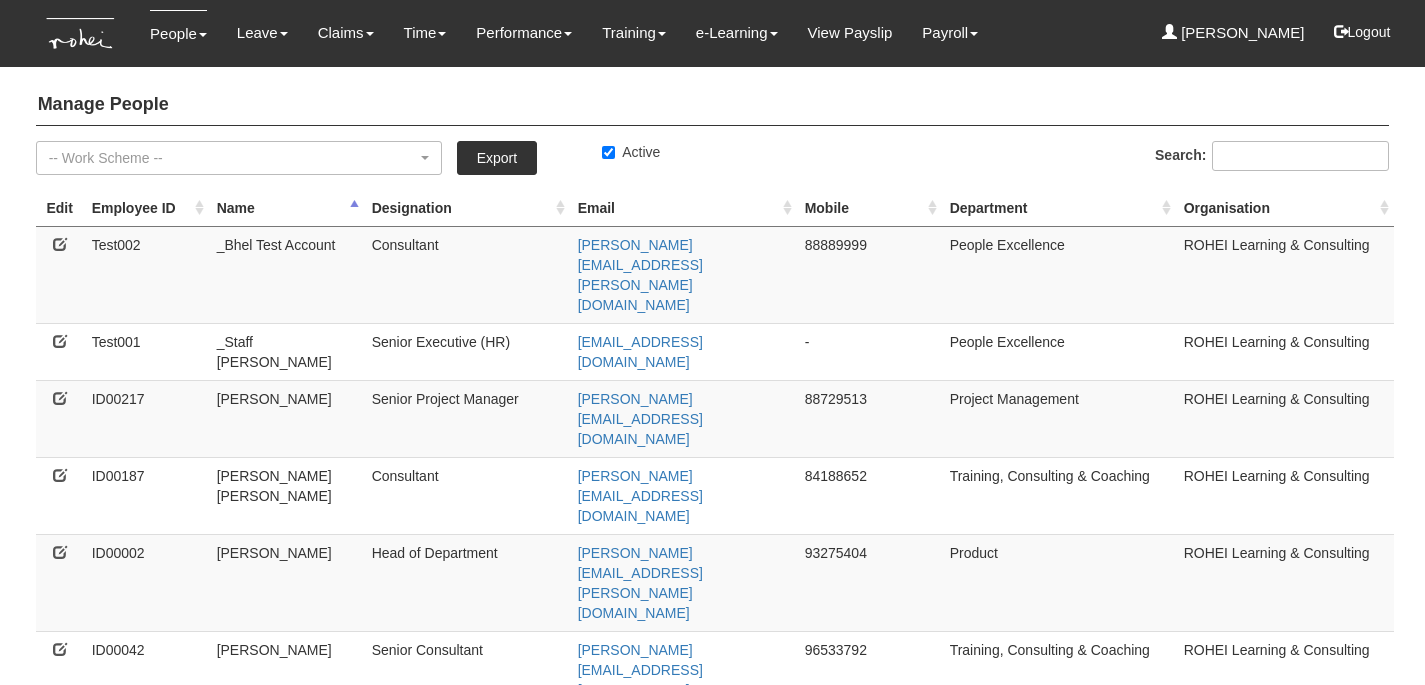 select on "50" 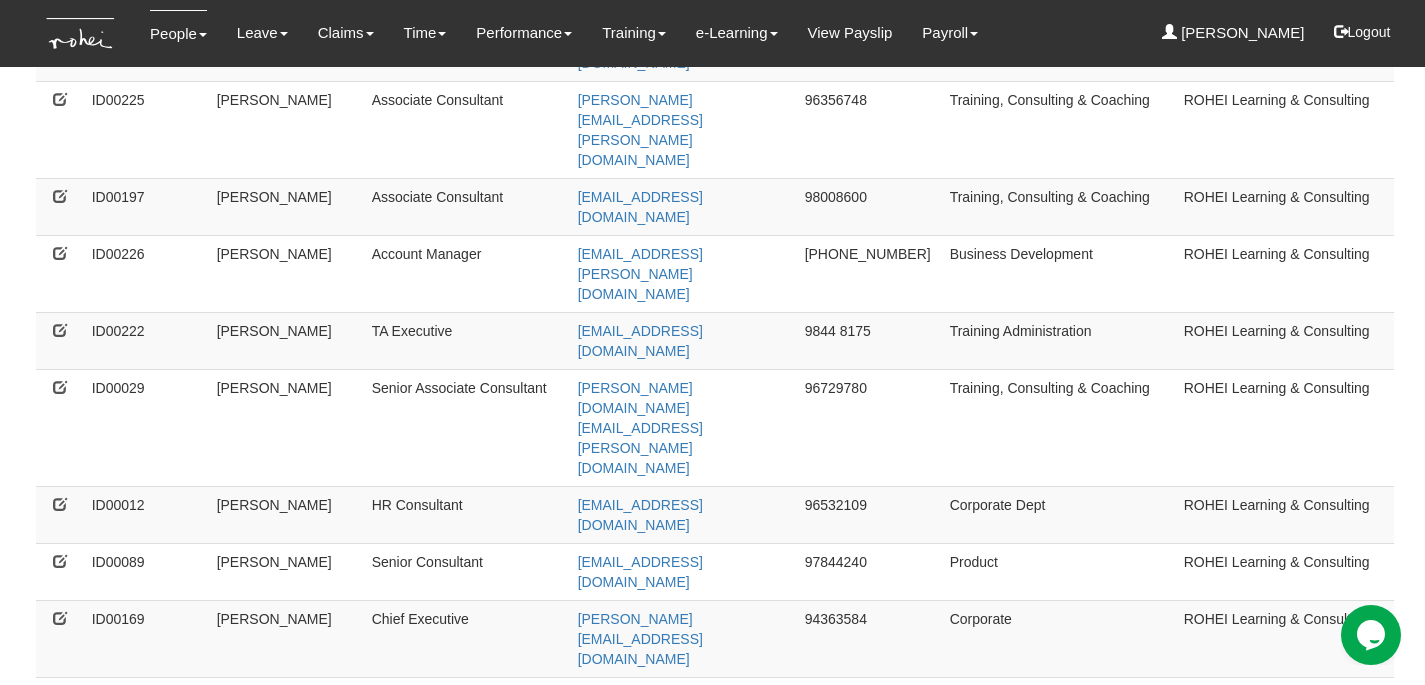 scroll, scrollTop: 0, scrollLeft: 0, axis: both 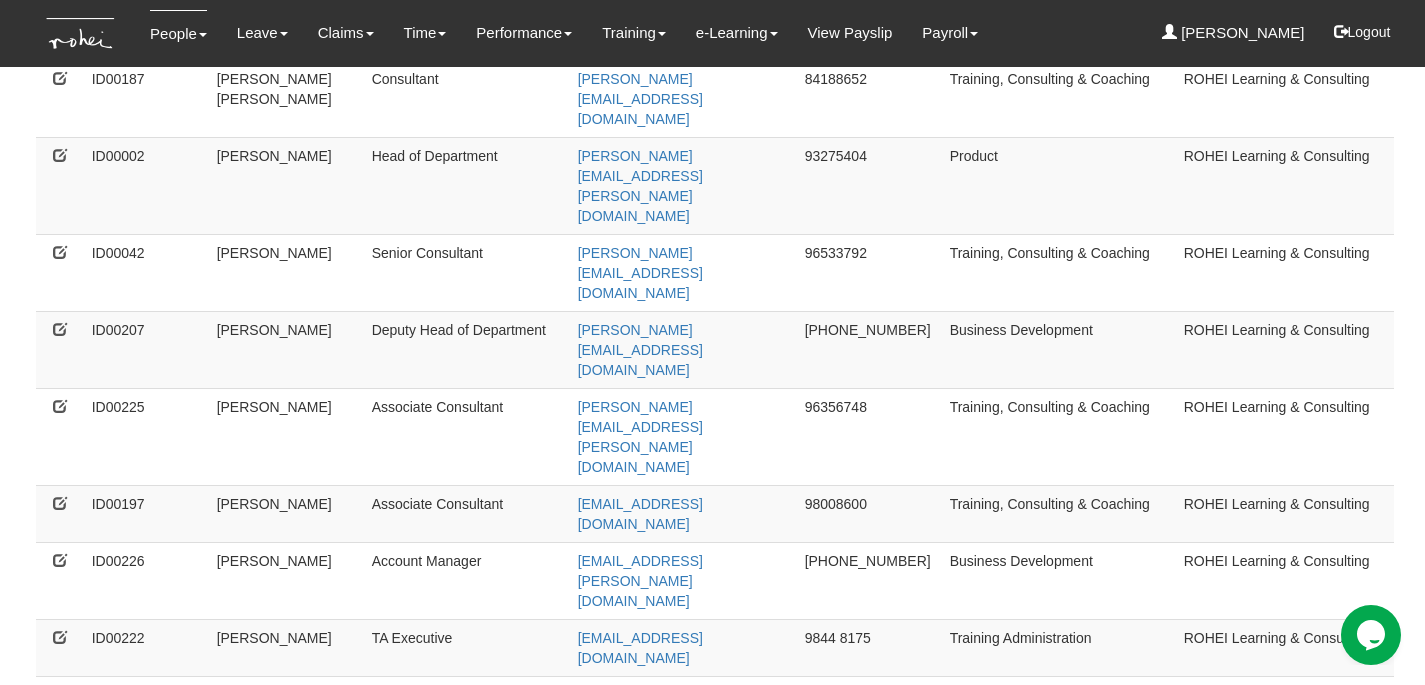 click at bounding box center (60, 1002) 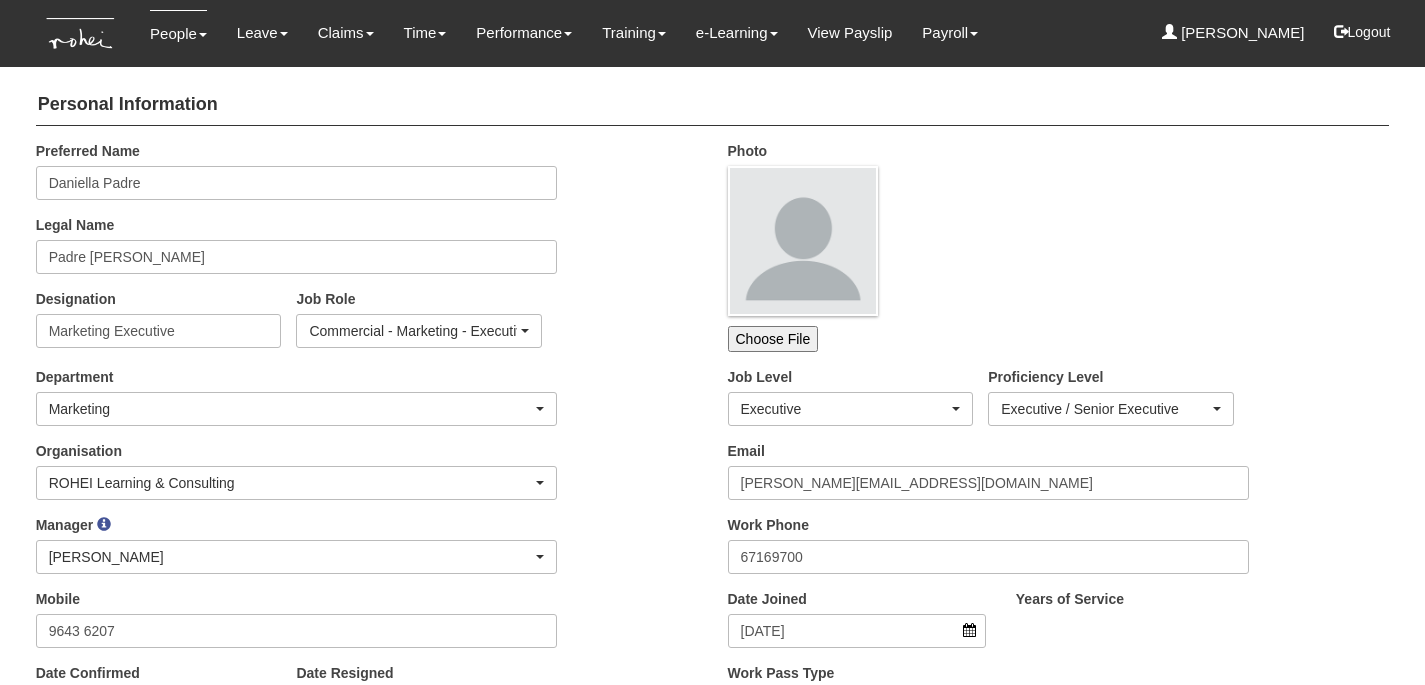 scroll, scrollTop: 0, scrollLeft: 0, axis: both 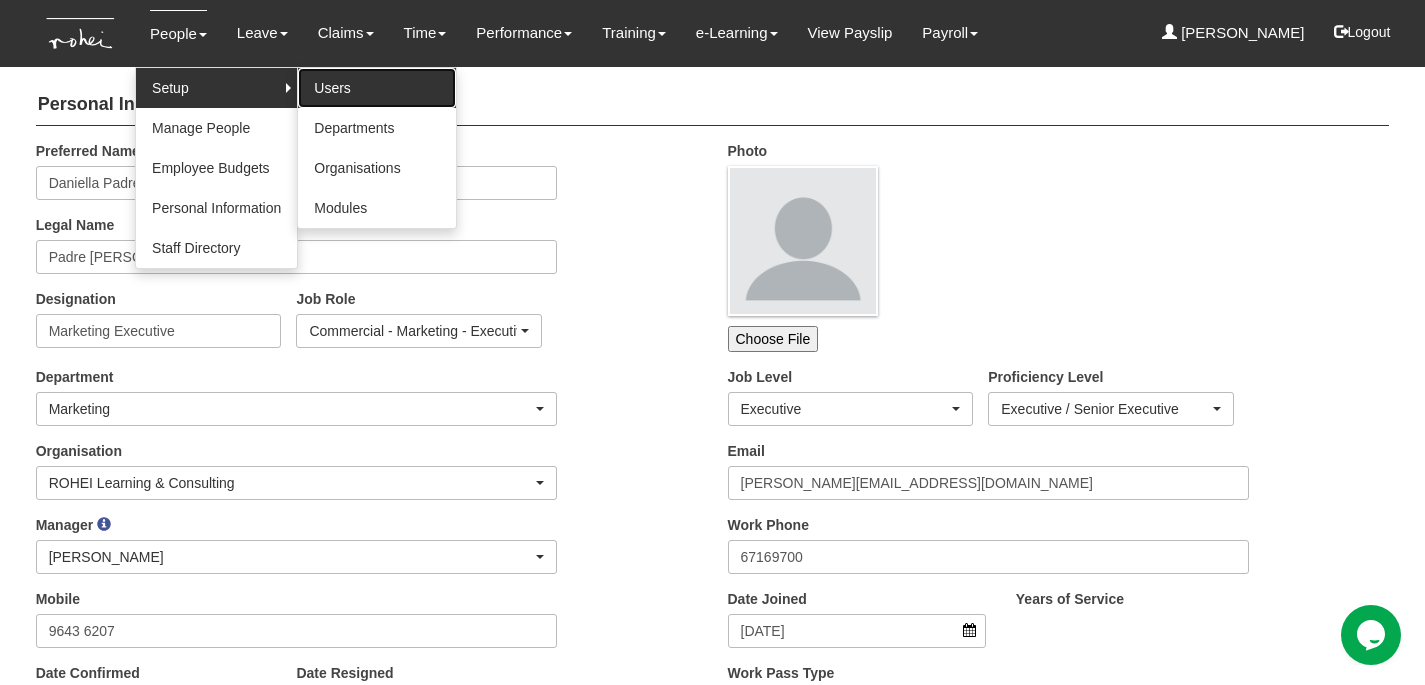 click on "Users" at bounding box center [377, 88] 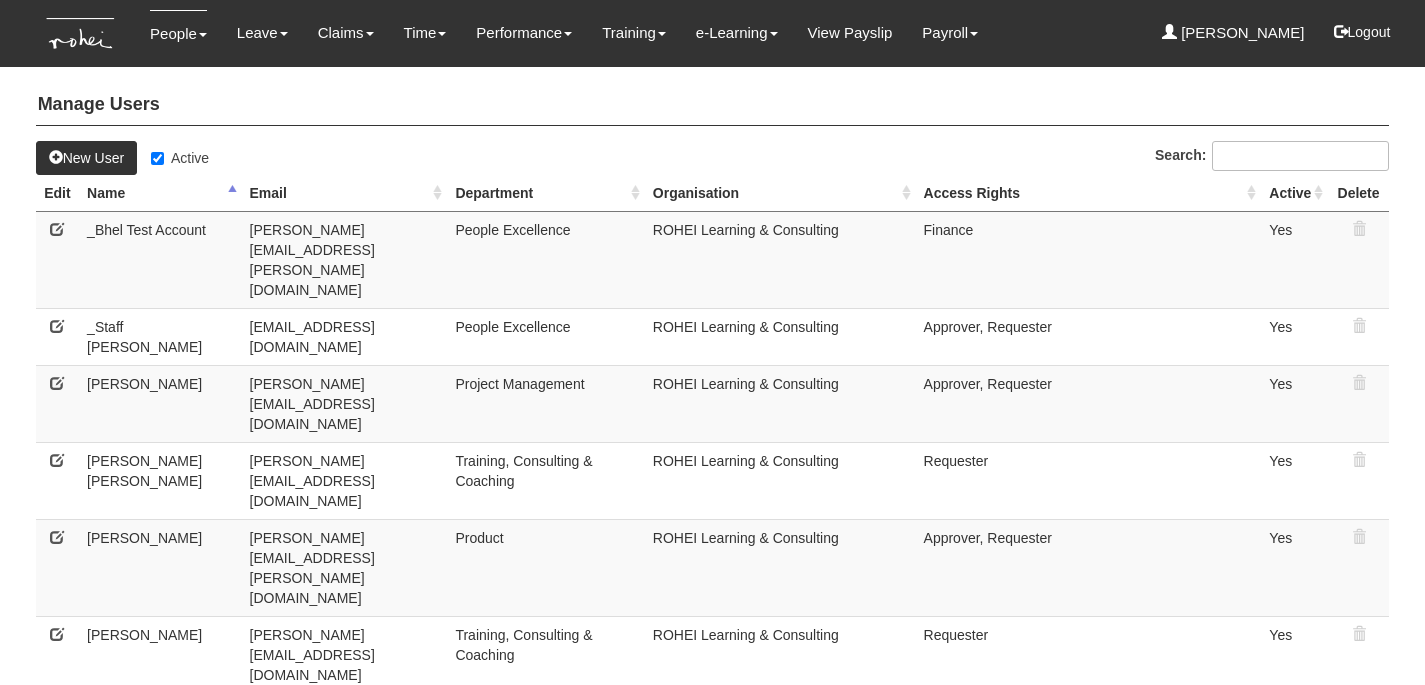 select on "50" 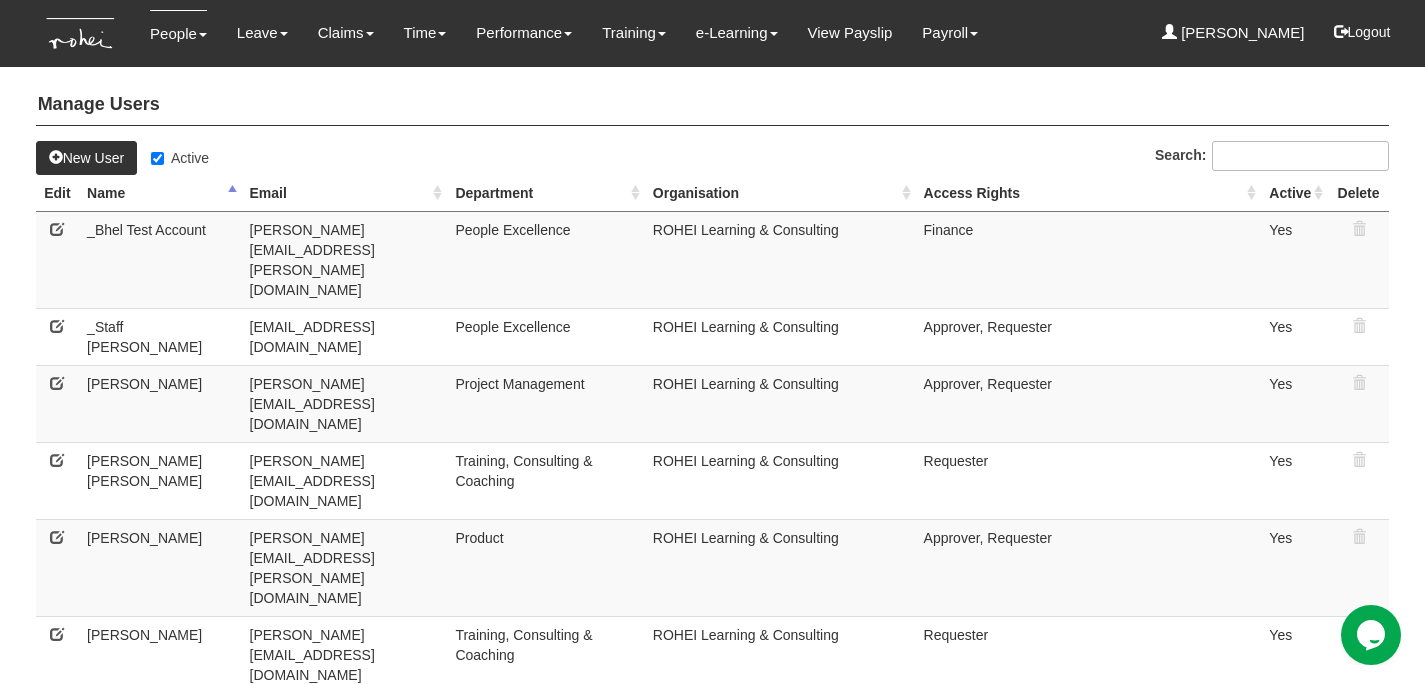 scroll, scrollTop: 0, scrollLeft: 0, axis: both 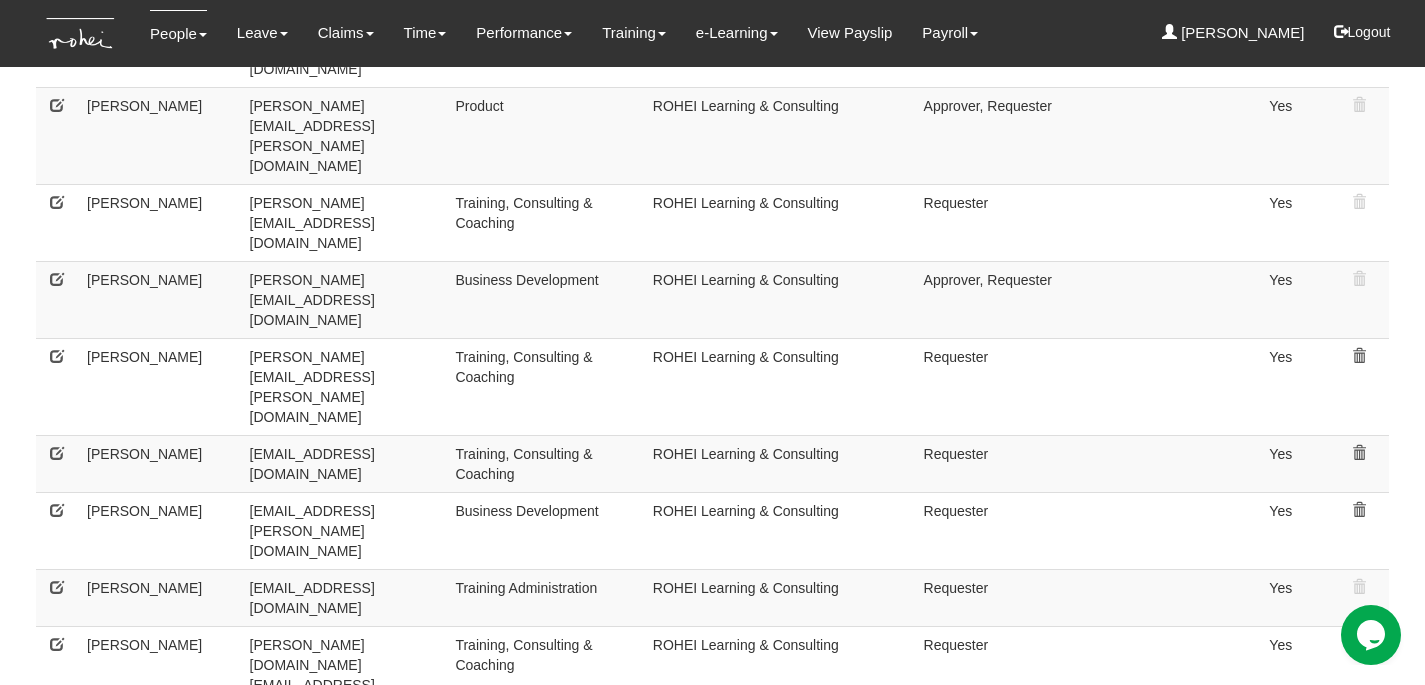 click at bounding box center (57, 952) 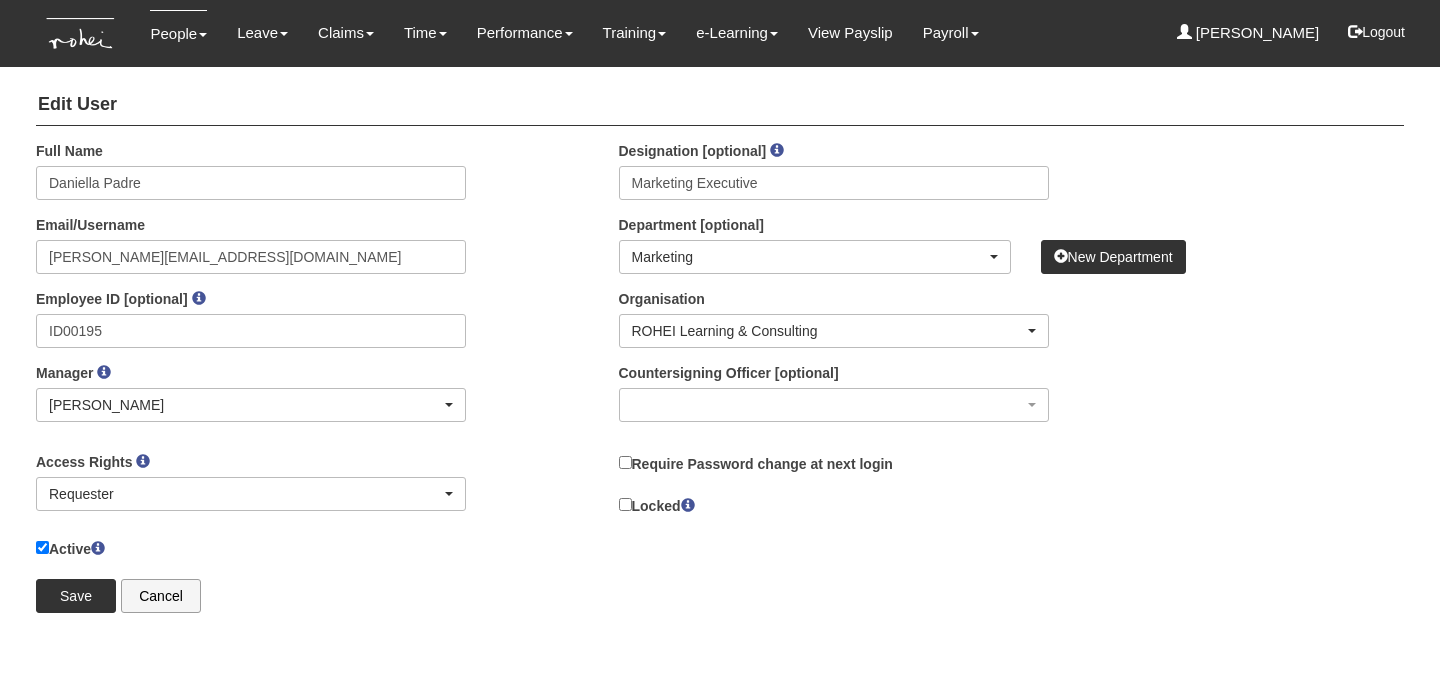 scroll, scrollTop: 0, scrollLeft: 0, axis: both 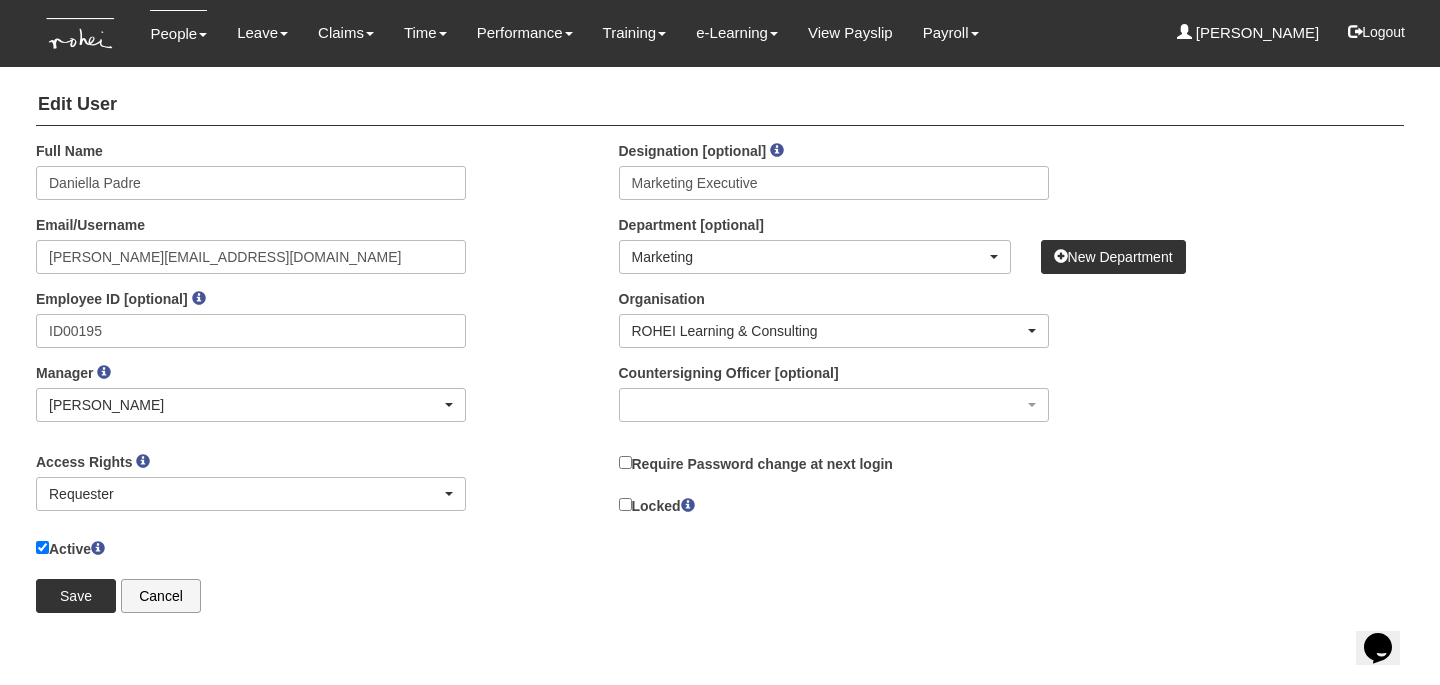 click on "Require Password change at next login" at bounding box center [756, 463] 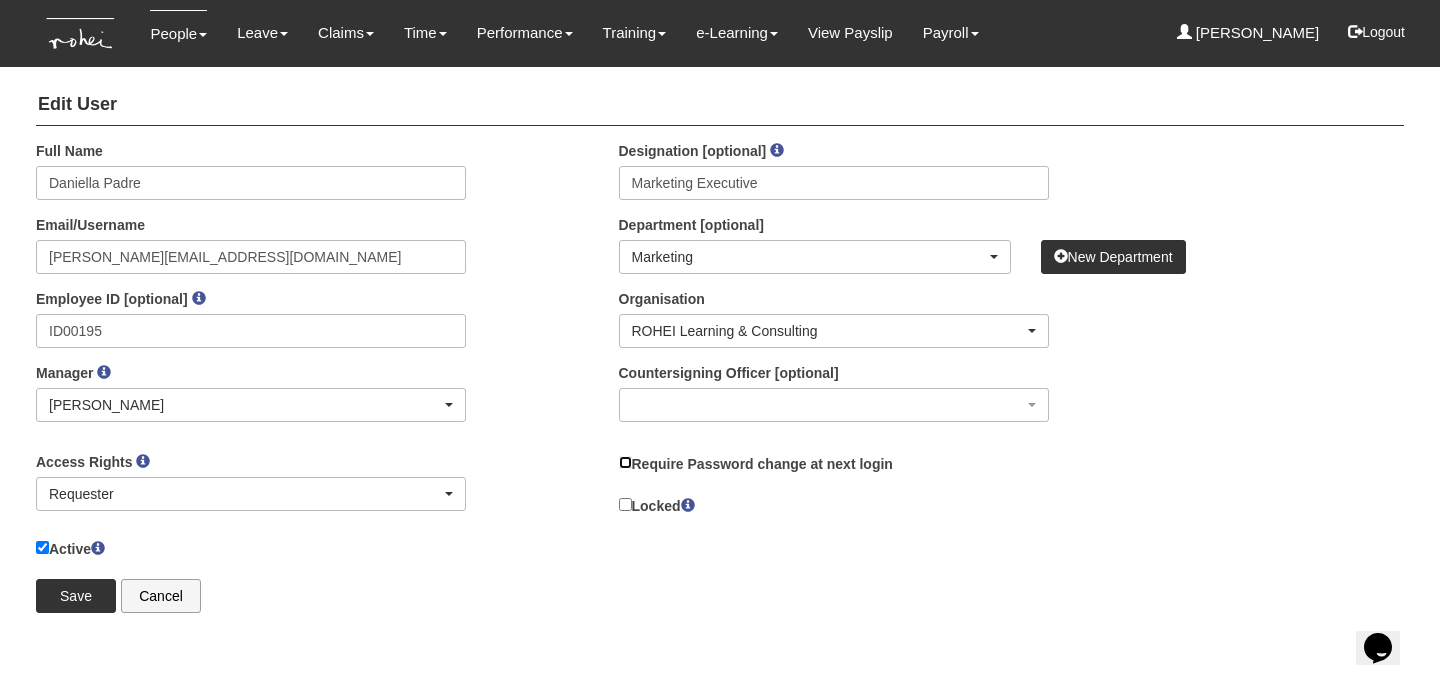 click on "Require Password change at next login" at bounding box center (625, 462) 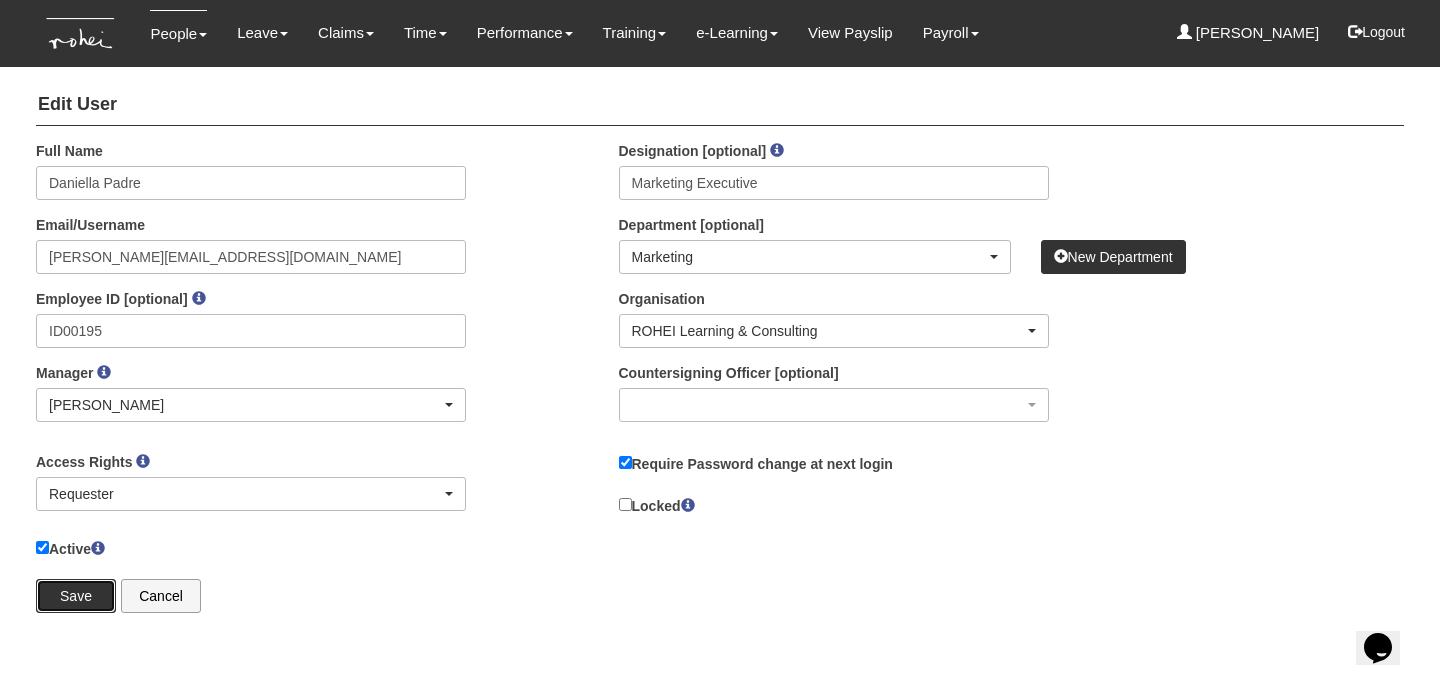 click on "Save" at bounding box center (76, 596) 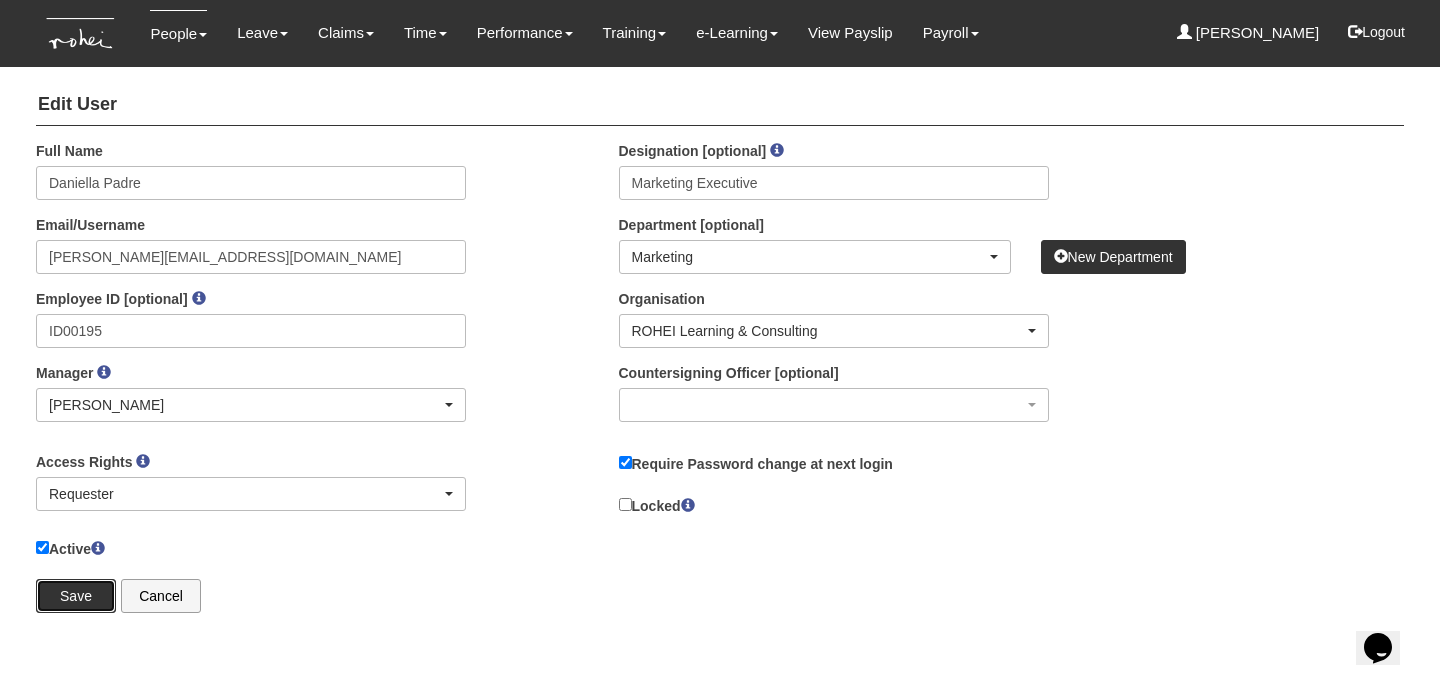 click on "Save" at bounding box center [76, 596] 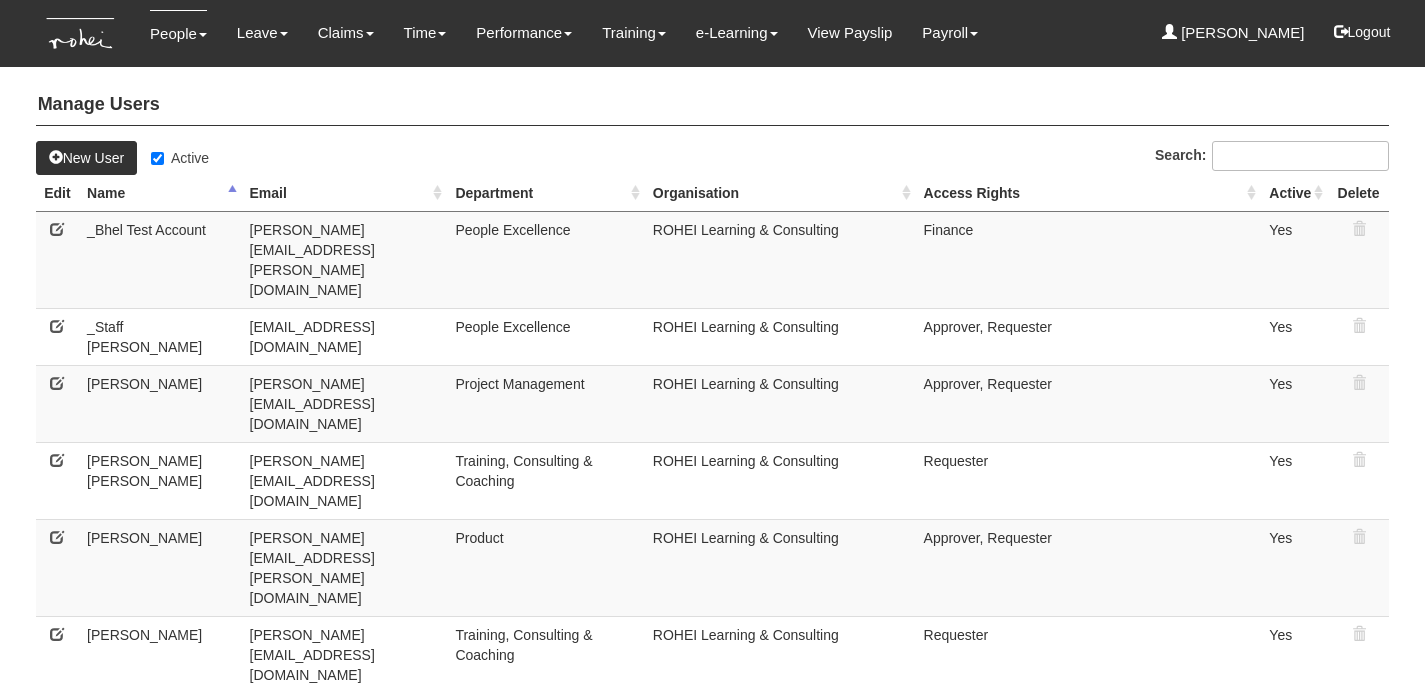 select on "50" 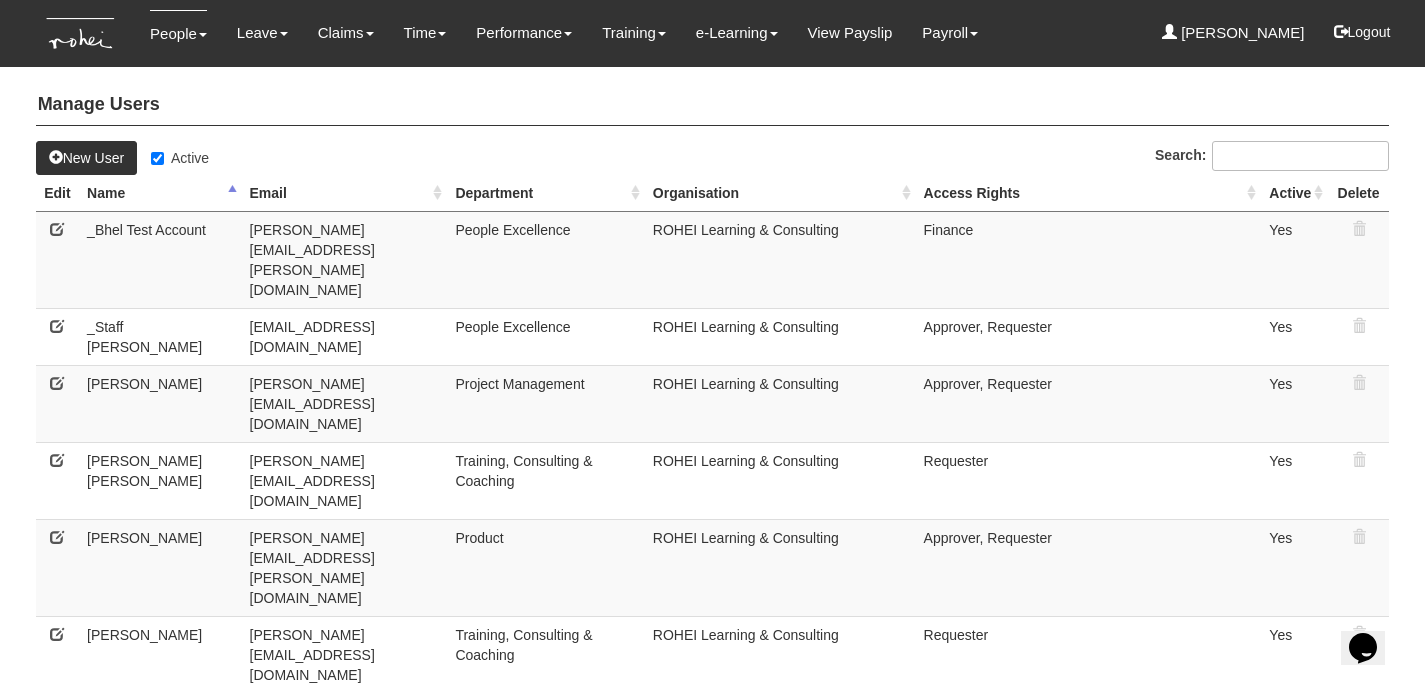 scroll, scrollTop: 0, scrollLeft: 0, axis: both 